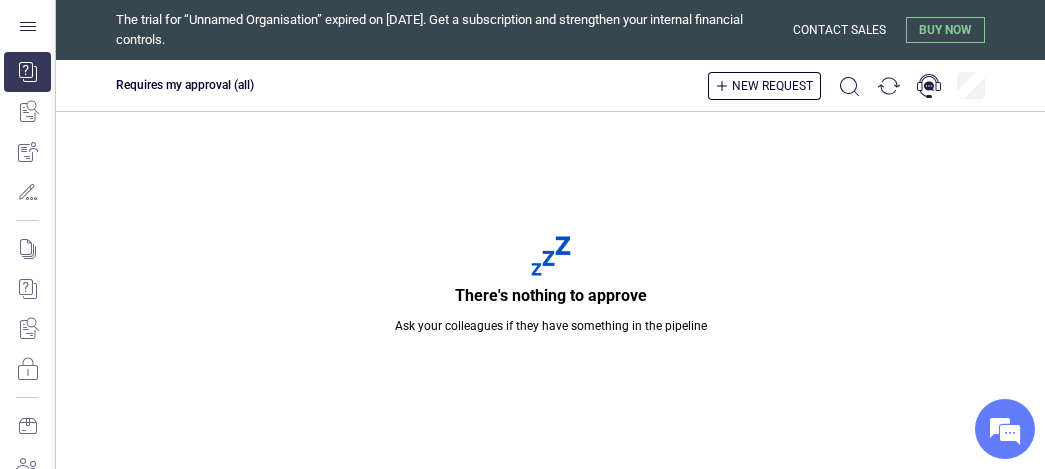 scroll, scrollTop: 0, scrollLeft: 0, axis: both 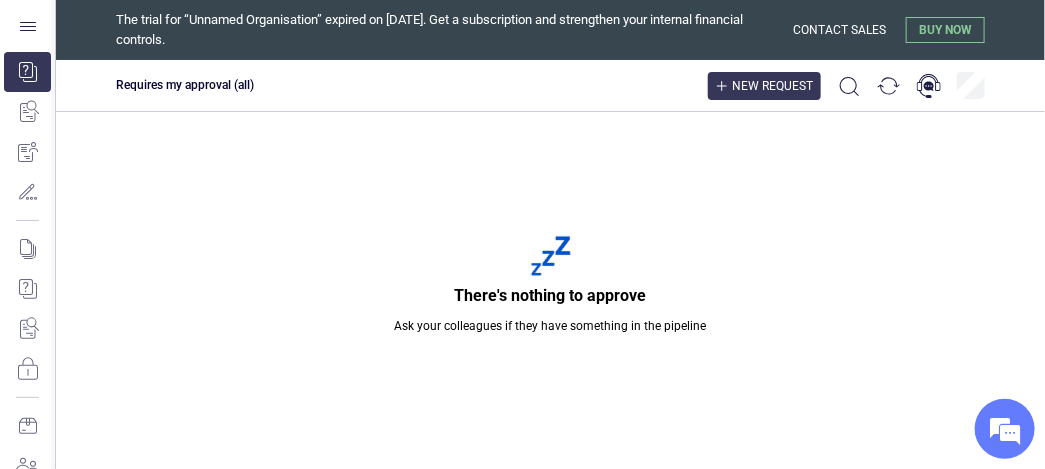click on "New request" at bounding box center (772, 86) 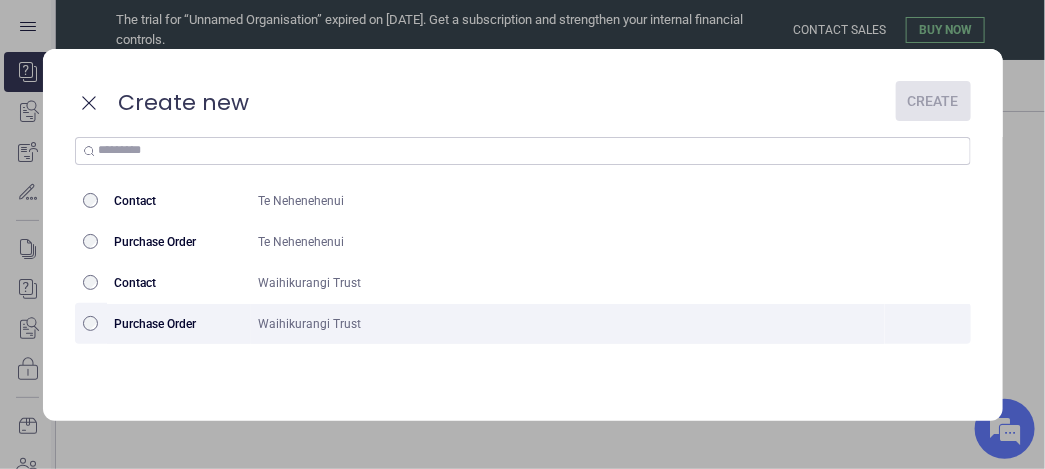 click on "Waihikurangi Trust" at bounding box center [568, 324] 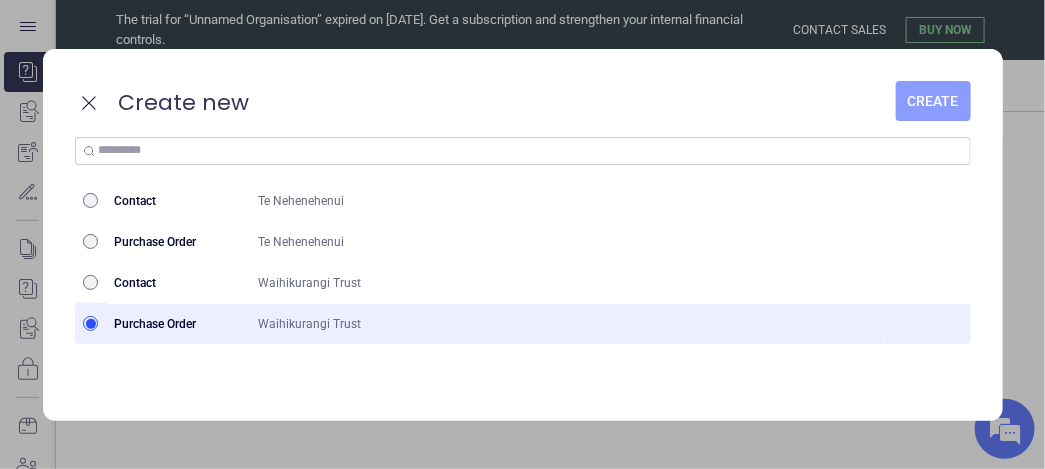 click on "Create" at bounding box center [933, 101] 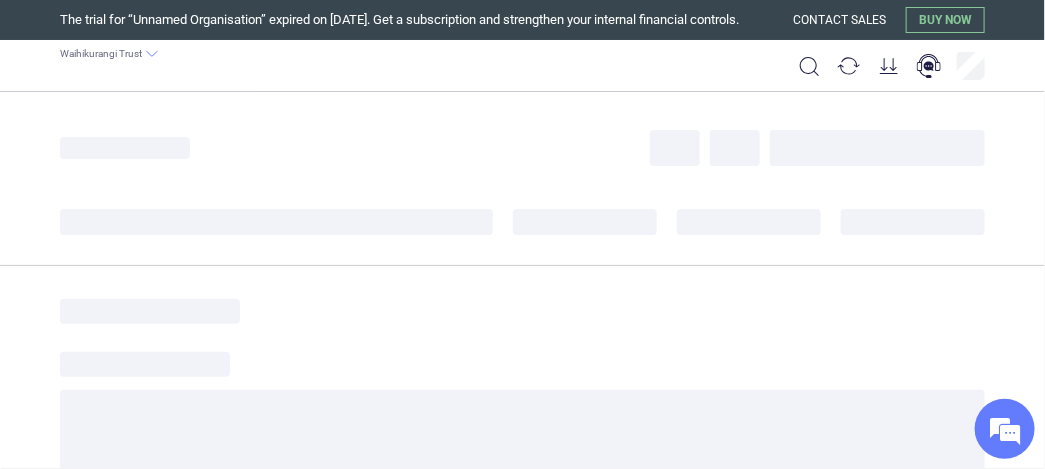 scroll, scrollTop: 0, scrollLeft: 0, axis: both 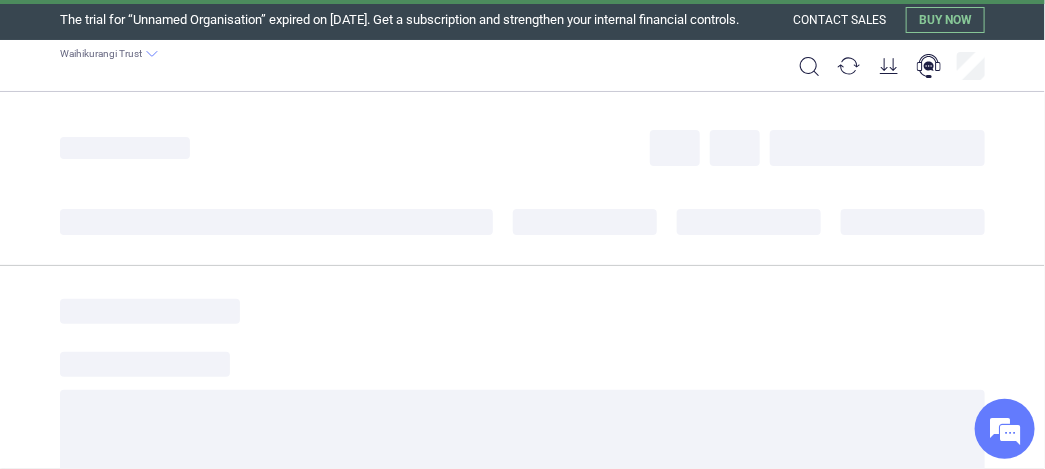 click on "‌" at bounding box center [276, 222] 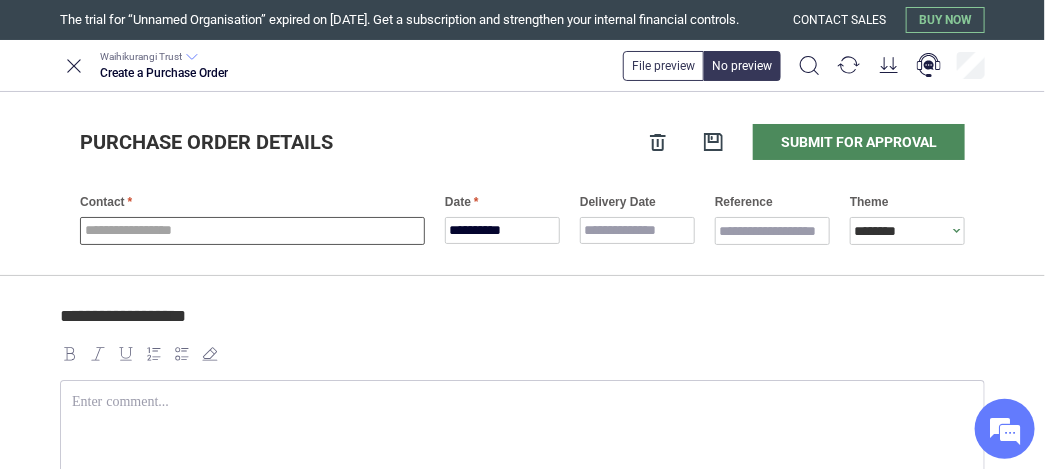 type on "*" 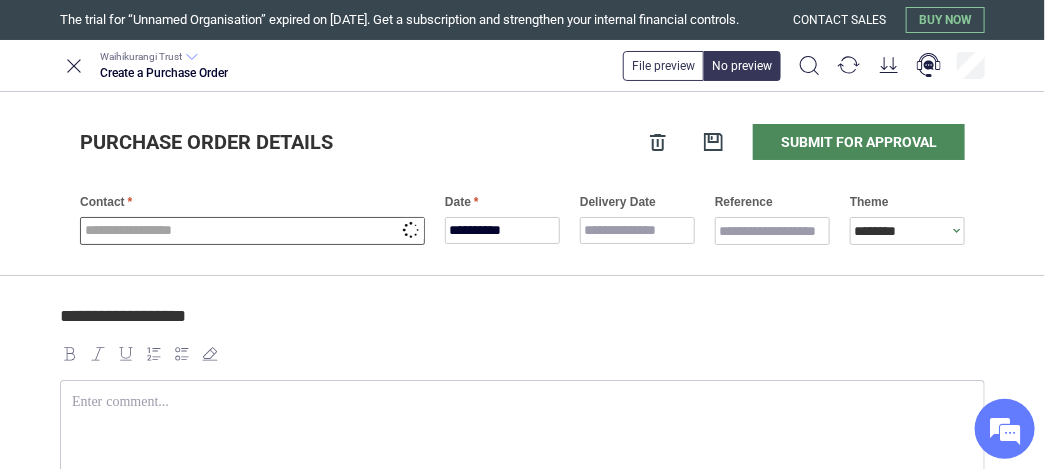 click at bounding box center (252, 231) 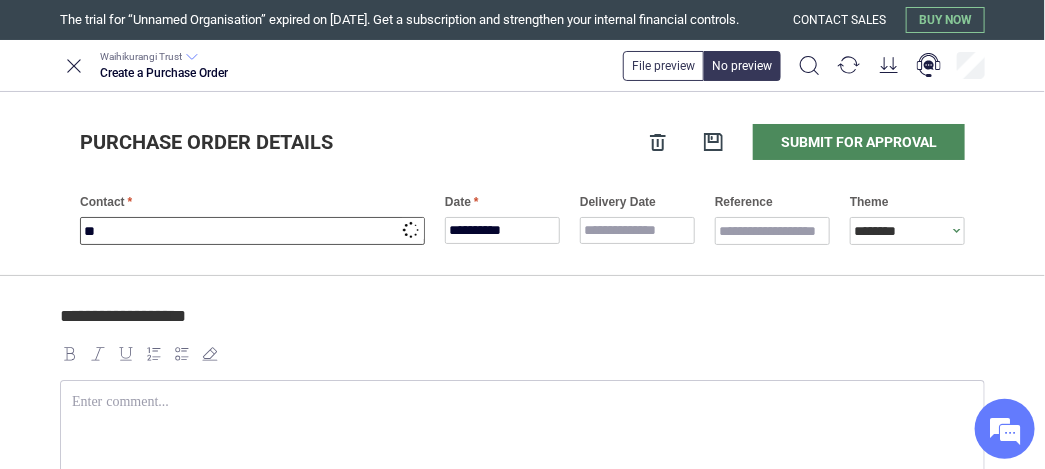type on "***" 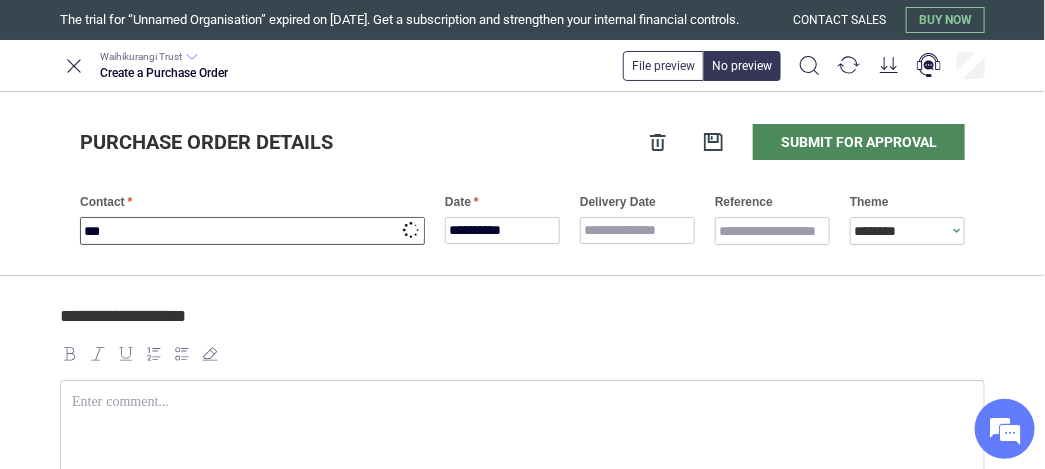 type on "*" 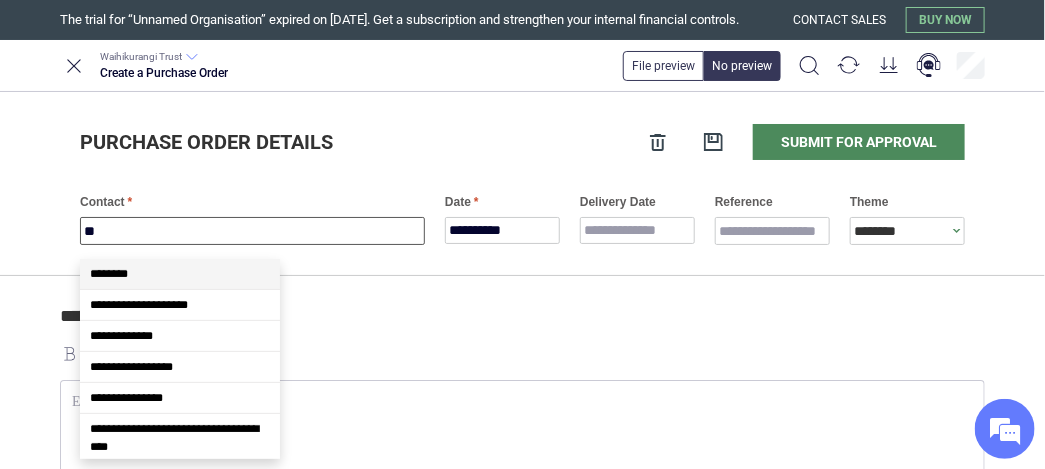 type on "*" 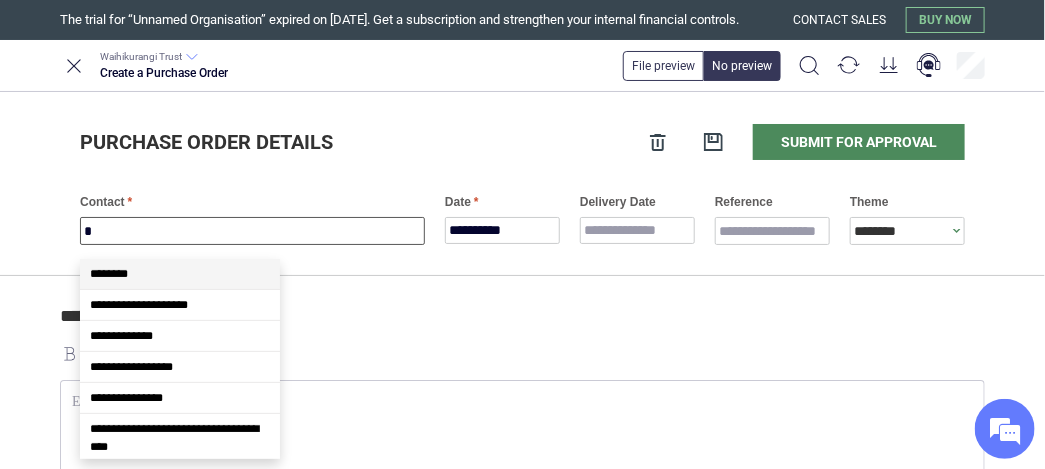 type 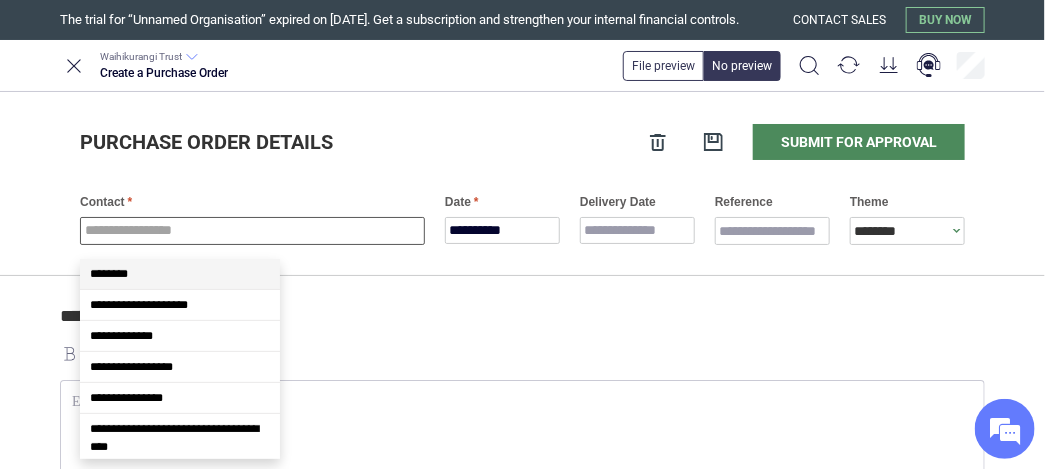 type on "*" 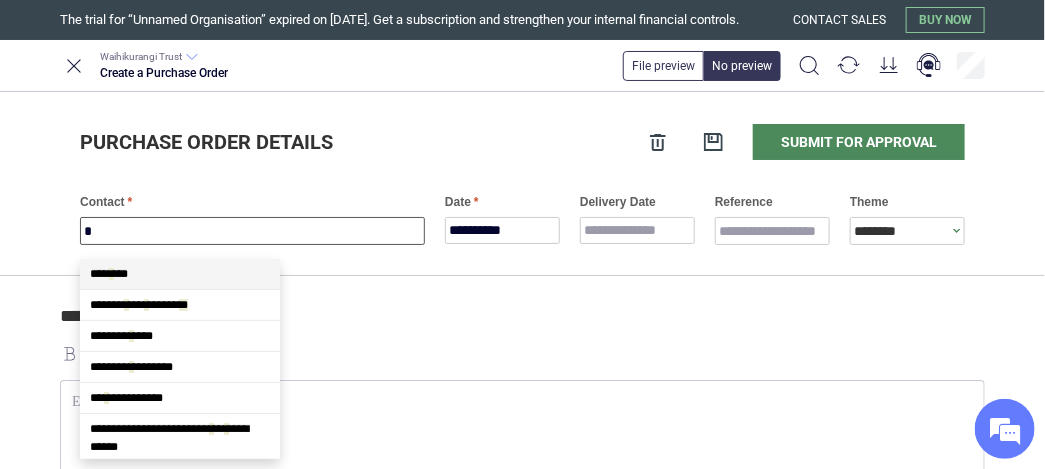type on "*" 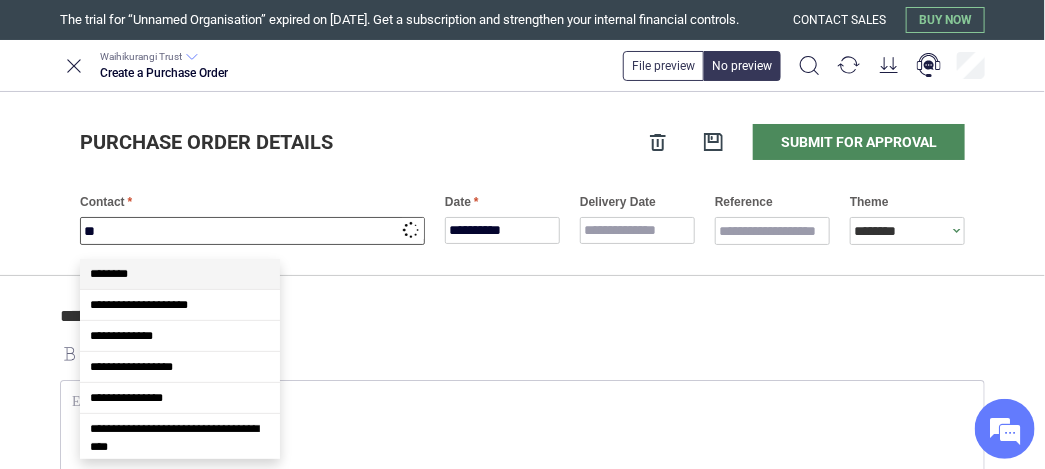 type on "***" 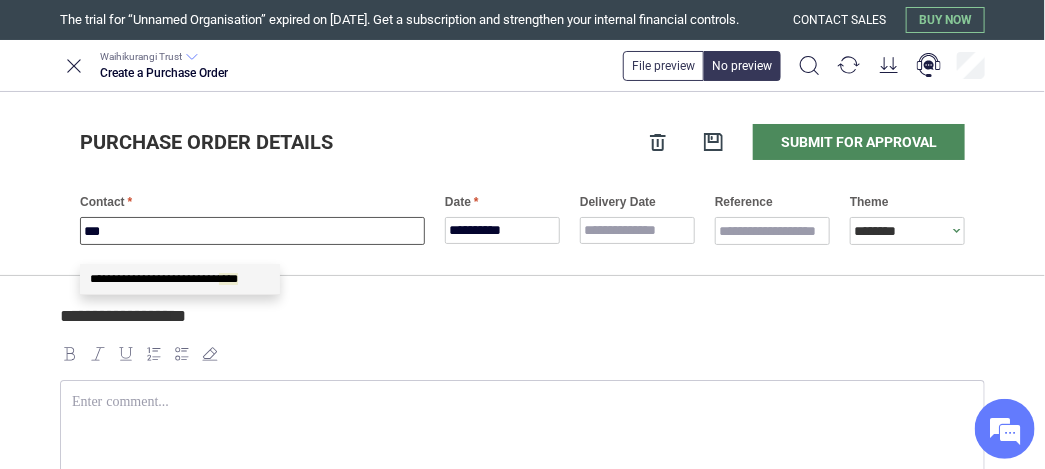 click on "**********" at bounding box center [164, 279] 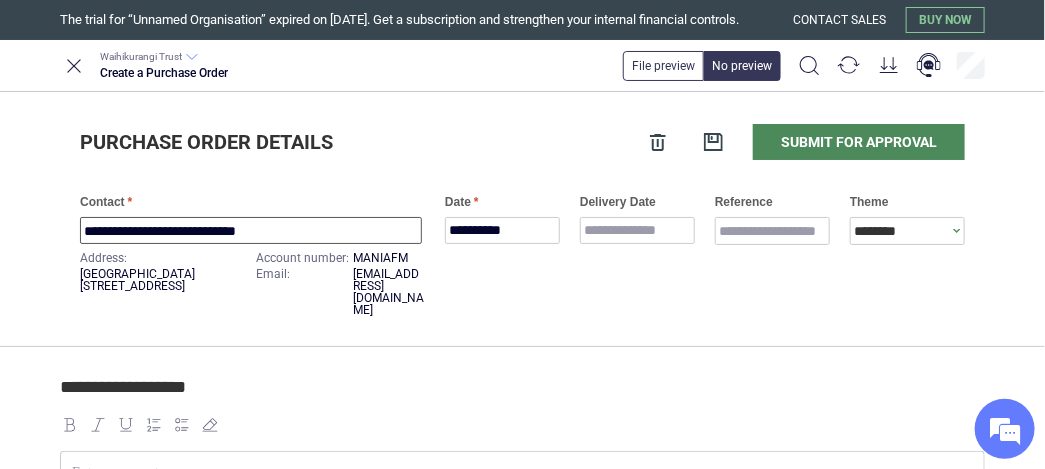 type on "**********" 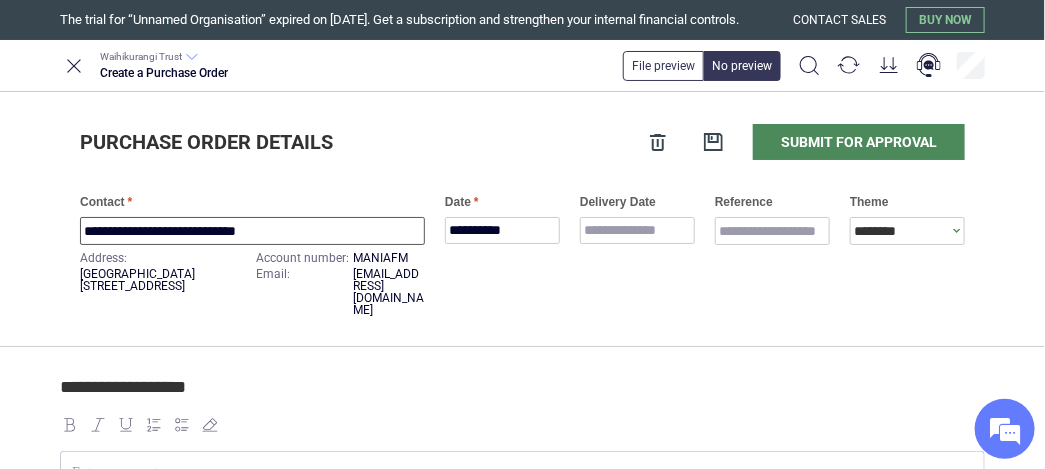 type on "*" 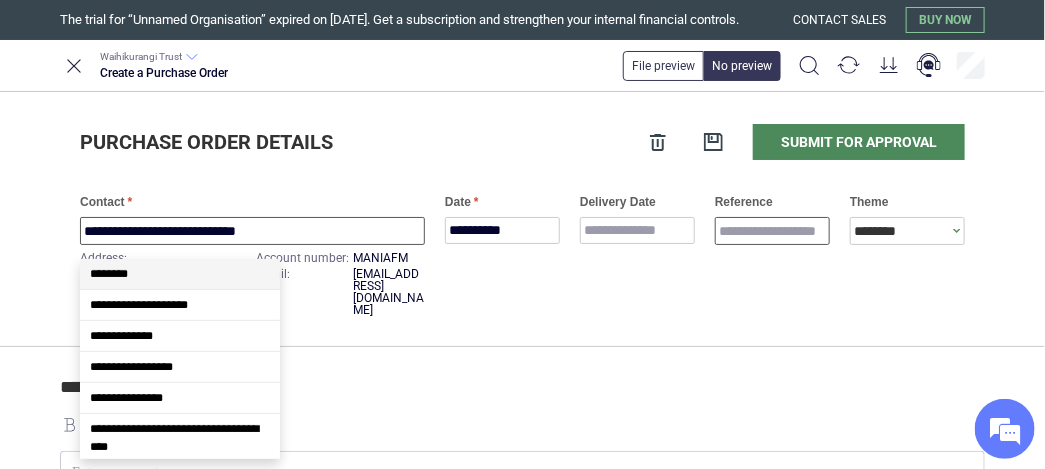 click on "Reference" at bounding box center (772, 231) 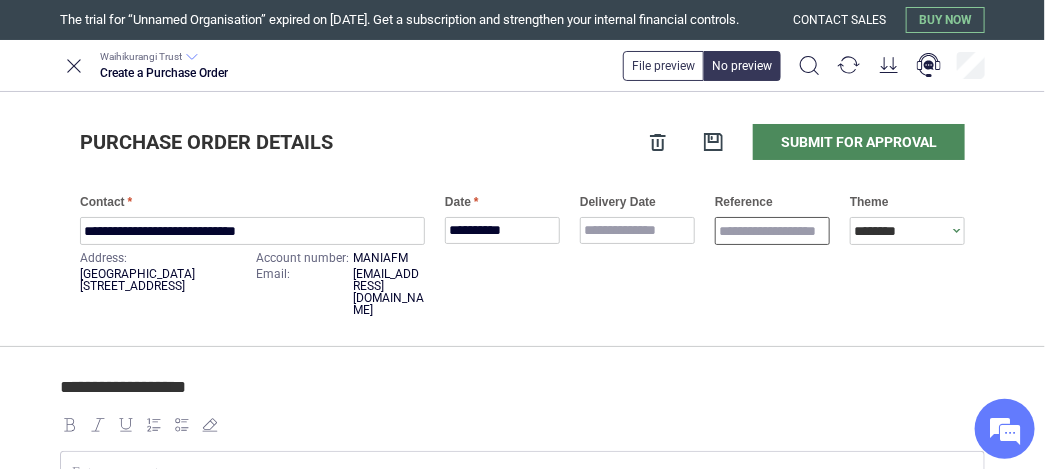 type on "*" 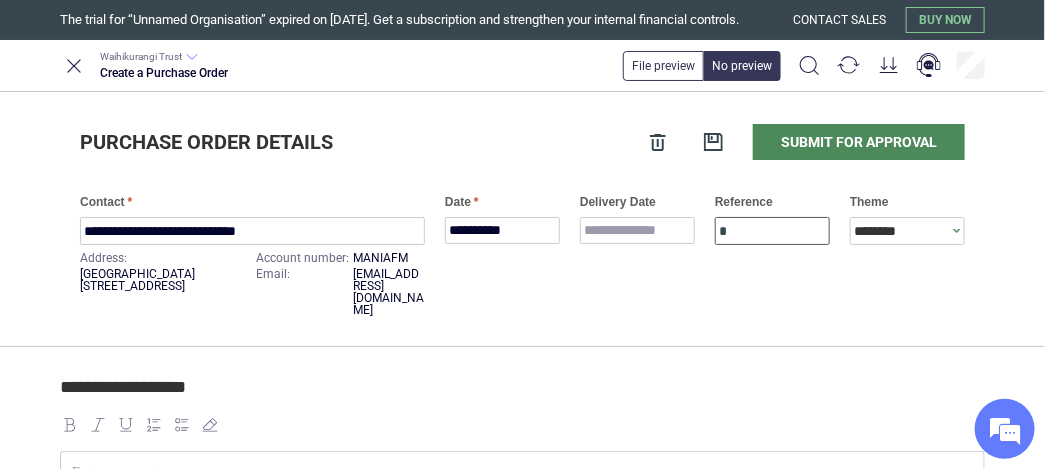 type on "*" 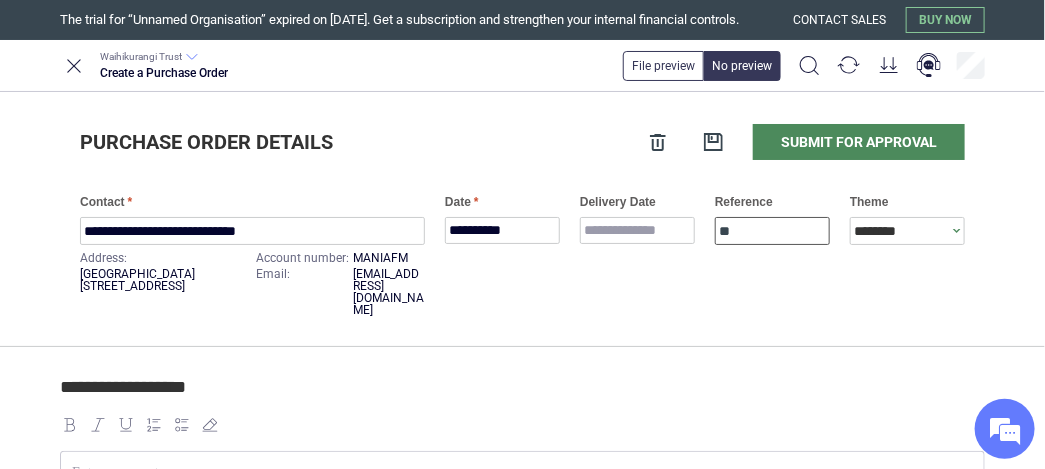 type on "*" 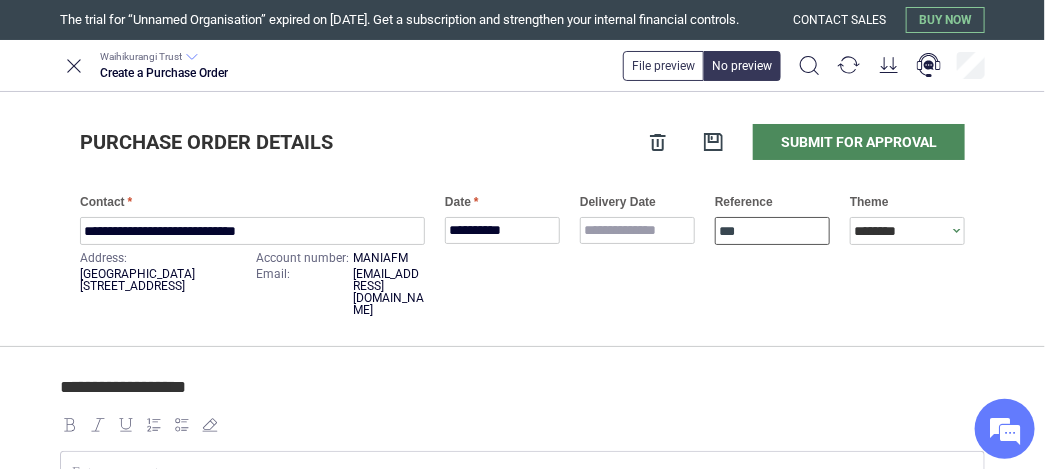 type on "*" 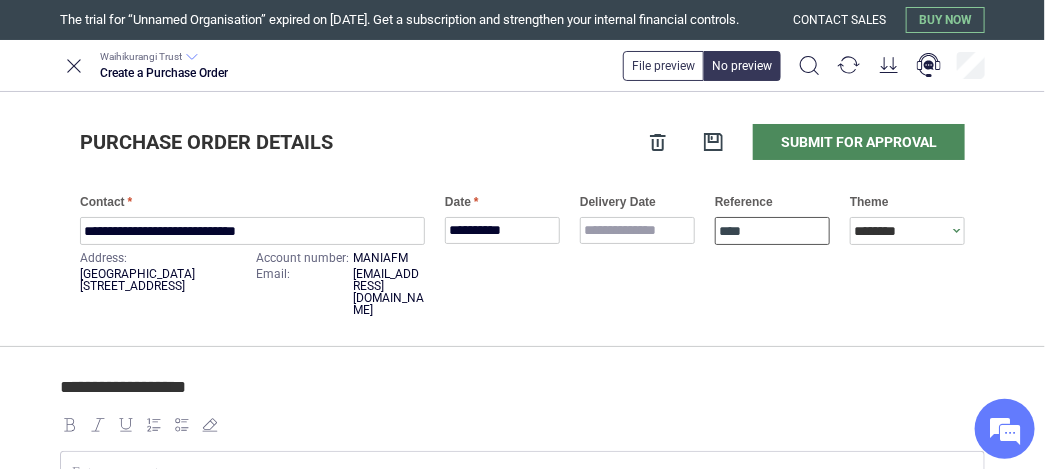 paste on "*******" 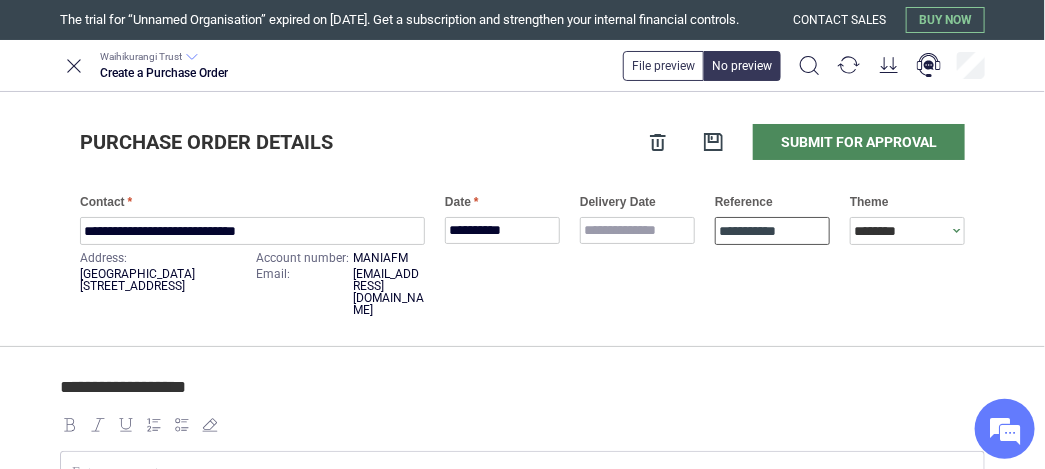 type on "**********" 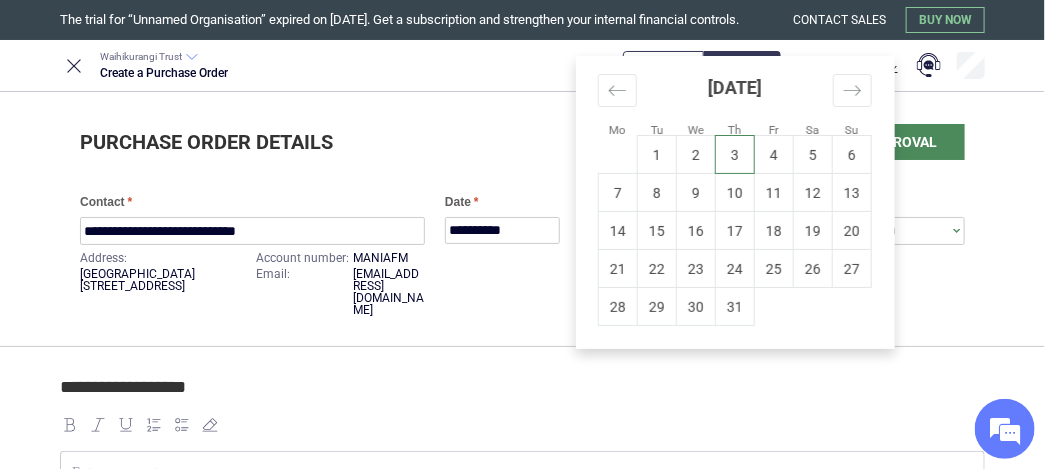 click on "**********" at bounding box center [522, 234] 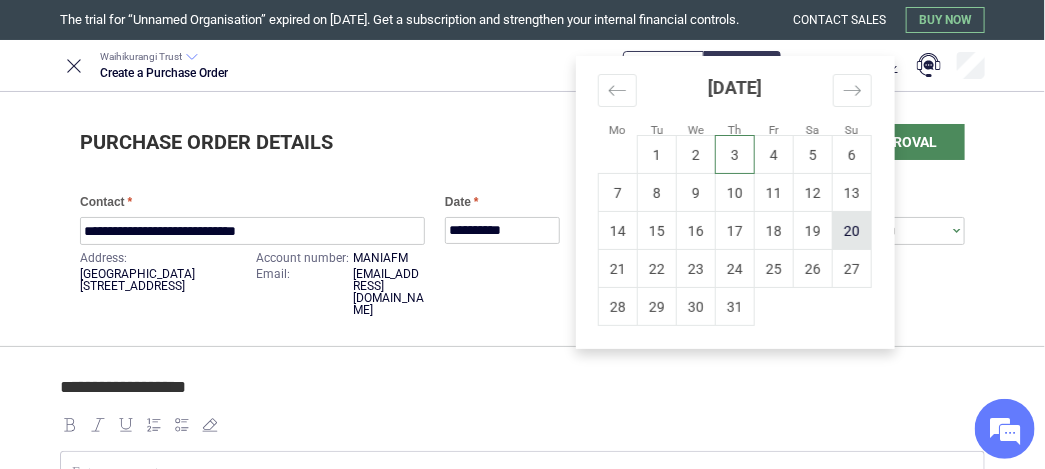 click on "20" at bounding box center (852, 231) 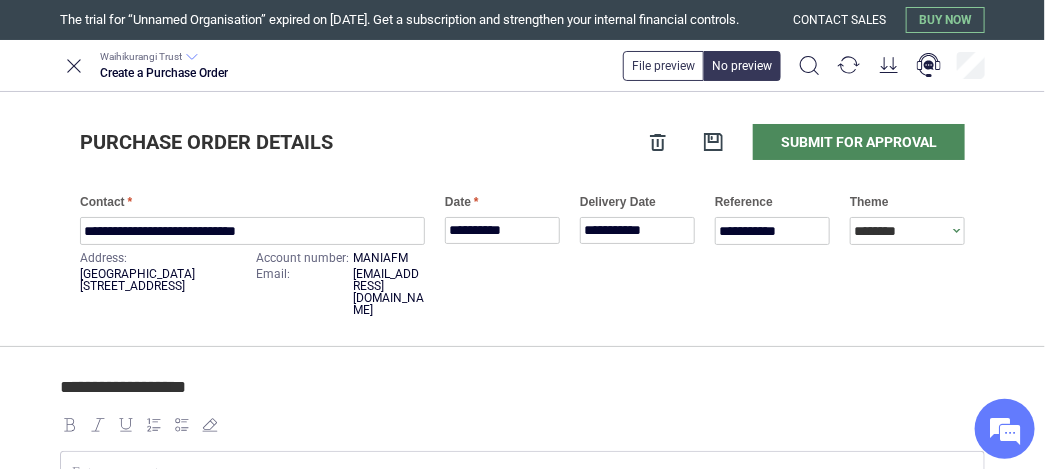 scroll, scrollTop: 312, scrollLeft: 0, axis: vertical 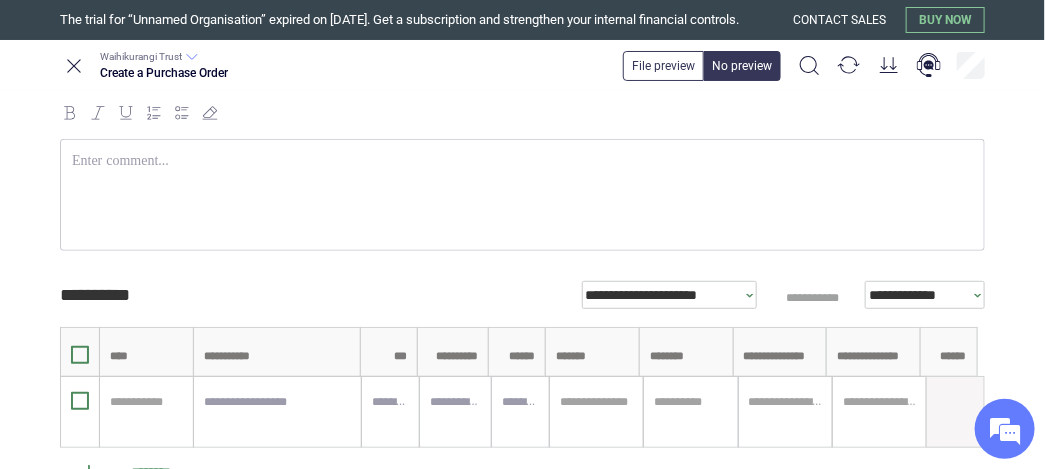 click at bounding box center (522, 195) 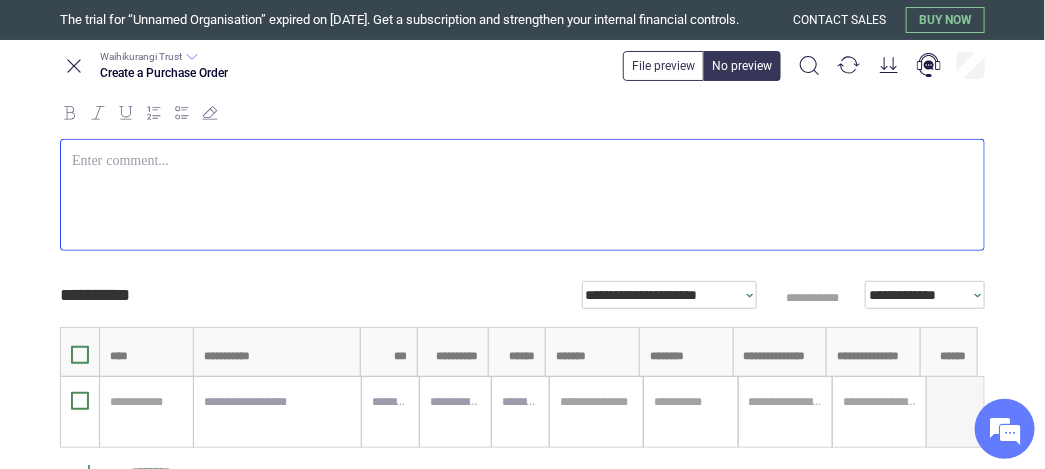 type 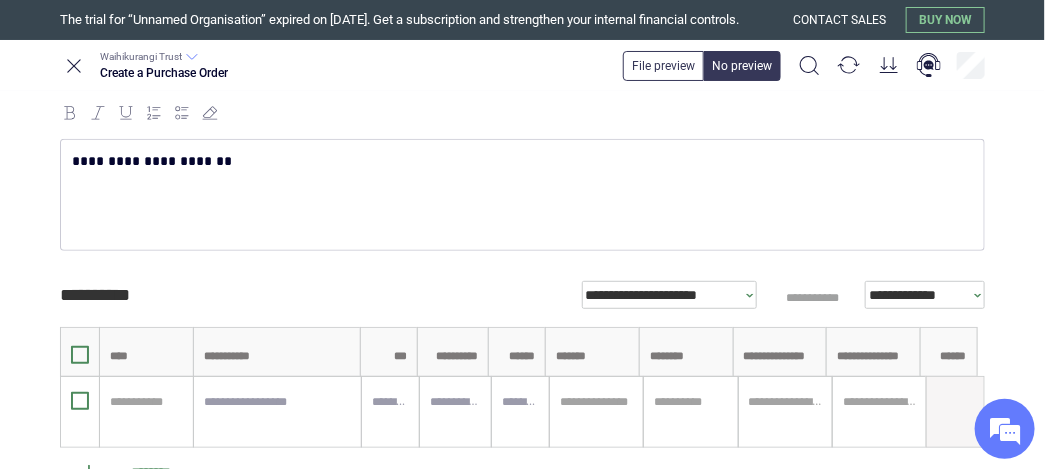 click on "**********" at bounding box center [522, 158] 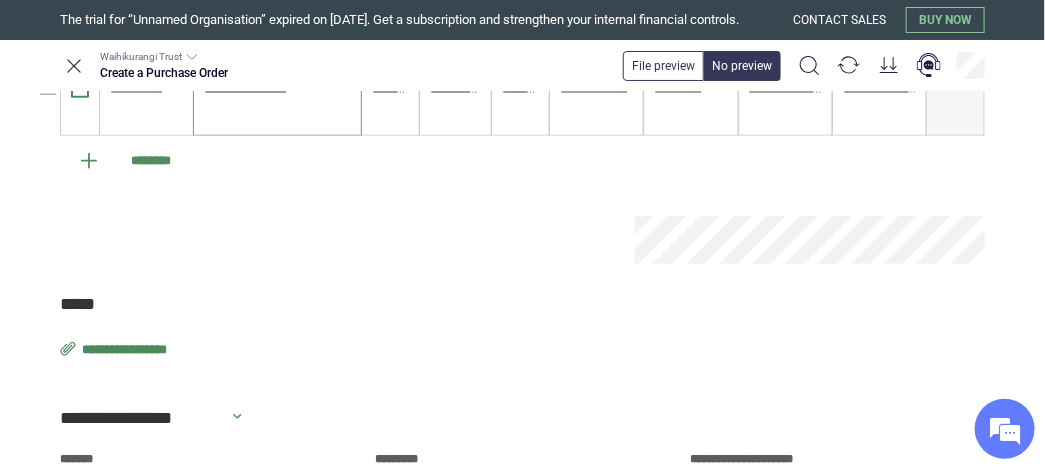 click at bounding box center [277, 100] 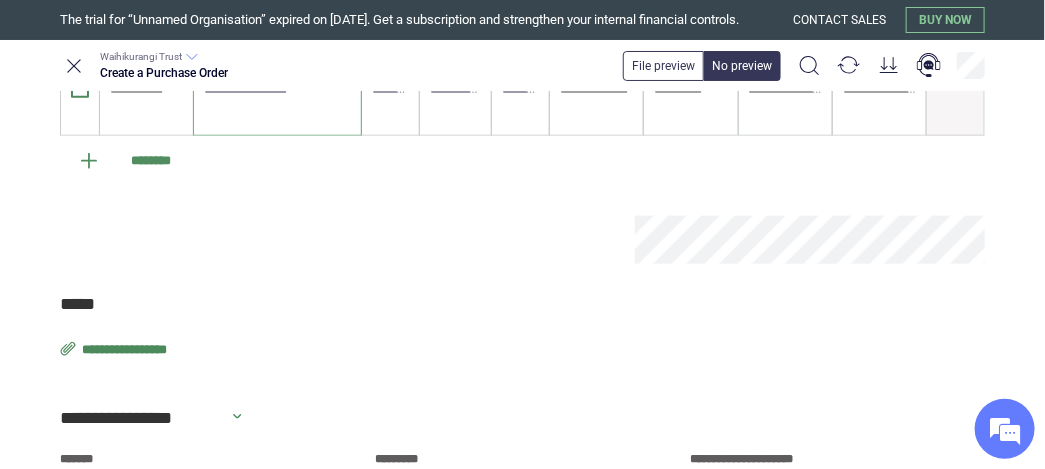 type on "*" 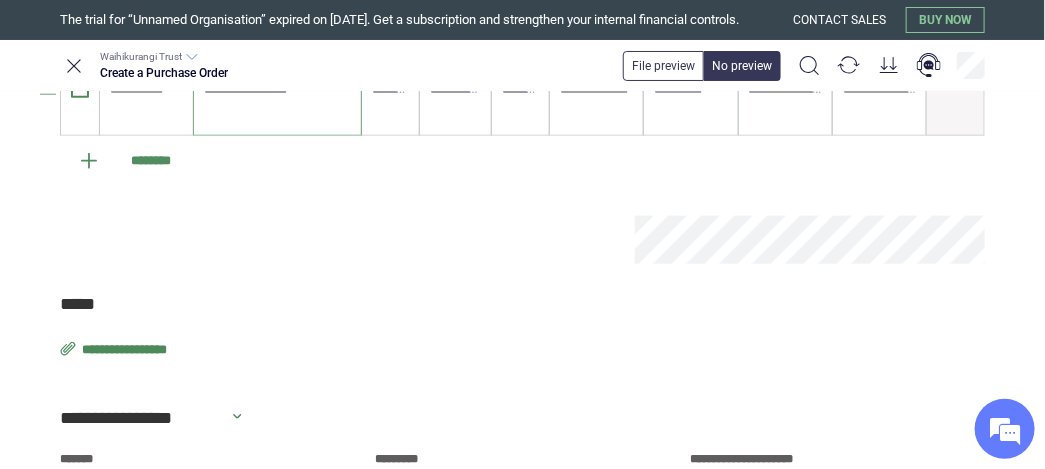 click at bounding box center (277, 100) 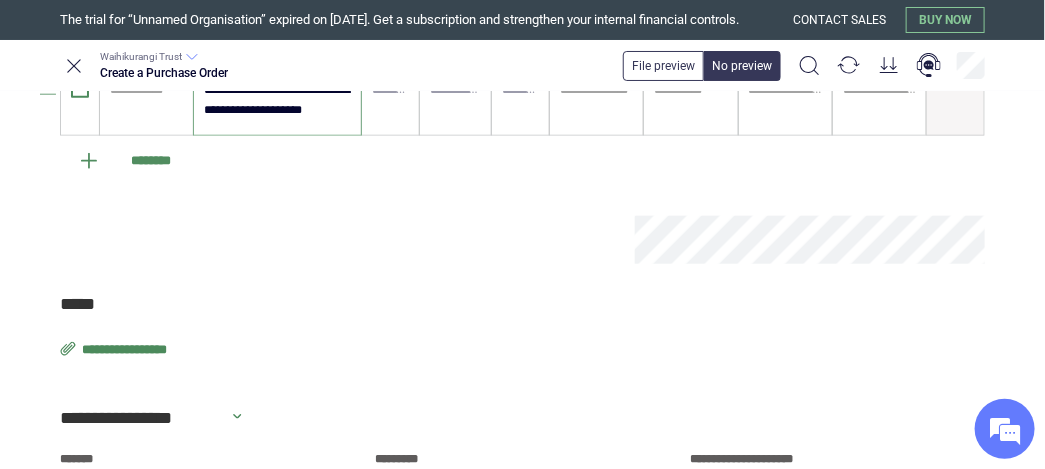 scroll, scrollTop: 16, scrollLeft: 0, axis: vertical 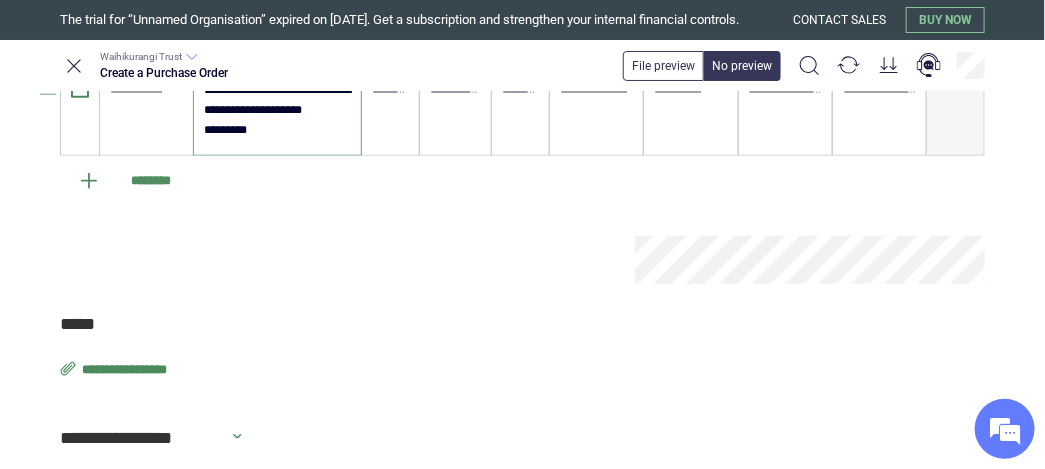 click on "**********" at bounding box center (277, 110) 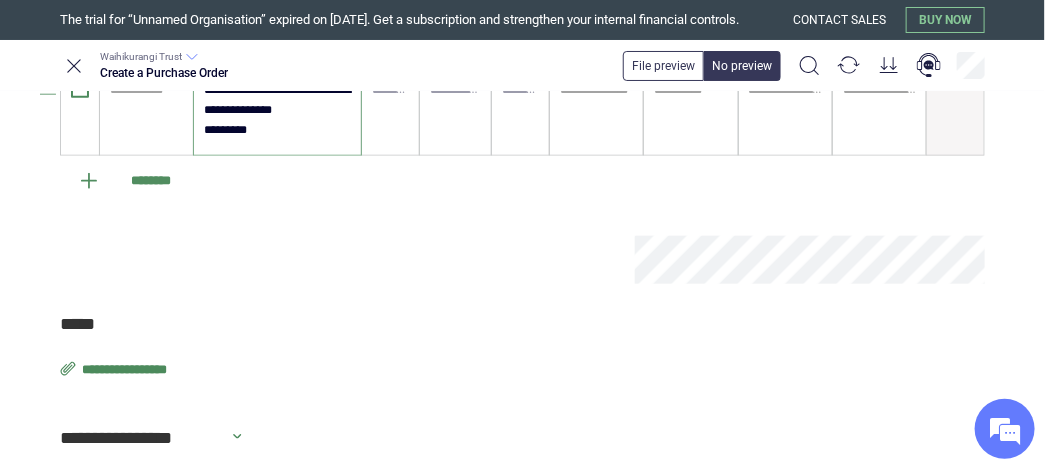 scroll, scrollTop: 0, scrollLeft: 0, axis: both 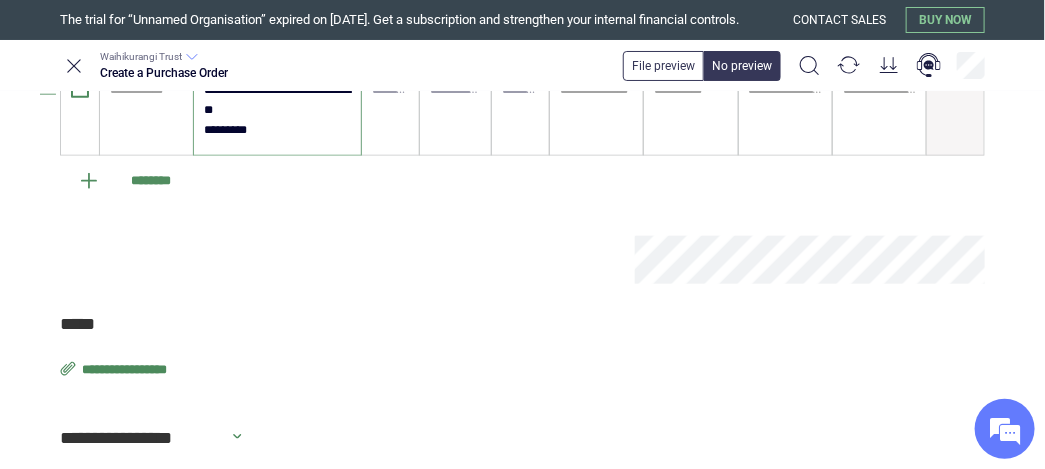 type on "**********" 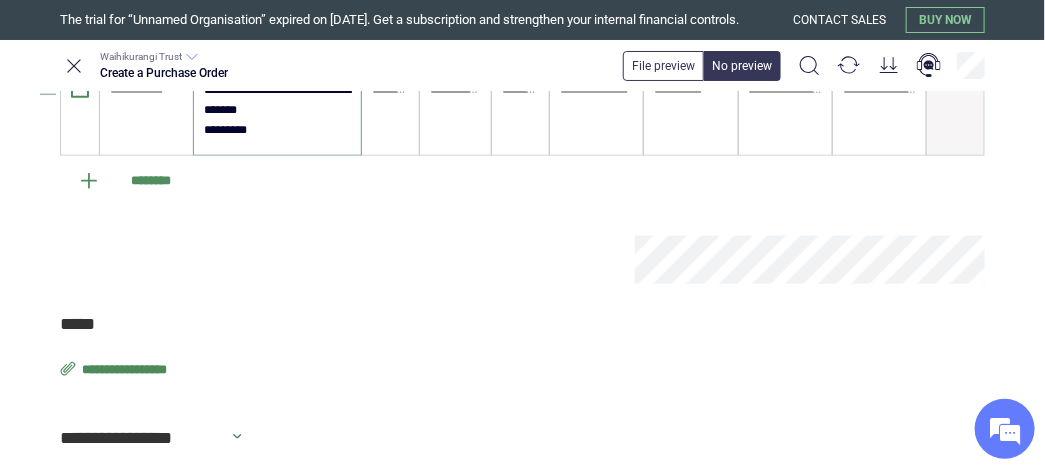 type on "*" 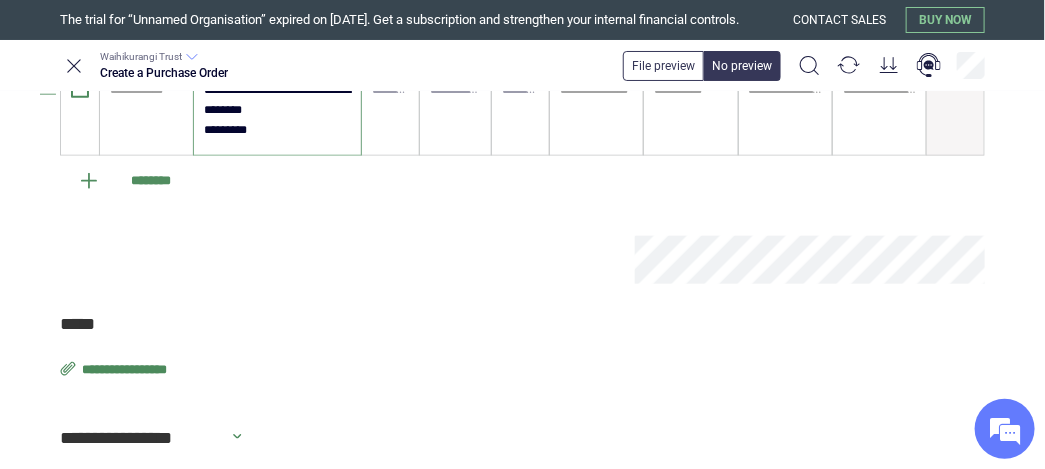 type on "*" 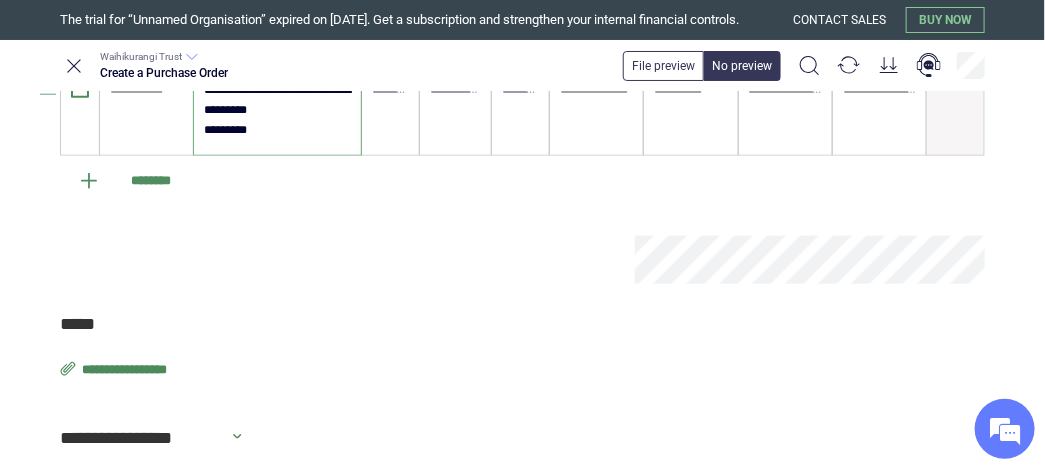 type on "*" 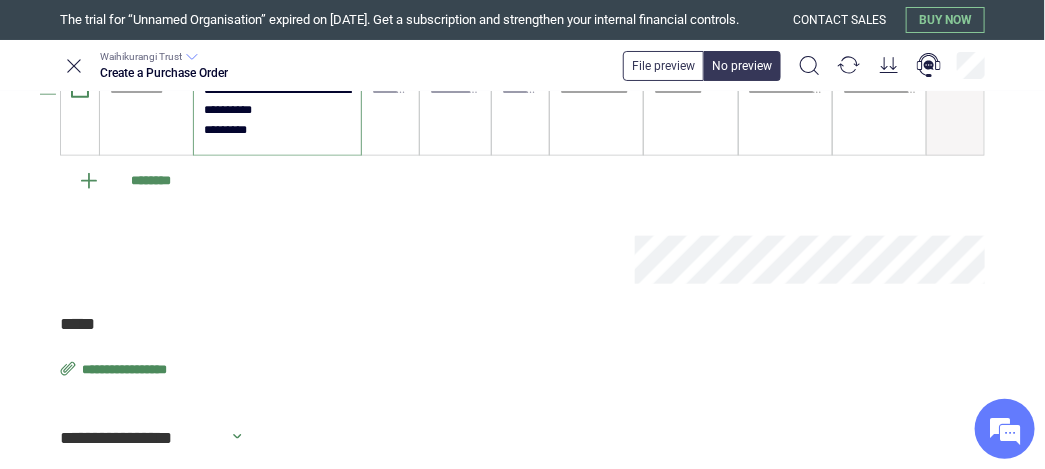 type on "*" 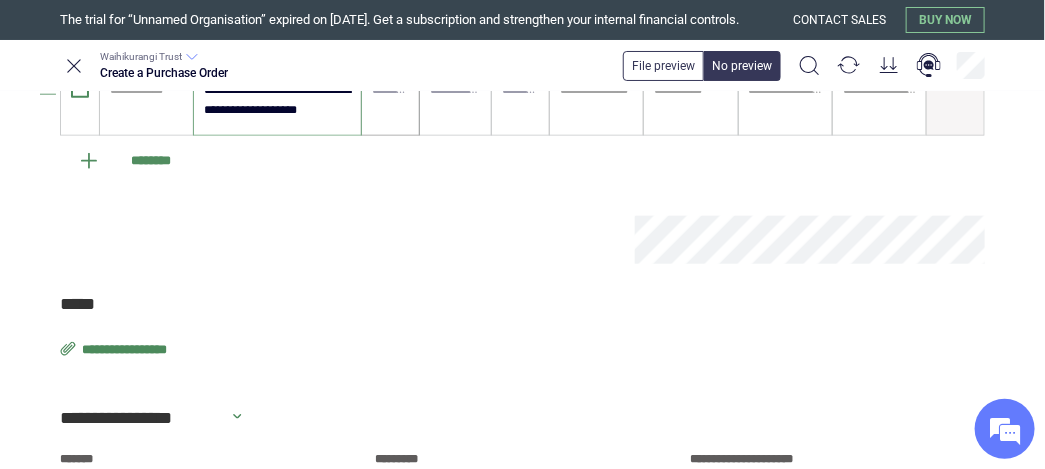 type on "**********" 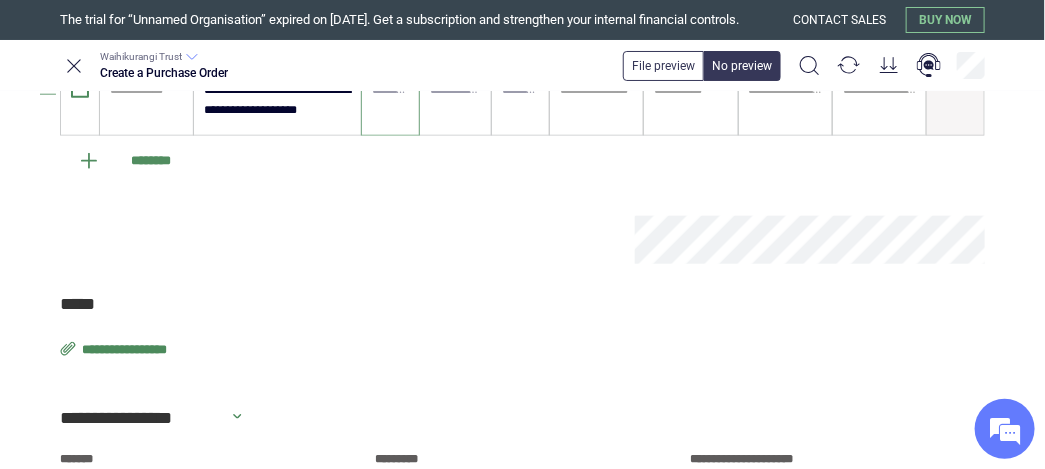 click at bounding box center (390, 90) 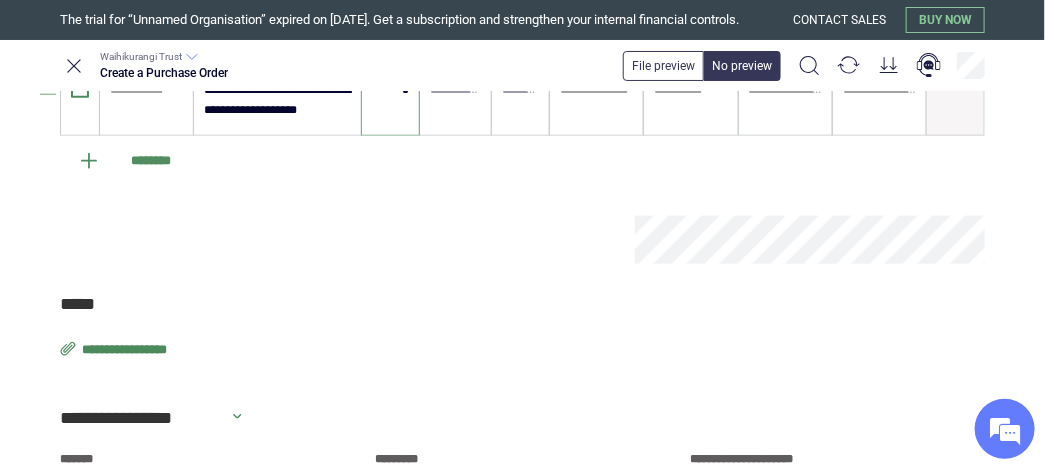 type on "*" 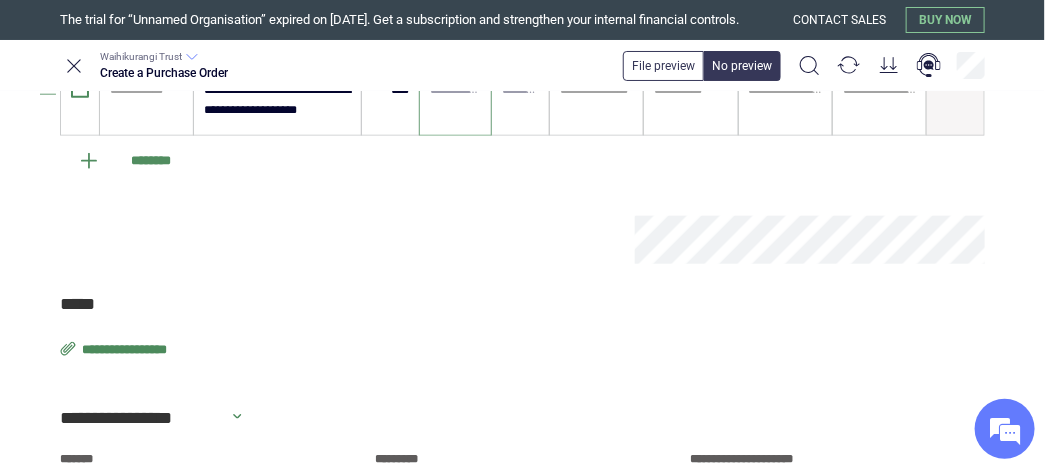paste on "******" 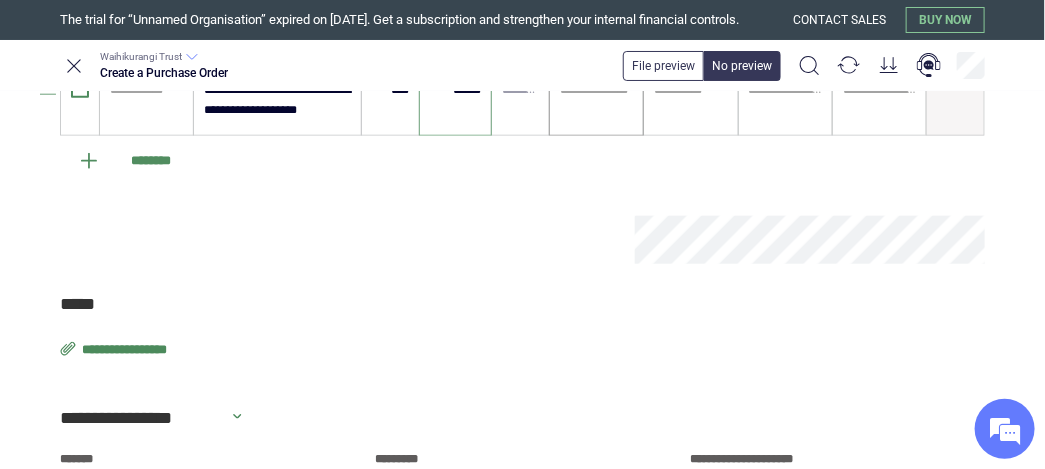 type on "******" 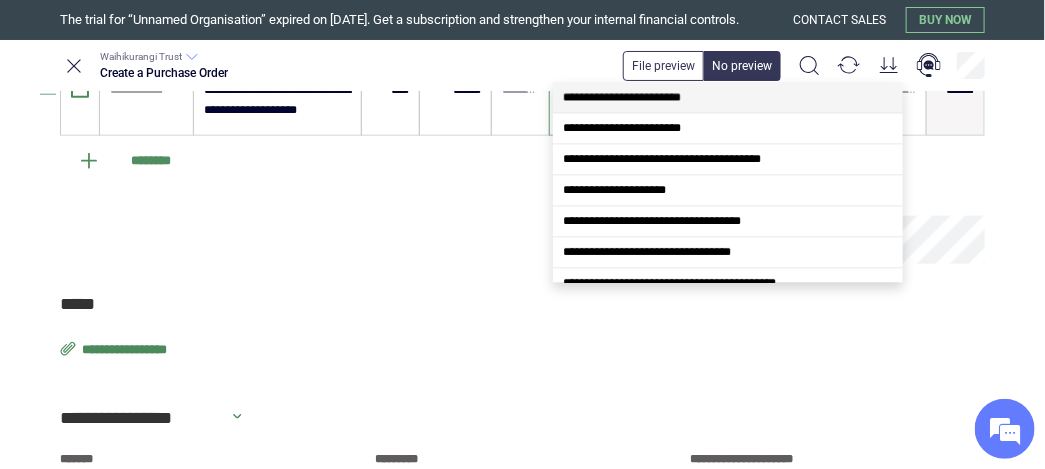 click at bounding box center [596, 90] 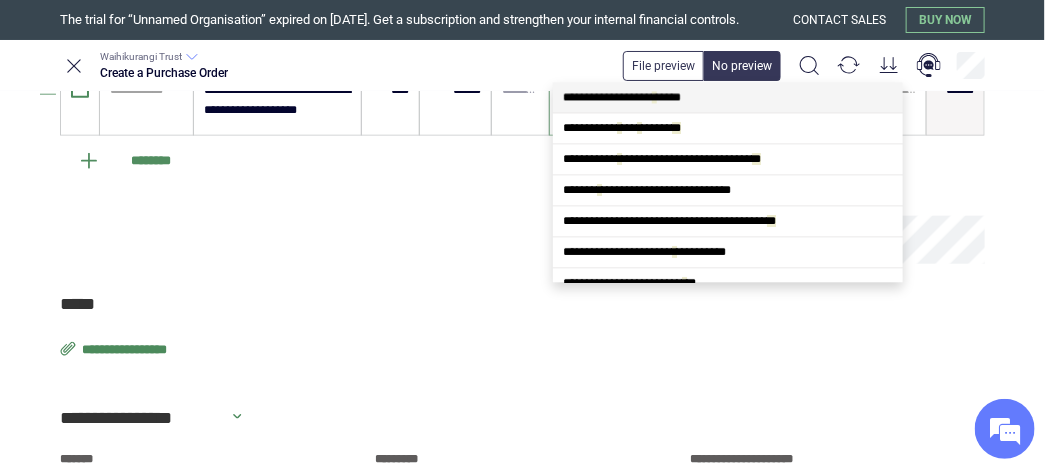 scroll, scrollTop: 0, scrollLeft: 0, axis: both 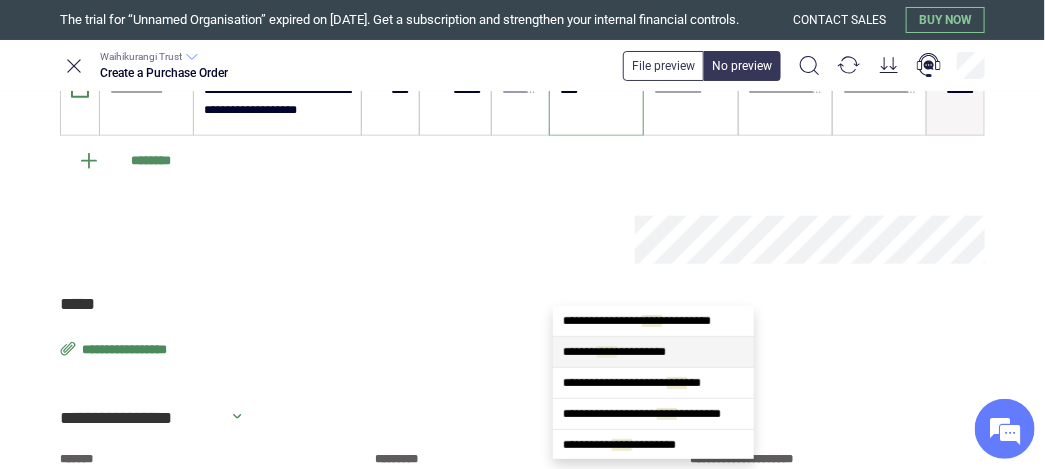 type on "****" 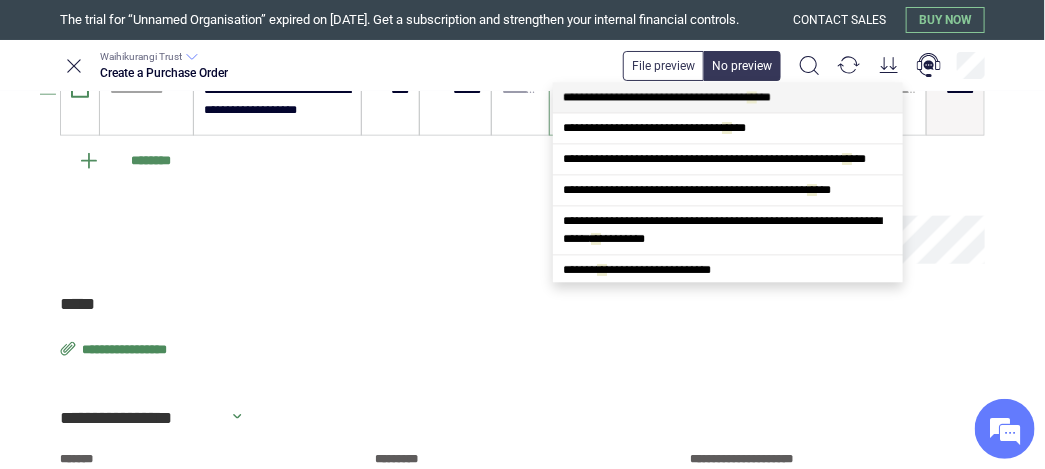 scroll, scrollTop: 0, scrollLeft: 0, axis: both 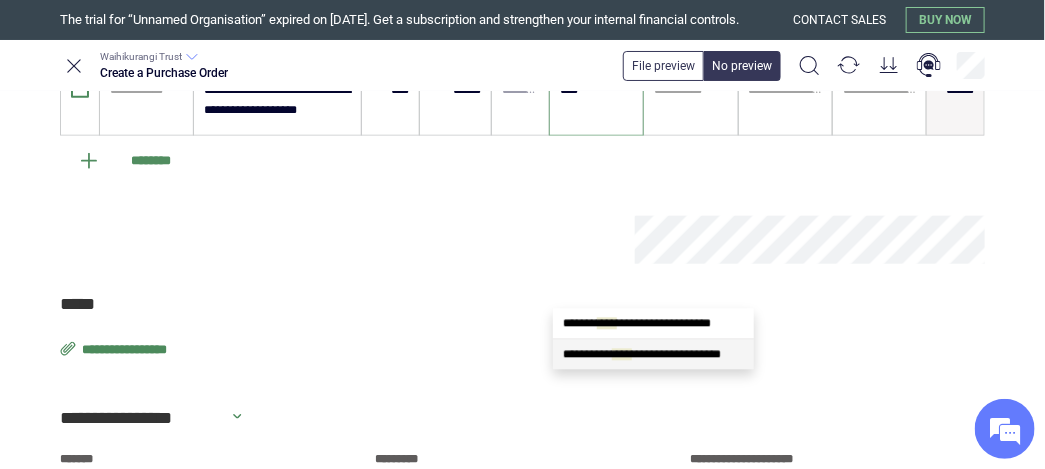 type on "****" 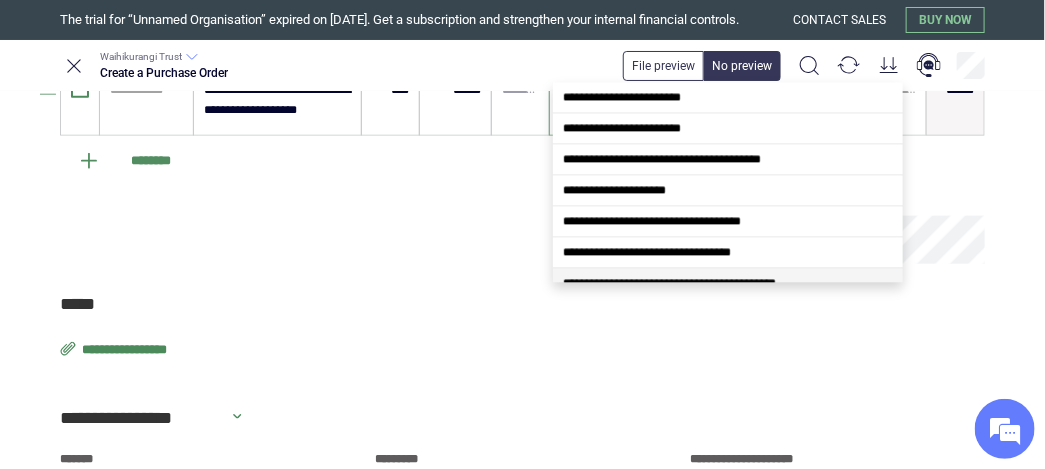 click at bounding box center [596, 90] 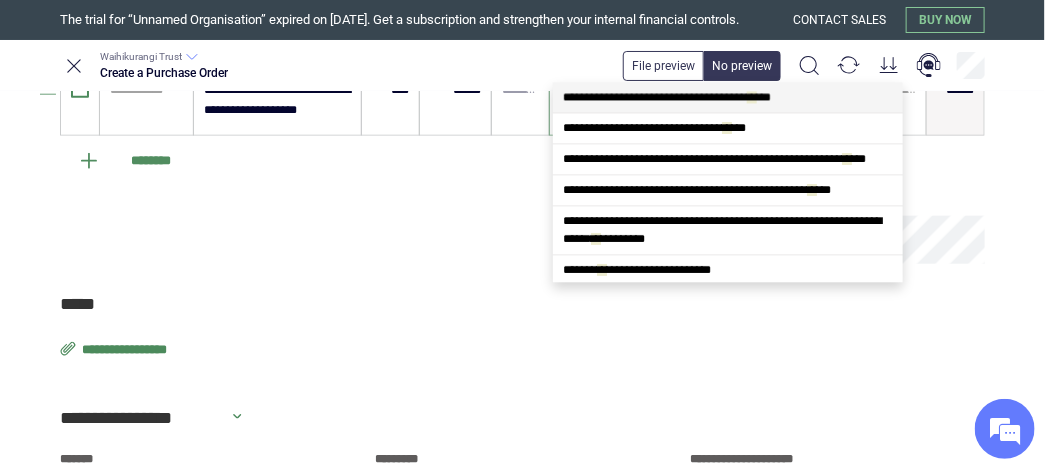type on "****" 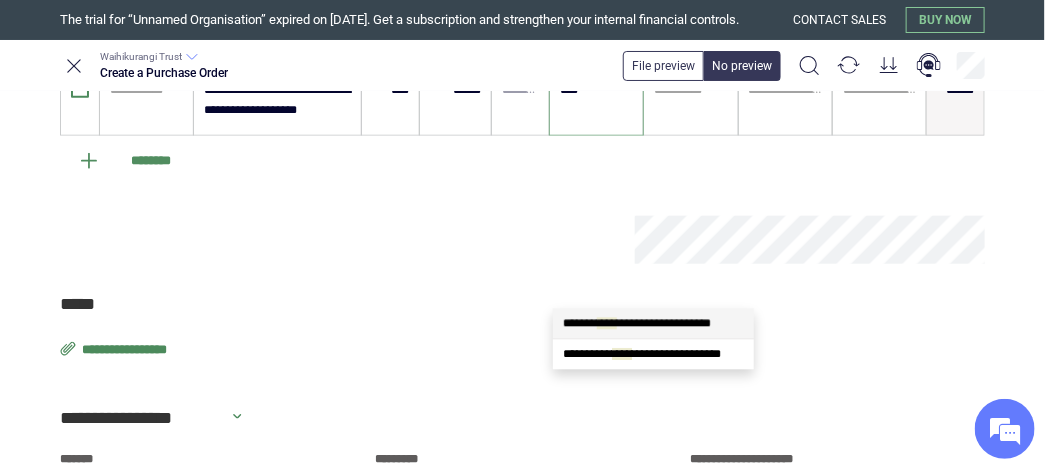 click on "****" at bounding box center [607, 323] 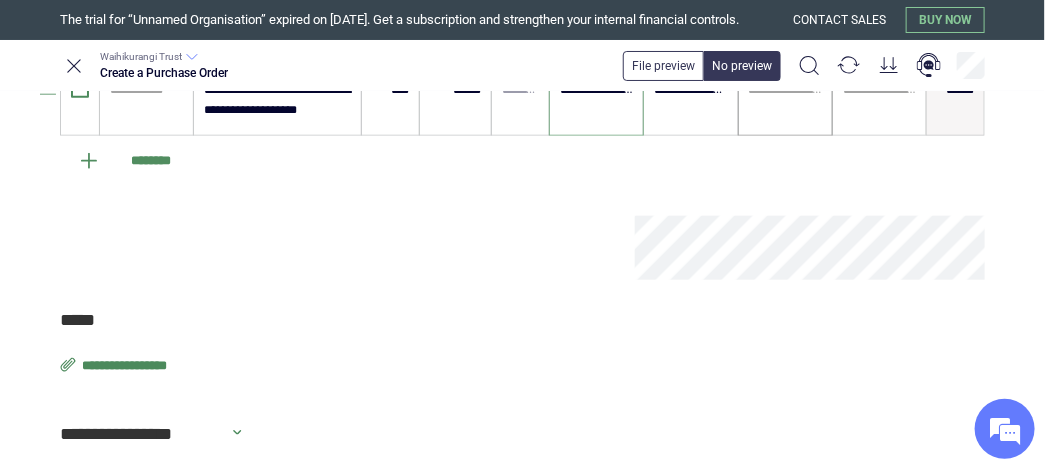 type on "**********" 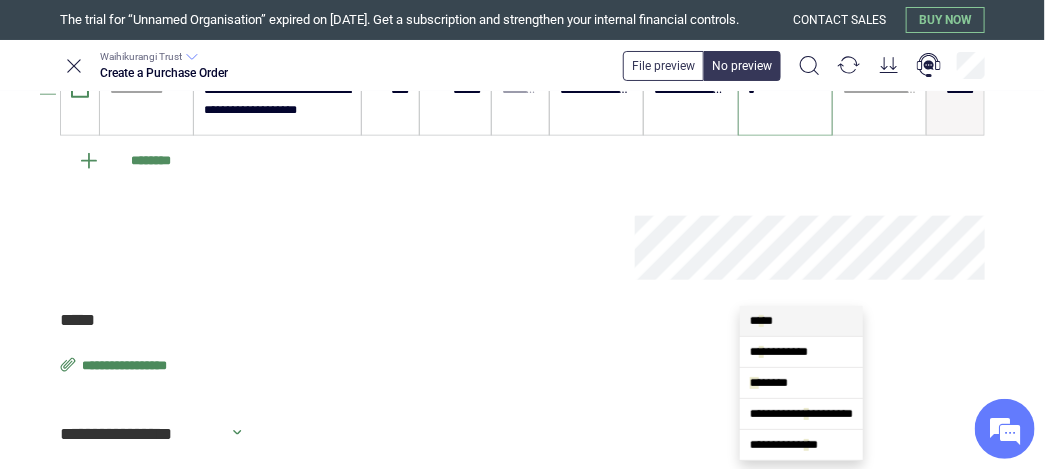 scroll, scrollTop: 0, scrollLeft: 0, axis: both 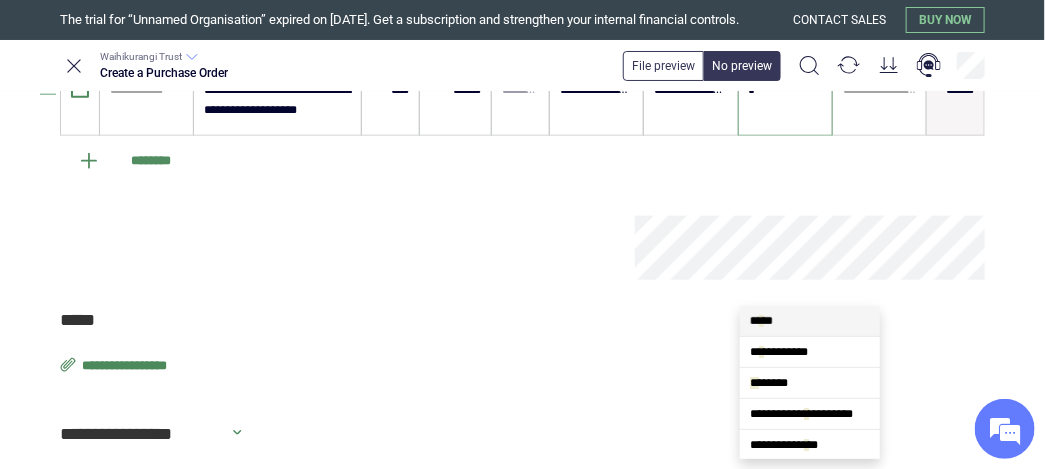 type on "**" 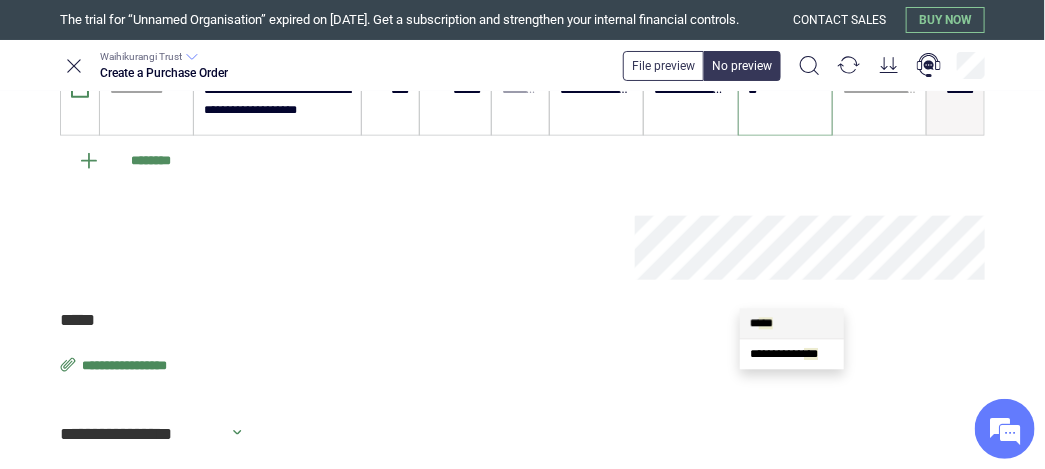 click on "* ** *" at bounding box center (761, 323) 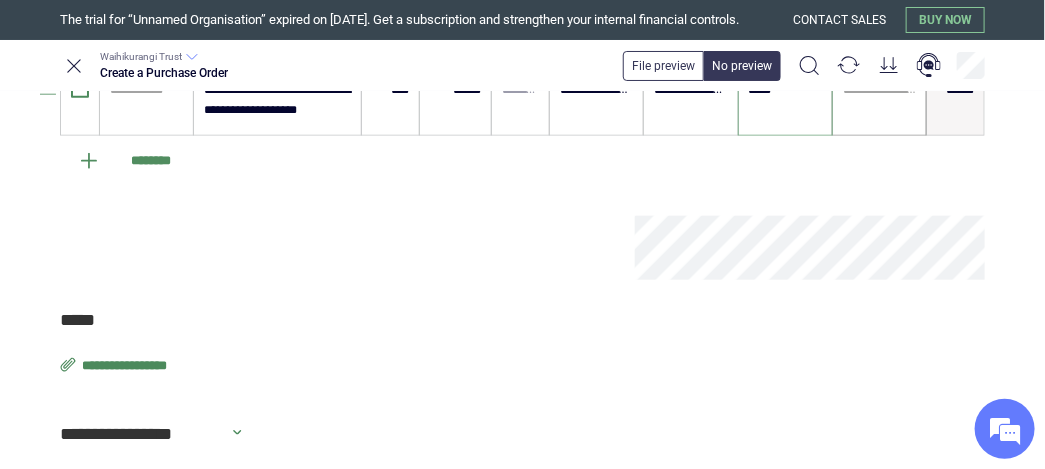 type on "*****" 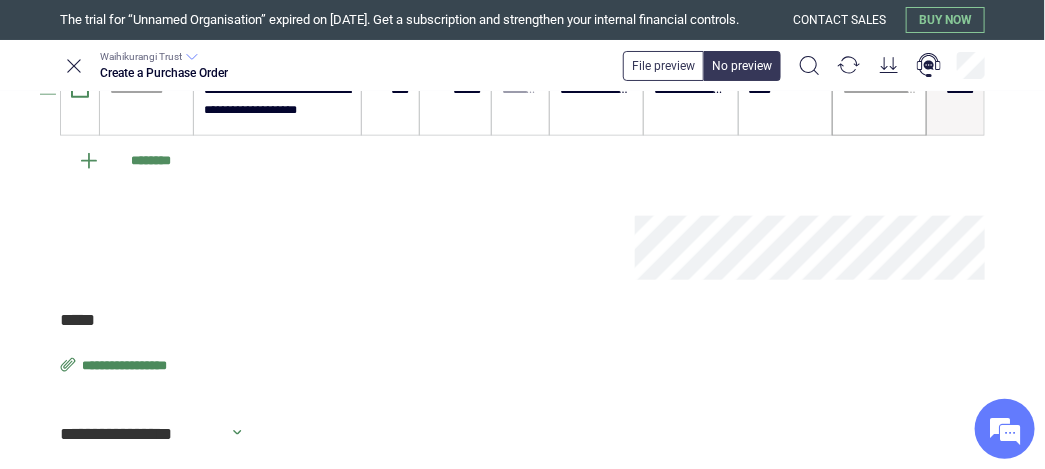 click on "**********" at bounding box center (879, 100) 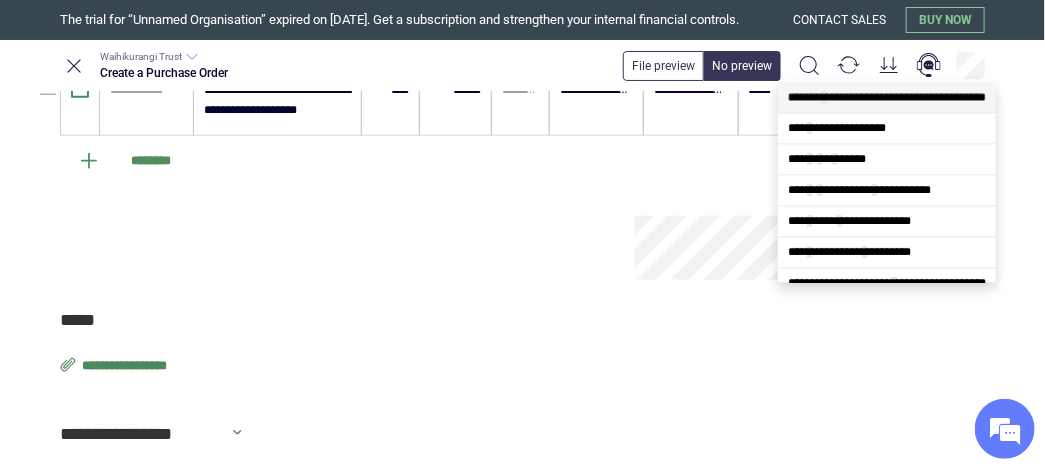 type on "**" 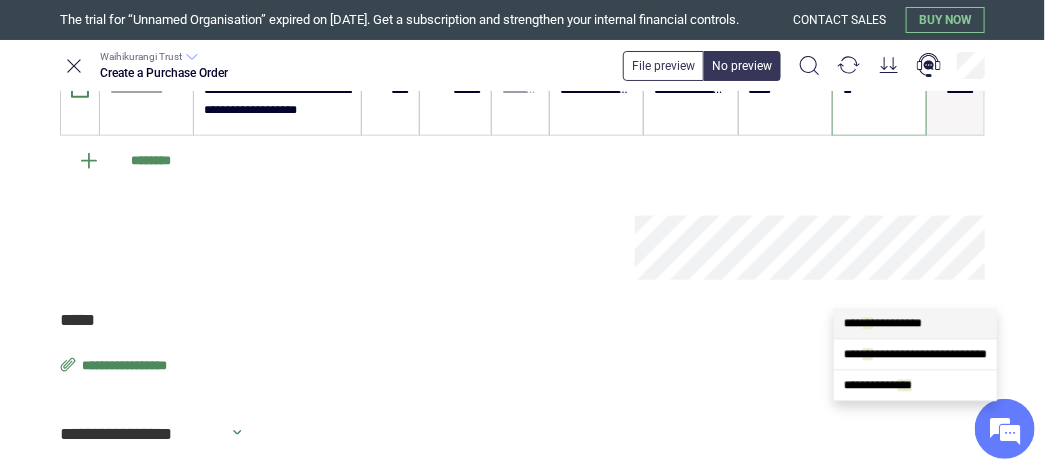 click on "**********" at bounding box center (883, 323) 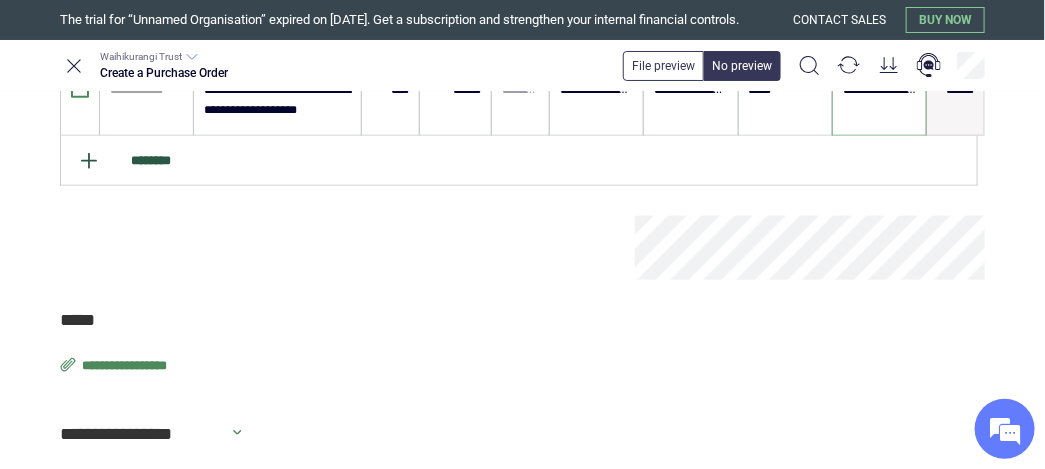 type on "**********" 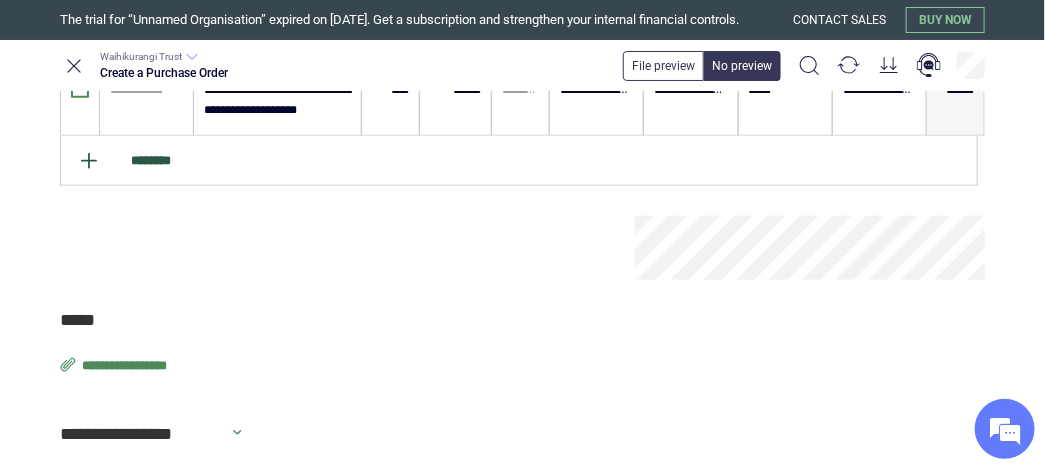 click on "********" at bounding box center (519, 161) 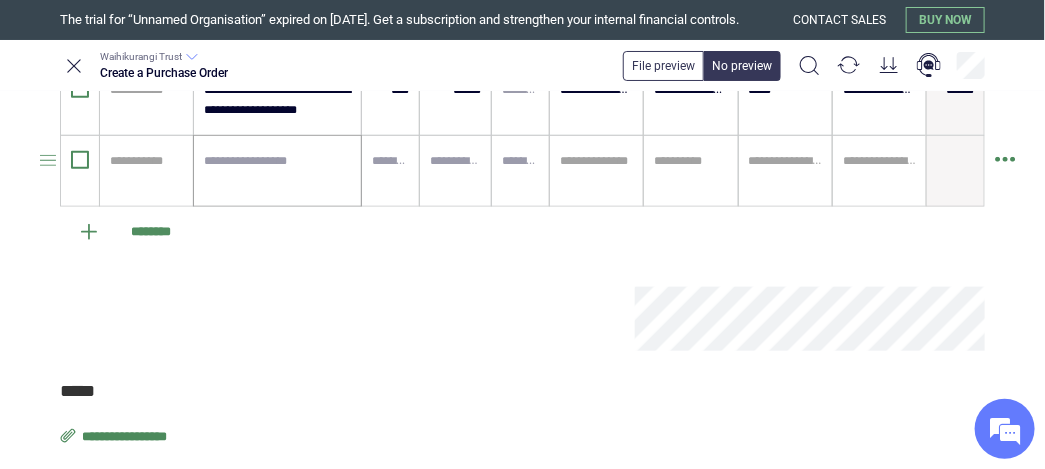 click at bounding box center (277, 171) 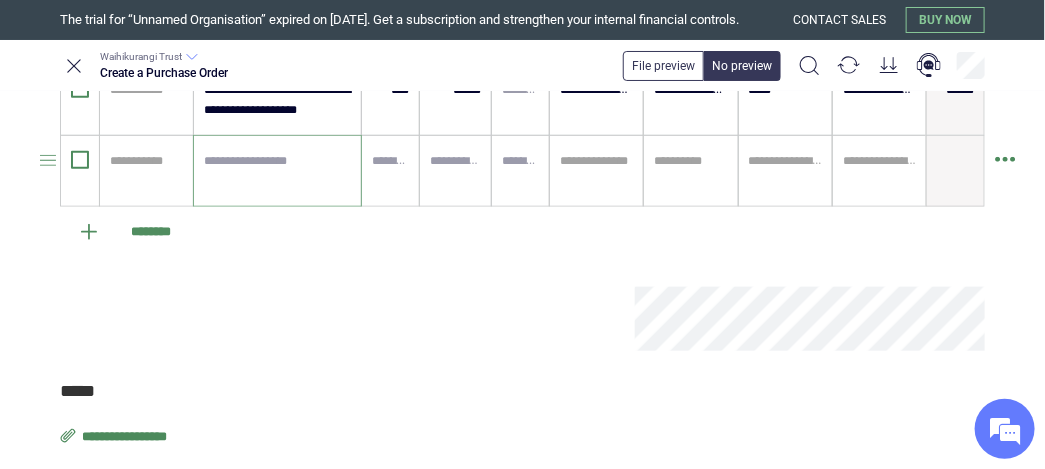 paste on "**********" 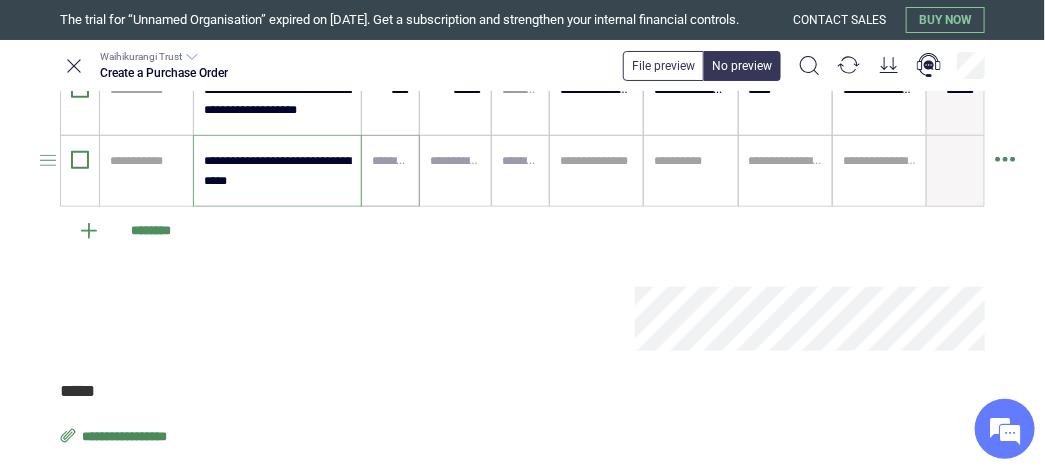 type on "**********" 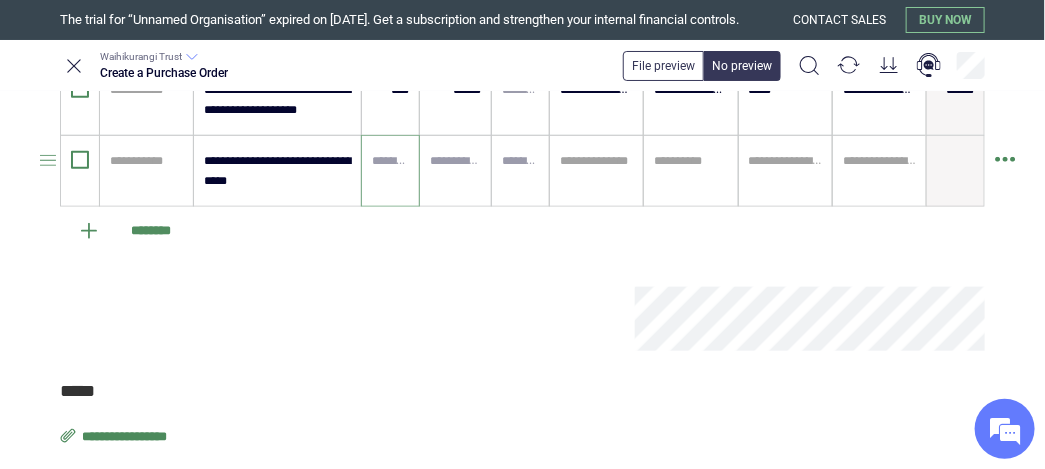 click at bounding box center (390, 161) 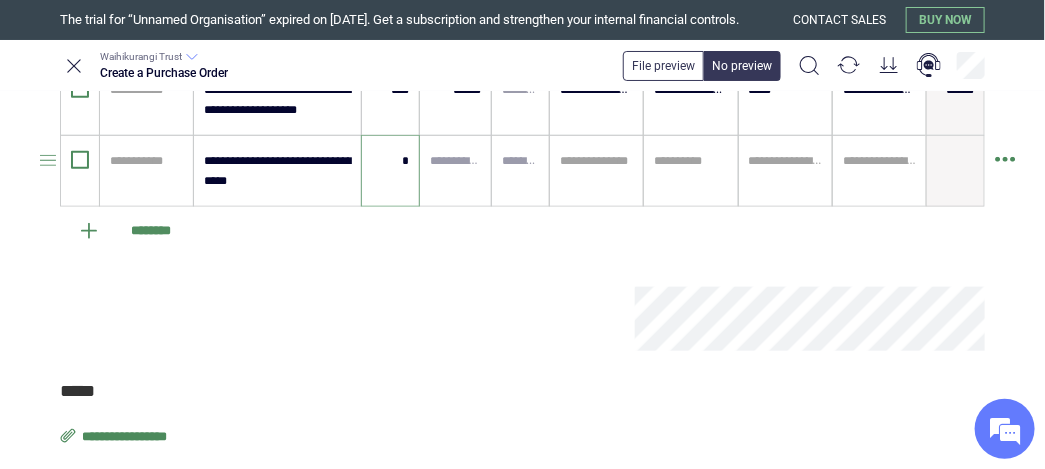 type on "*" 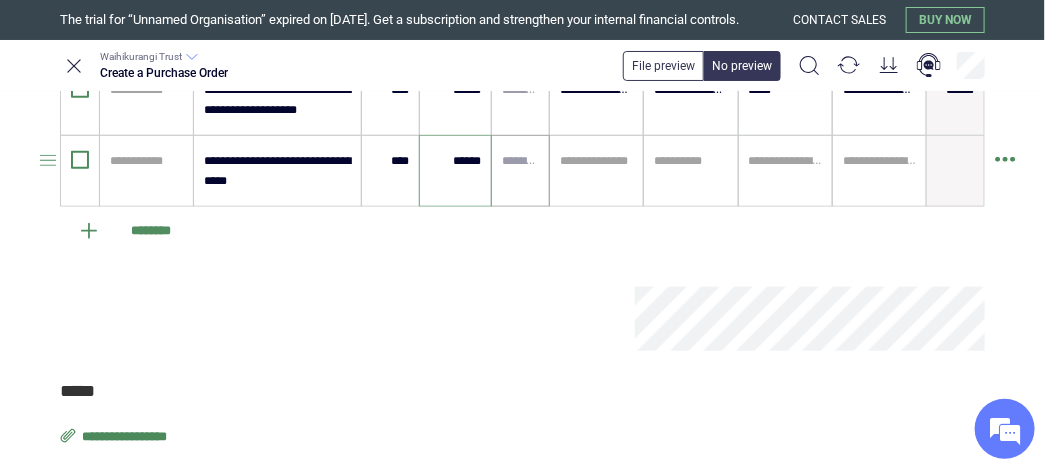 type on "******" 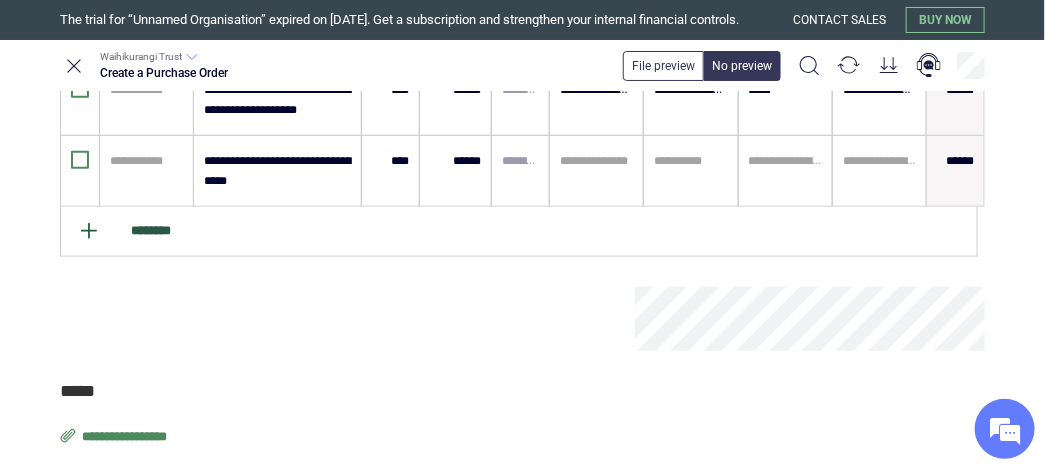click on "********" at bounding box center (519, 232) 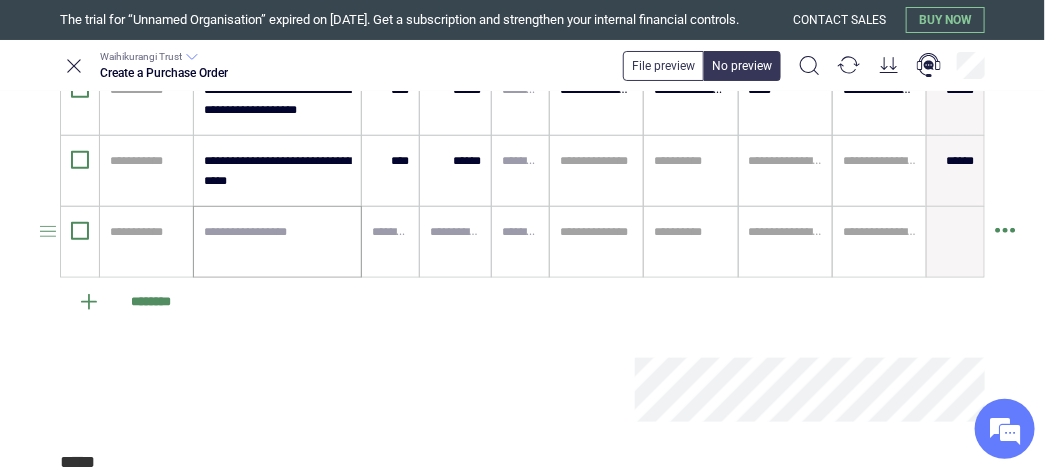 click at bounding box center [277, 242] 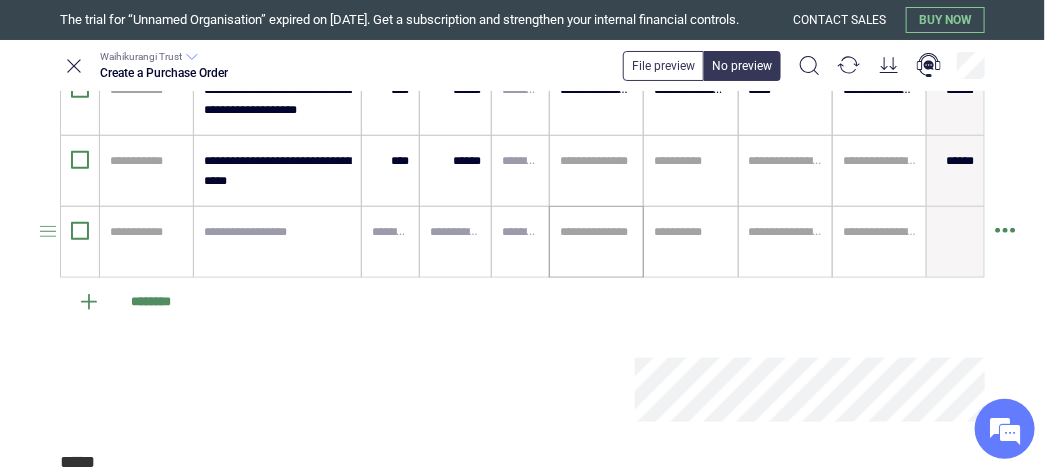 type on "*" 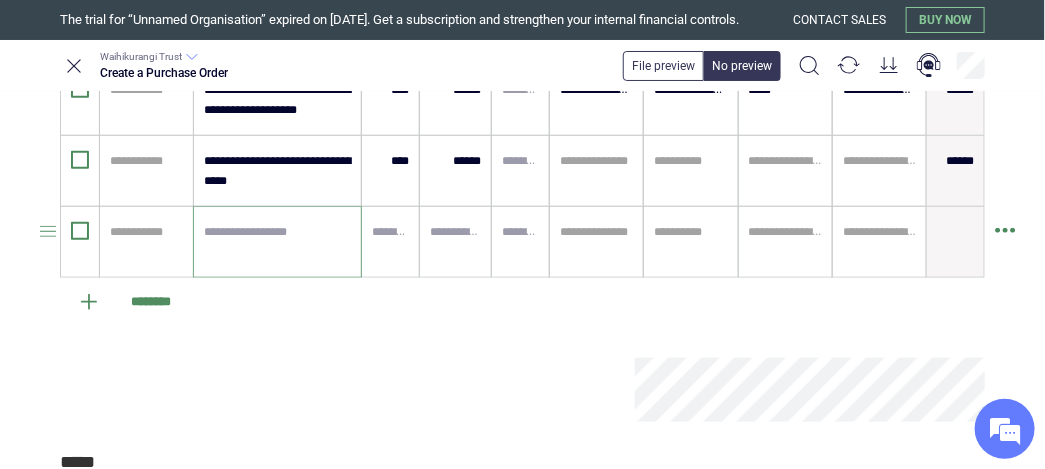click at bounding box center [277, 242] 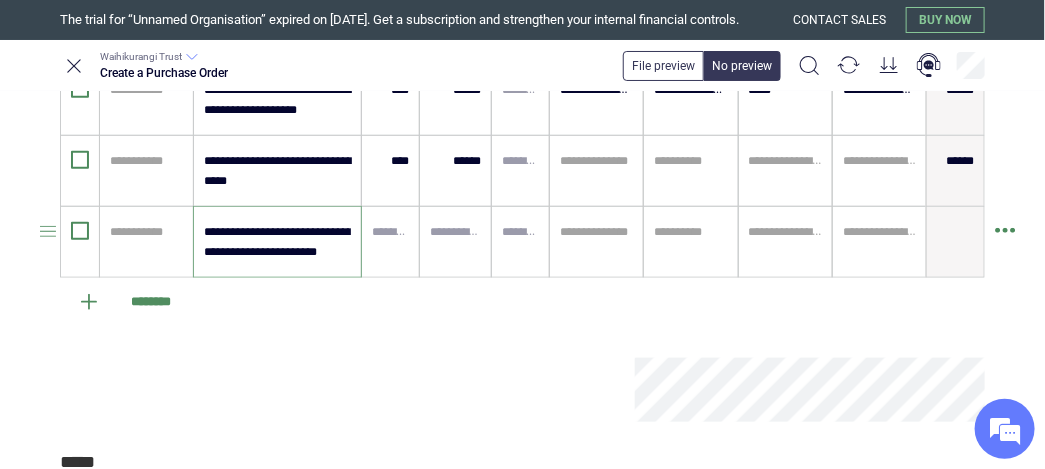 scroll, scrollTop: 658, scrollLeft: 0, axis: vertical 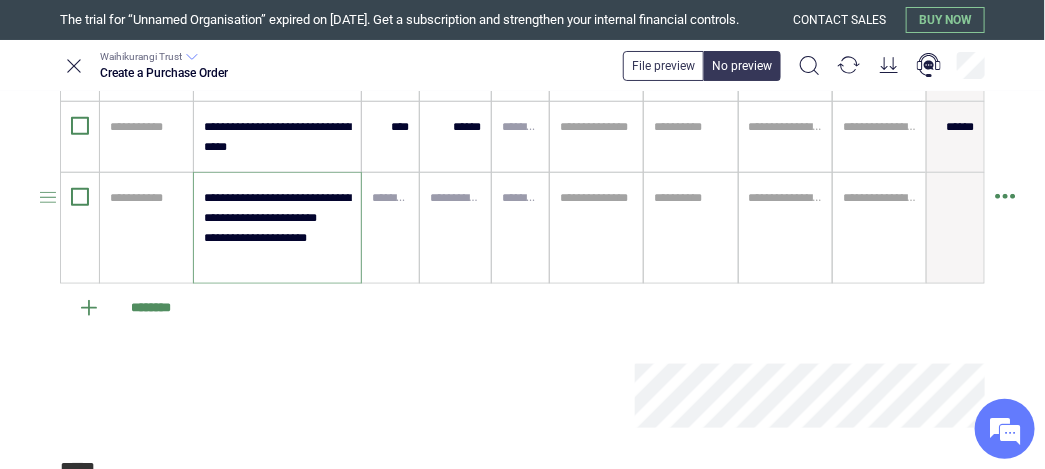 type on "*" 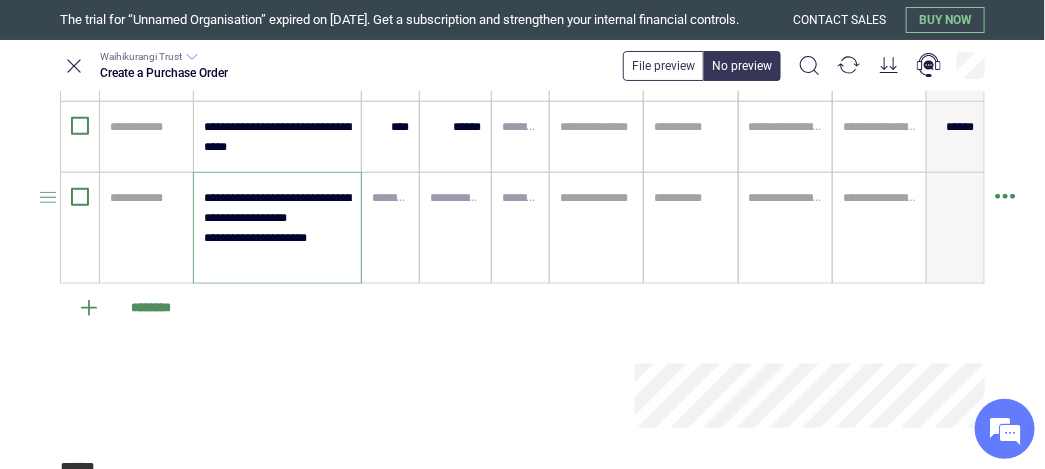 type on "*" 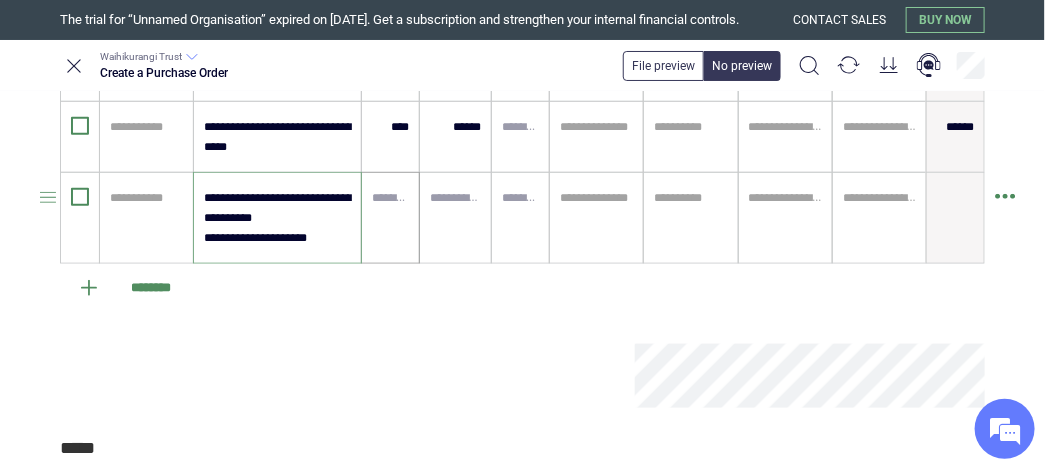 type on "**********" 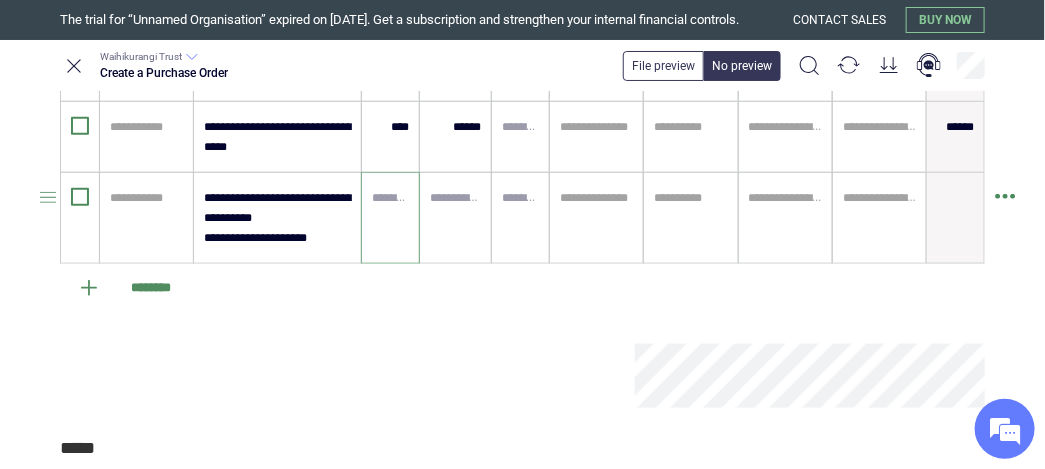 click at bounding box center (390, 198) 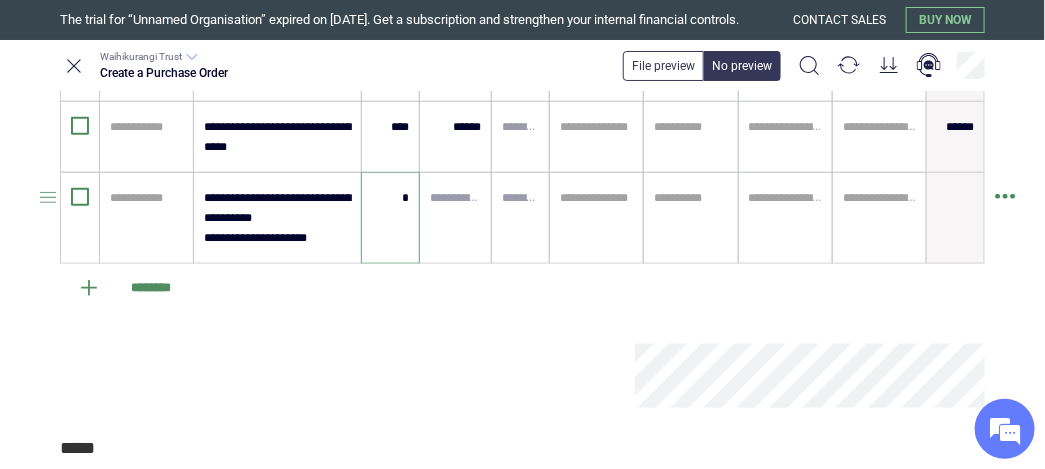 type on "*" 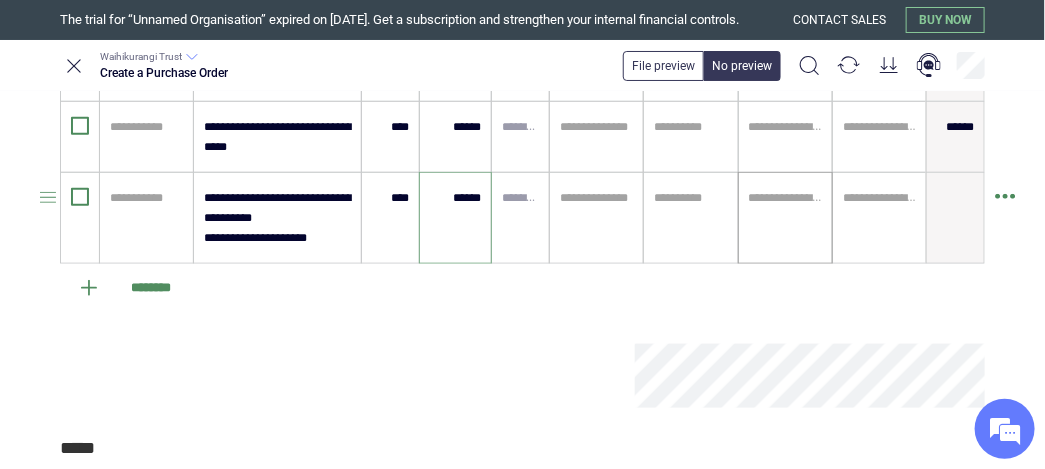 type on "******" 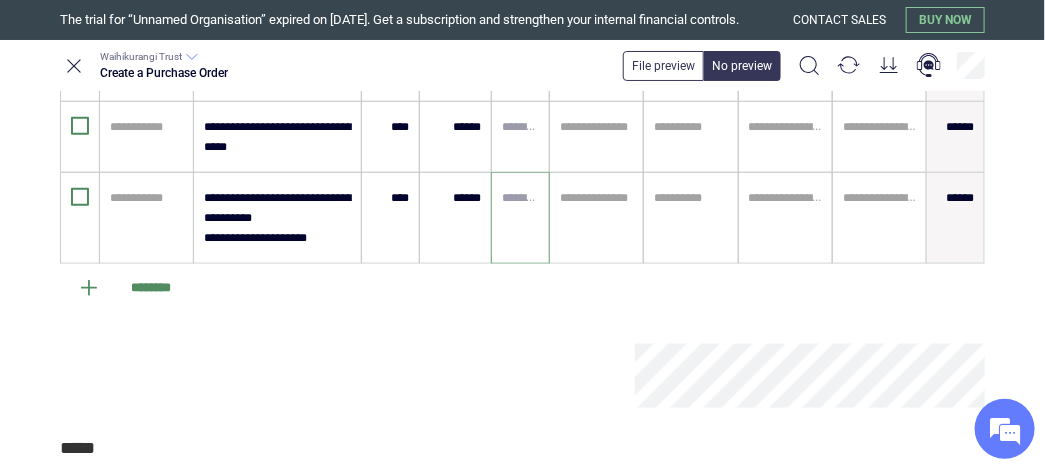 scroll, scrollTop: 970, scrollLeft: 0, axis: vertical 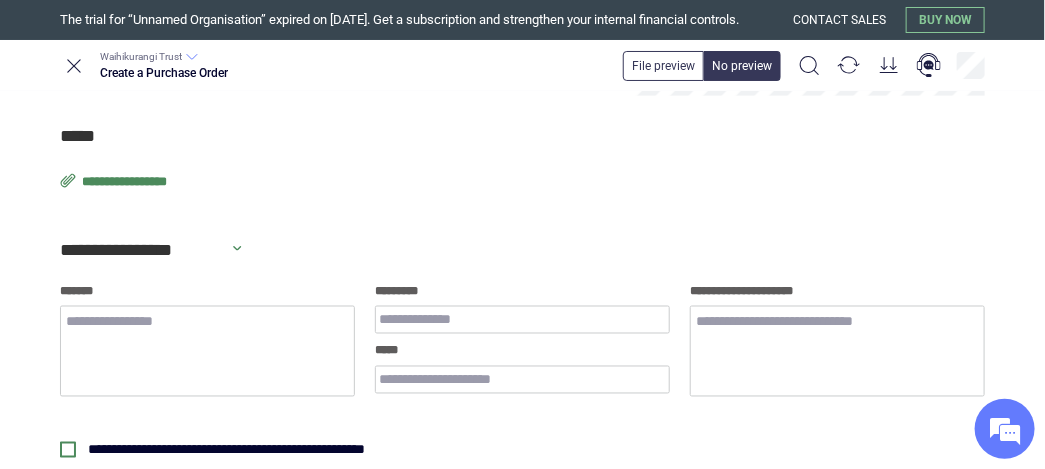 click on "********" at bounding box center [519, -23] 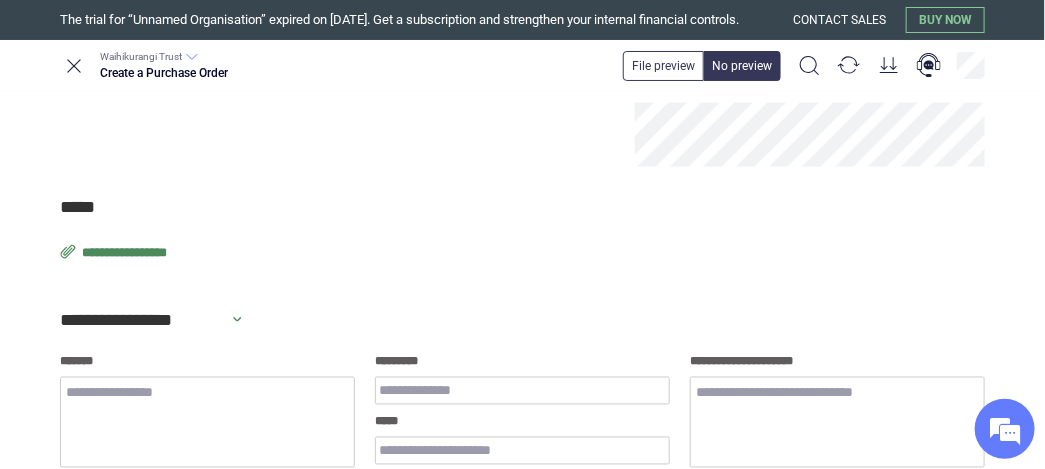 click at bounding box center [277, -13] 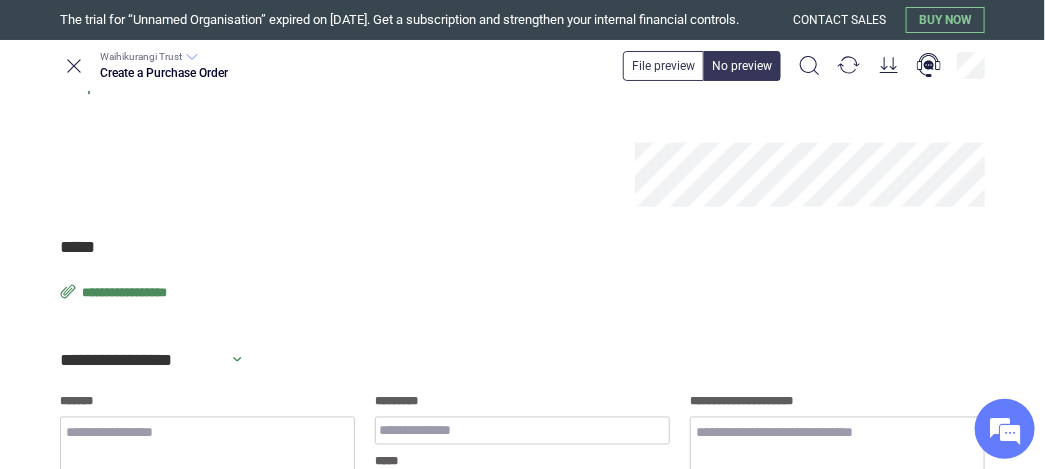 click on "**********" at bounding box center [277, 7] 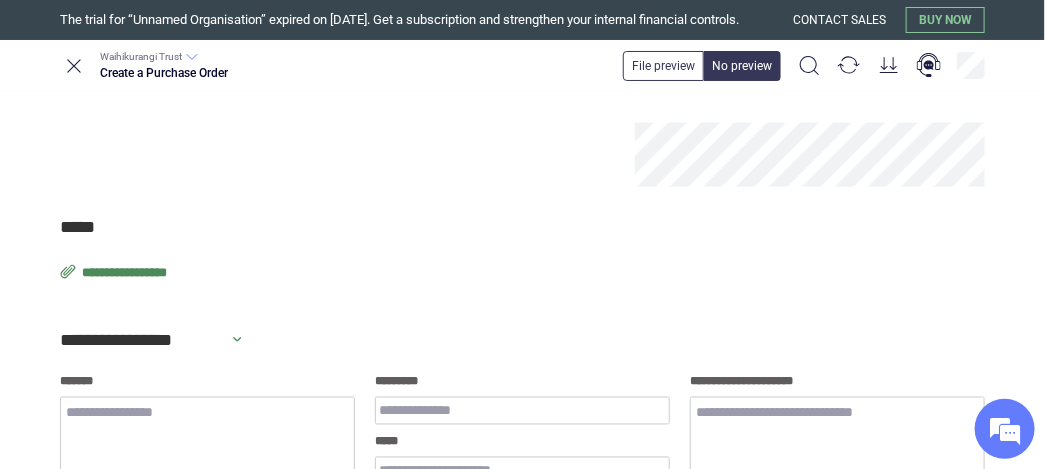 type on "**********" 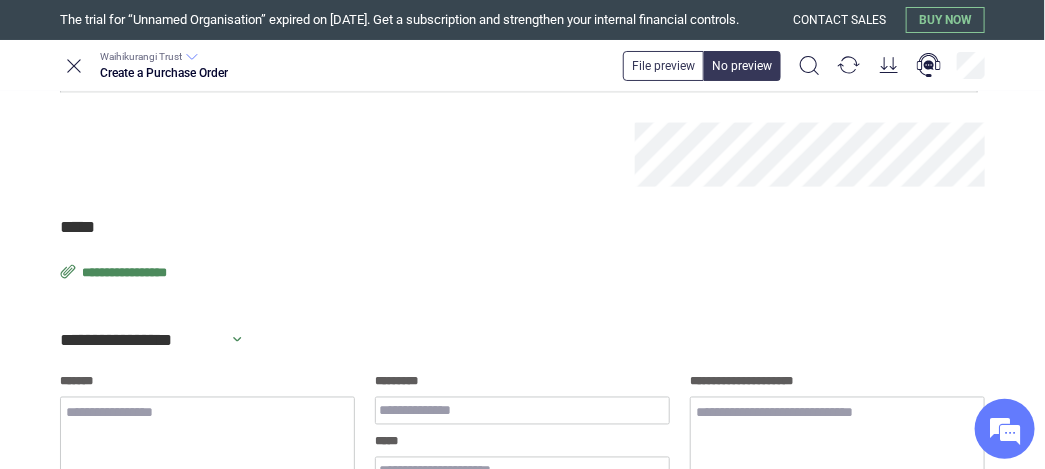 click on "********" at bounding box center [519, 68] 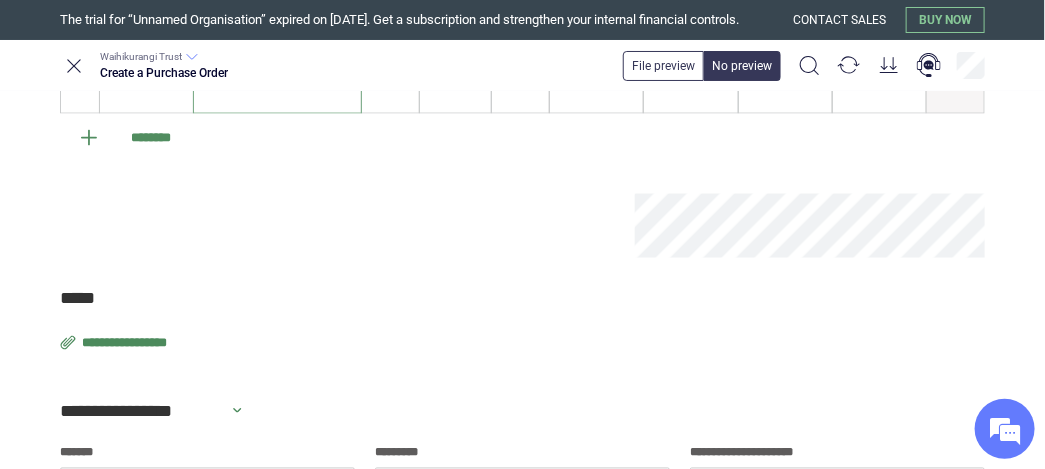 click at bounding box center (277, 78) 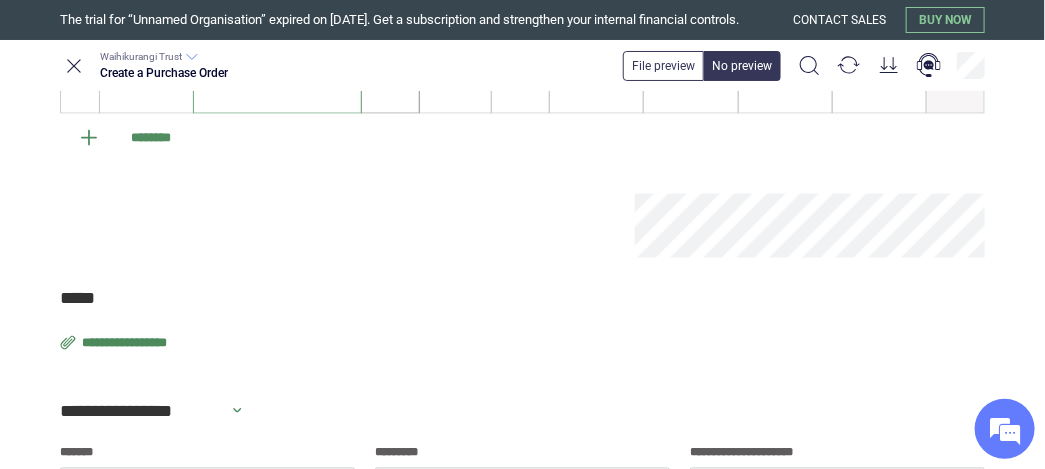 type on "**********" 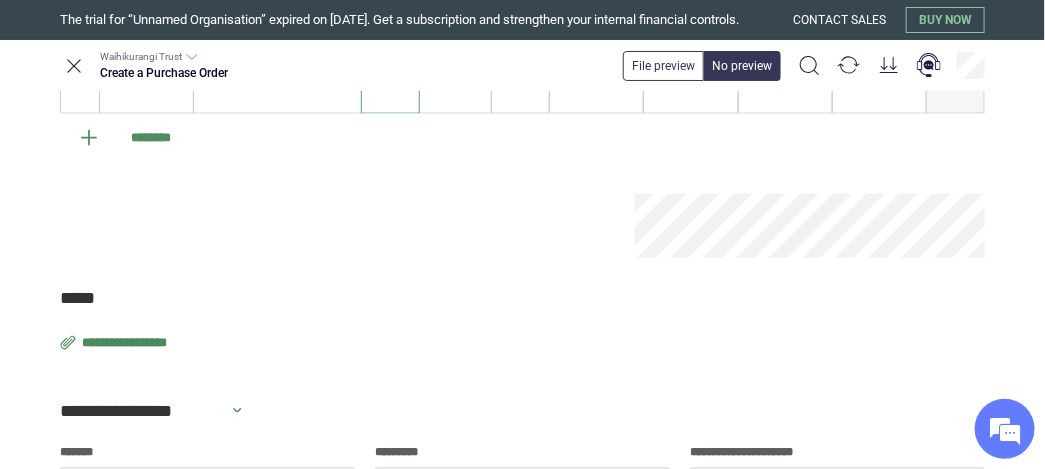 click at bounding box center [390, 68] 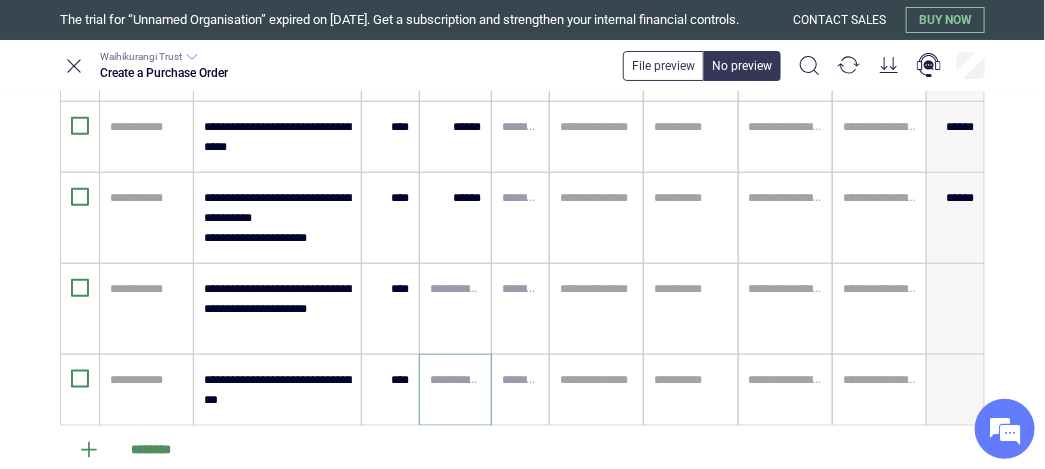 scroll, scrollTop: 346, scrollLeft: 0, axis: vertical 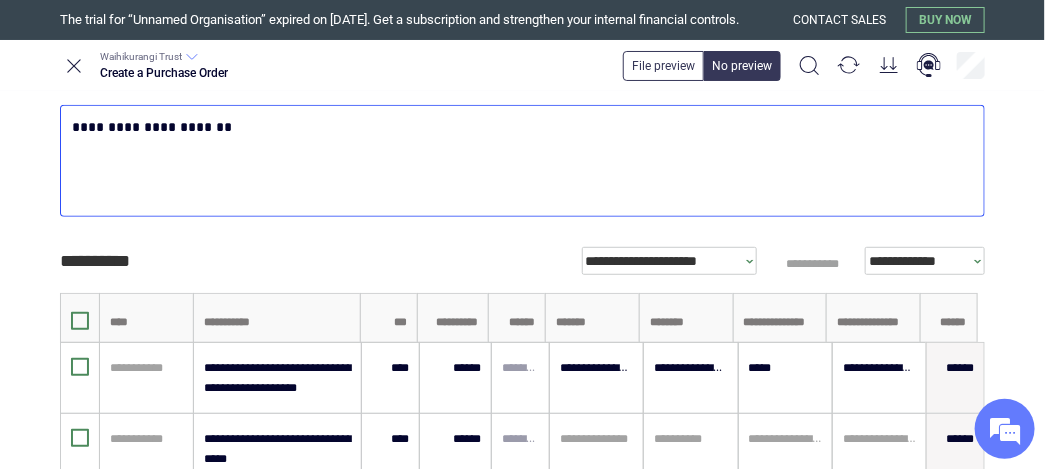 click on "**********" at bounding box center (519, 127) 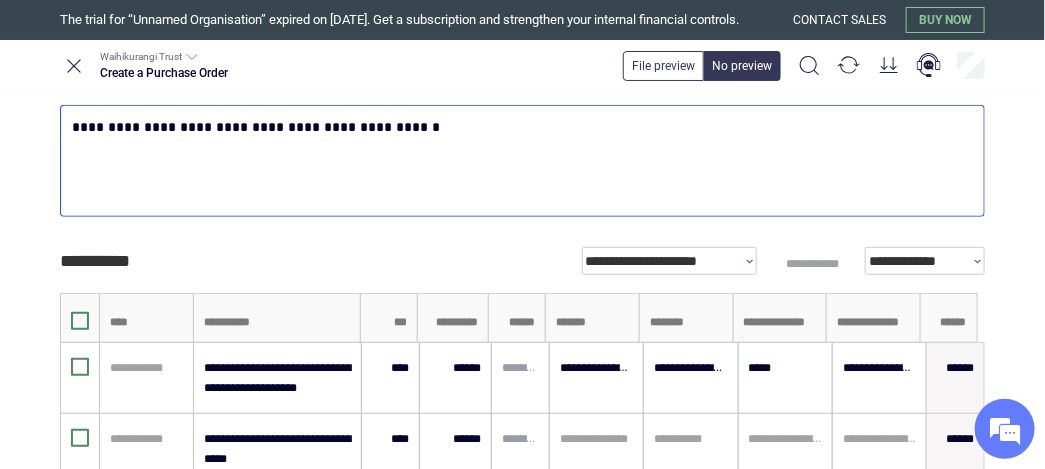 click on "**********" at bounding box center [519, 127] 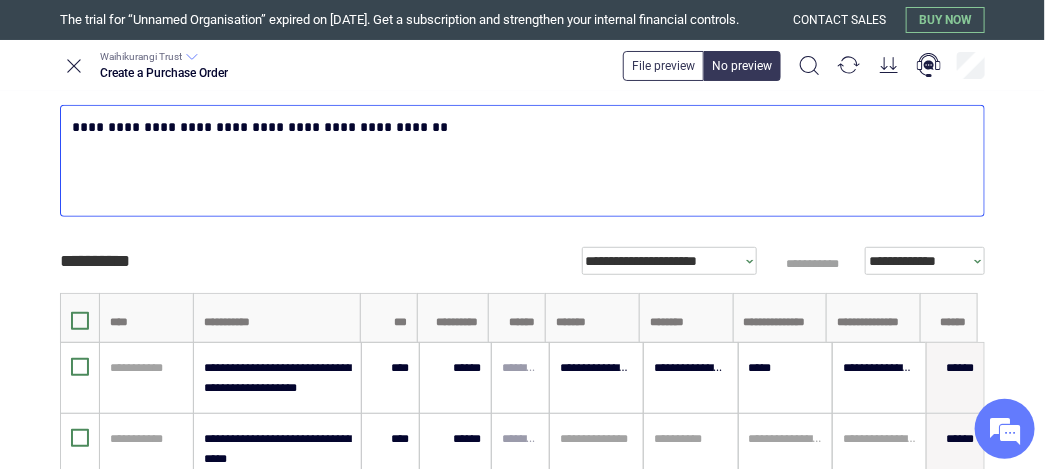click on "**********" at bounding box center [519, 127] 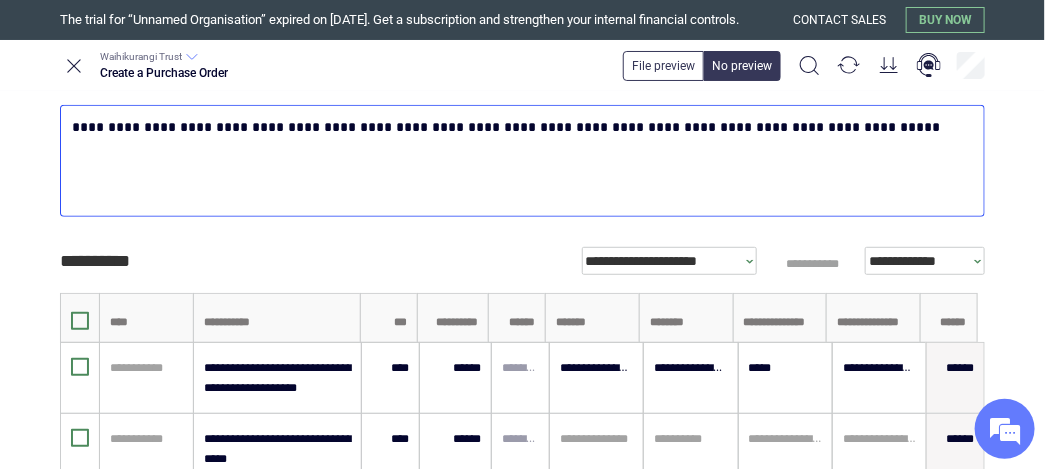 scroll, scrollTop: 658, scrollLeft: 0, axis: vertical 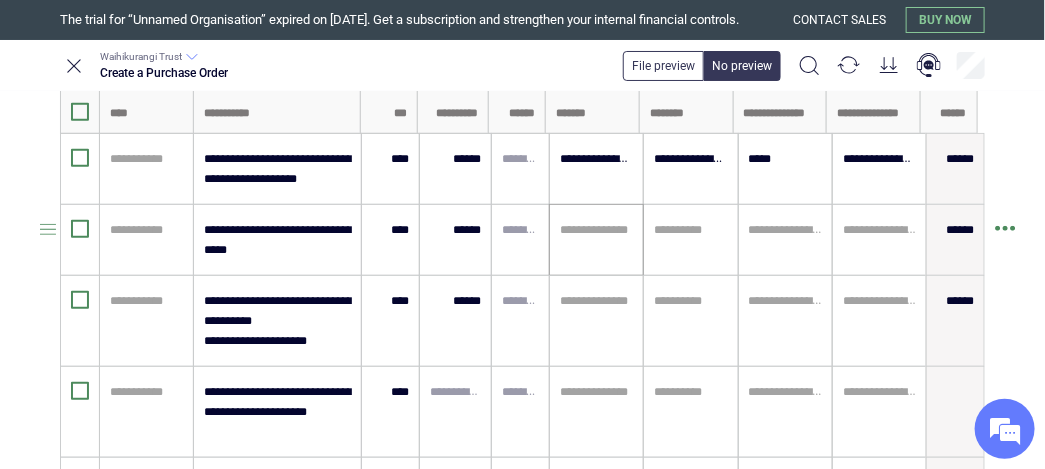 type on "*" 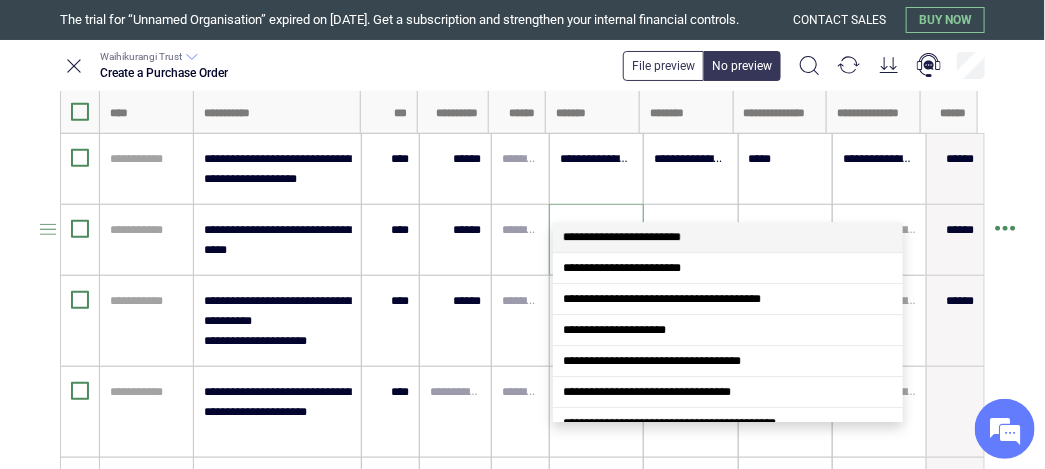 click at bounding box center (596, 230) 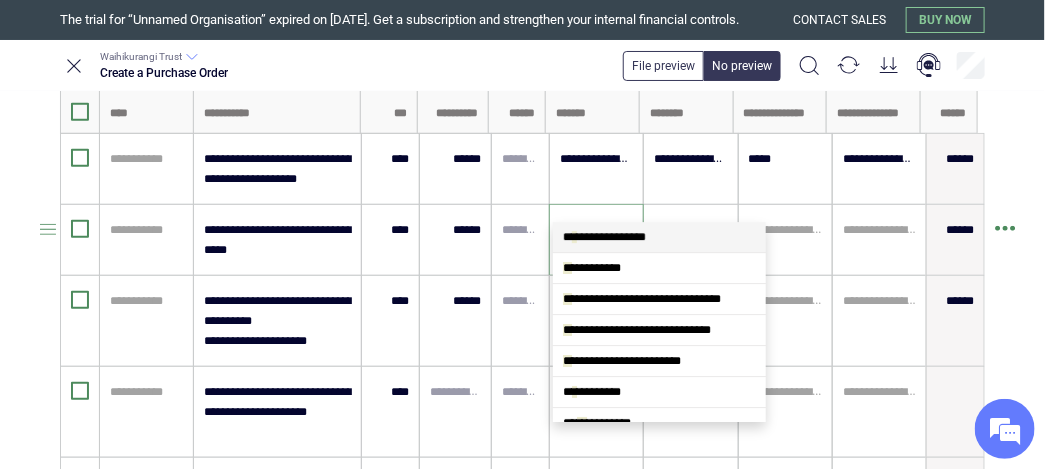 scroll, scrollTop: 0, scrollLeft: 0, axis: both 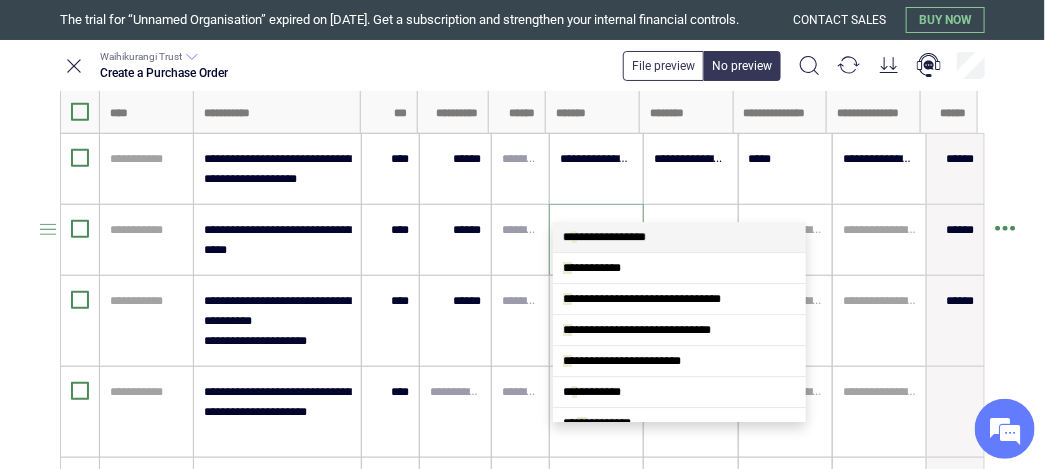 type on "****" 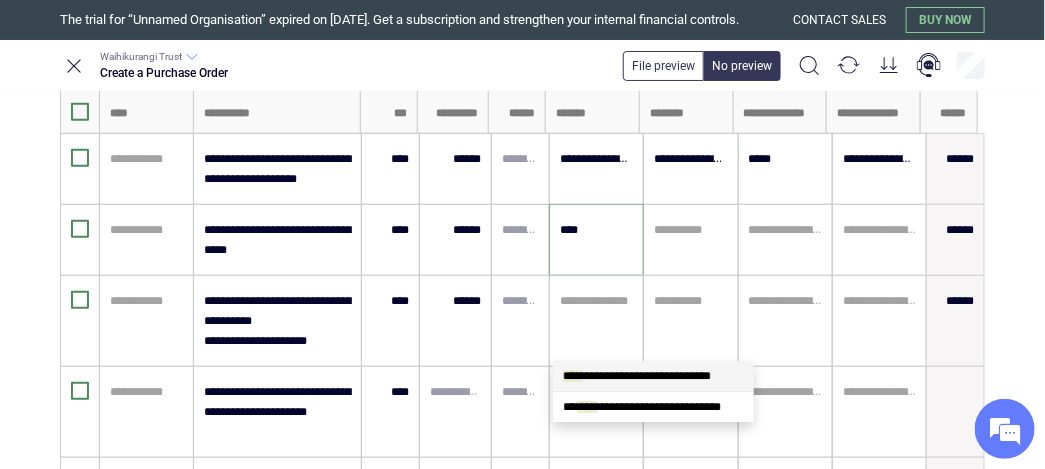 click on "**********" at bounding box center (637, 376) 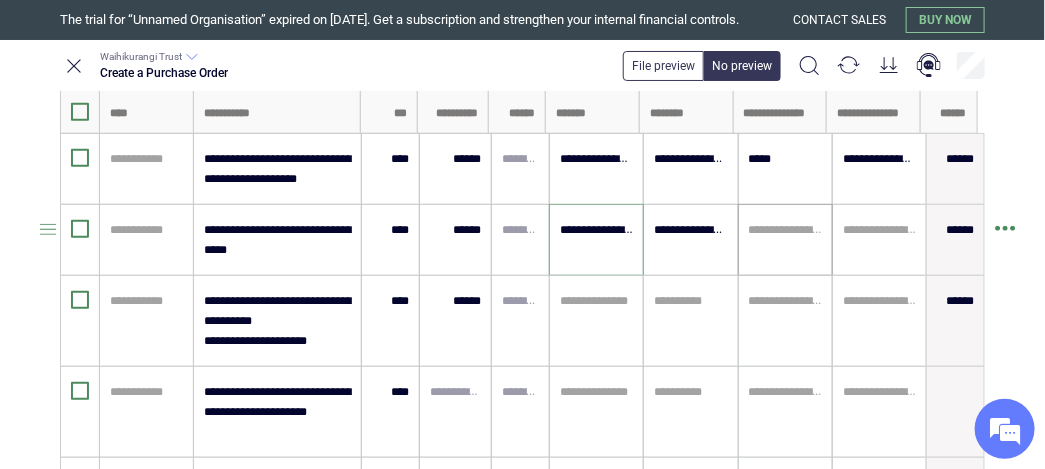 type on "**********" 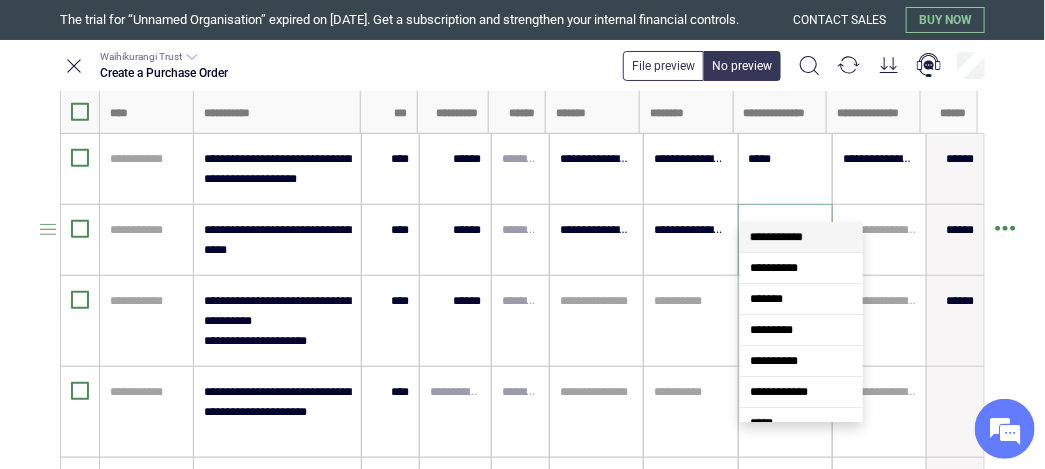 click at bounding box center (785, 230) 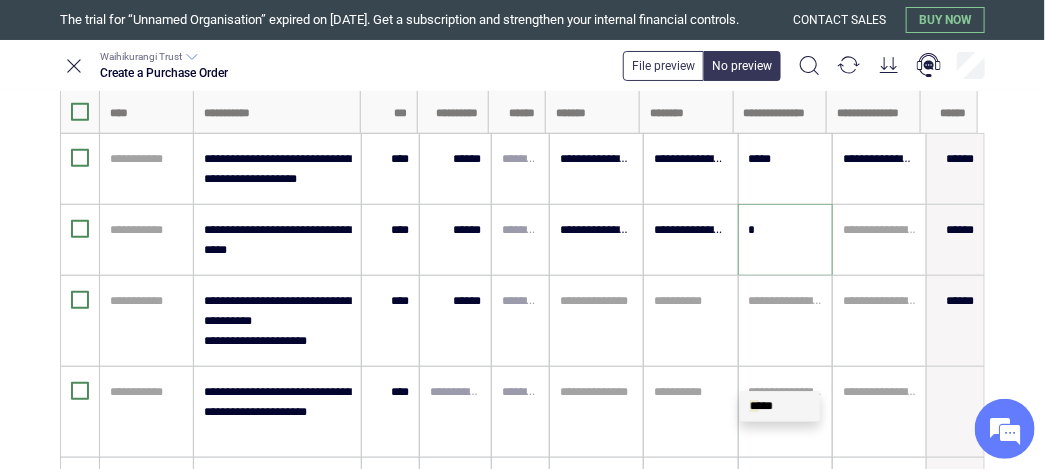 click on "* ***" at bounding box center (761, 406) 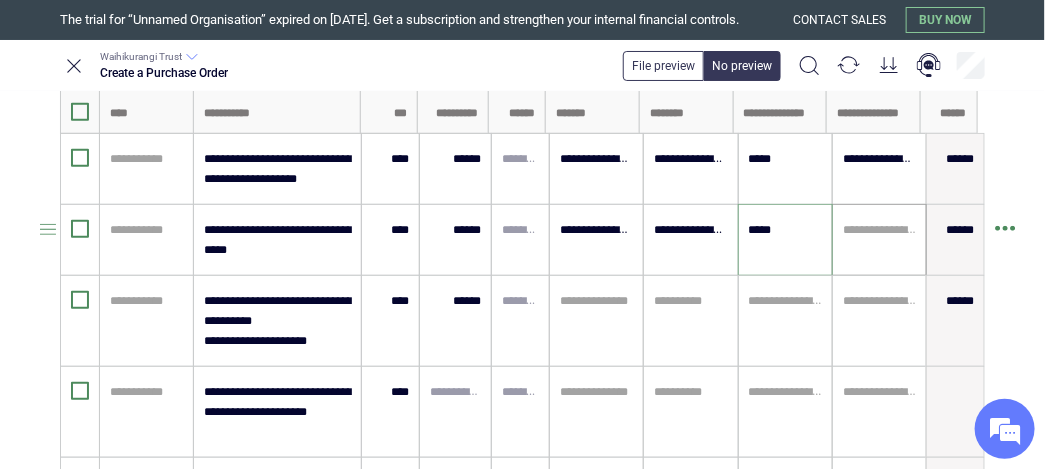 type on "*****" 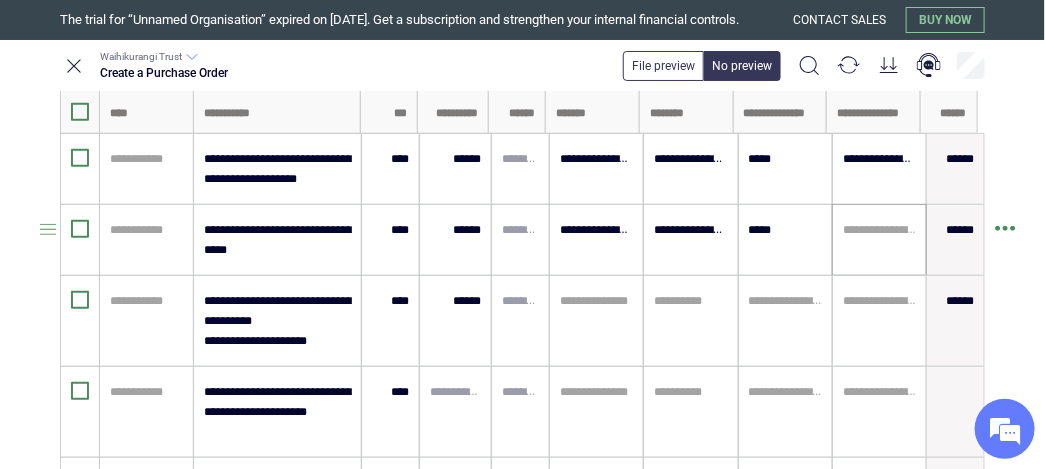 click on "**********" at bounding box center [879, 240] 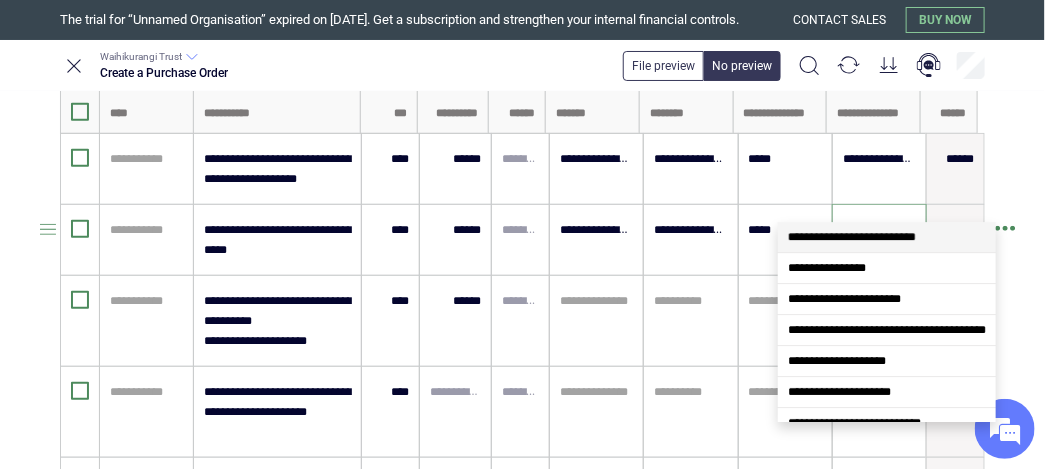 type on "*" 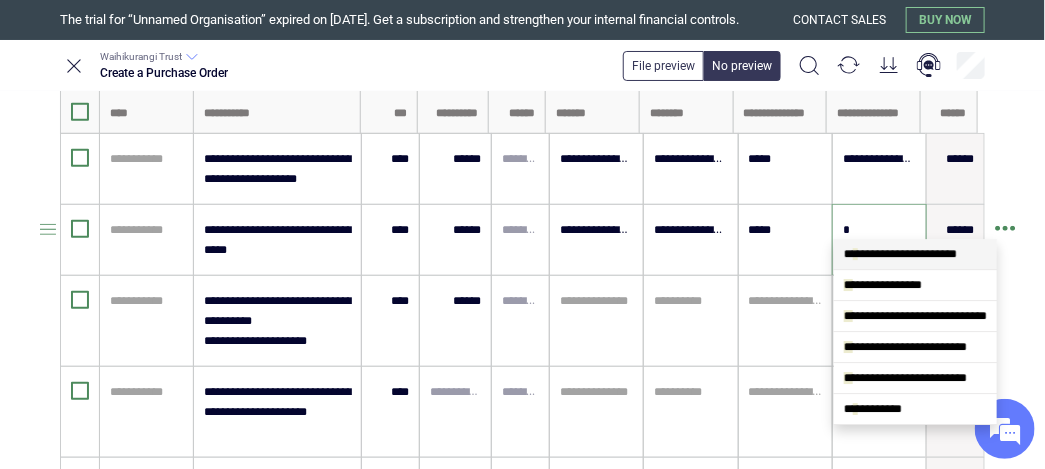 scroll, scrollTop: 0, scrollLeft: 0, axis: both 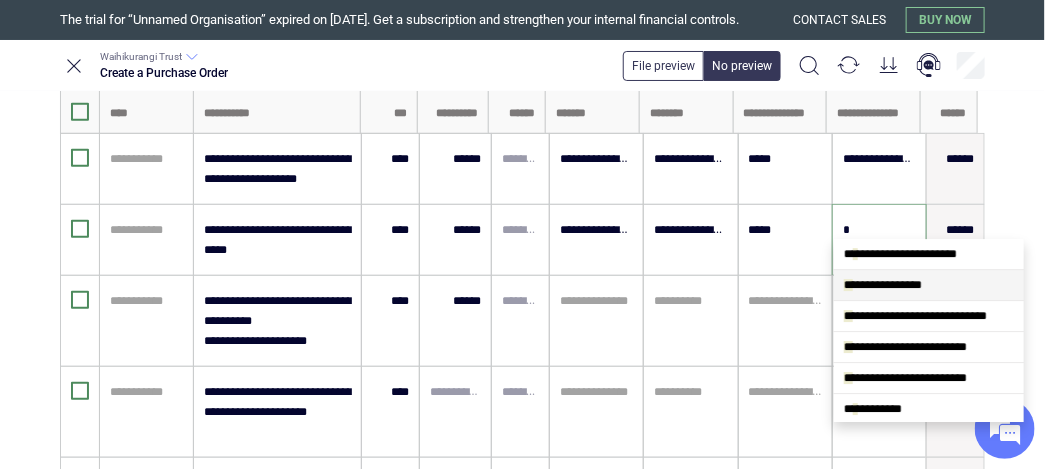 click on "**********" at bounding box center [883, 285] 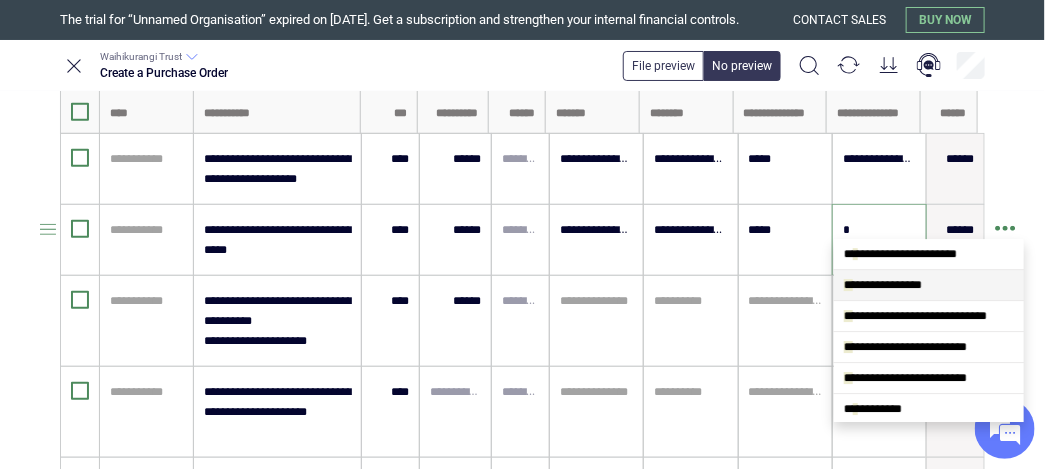 type on "*" 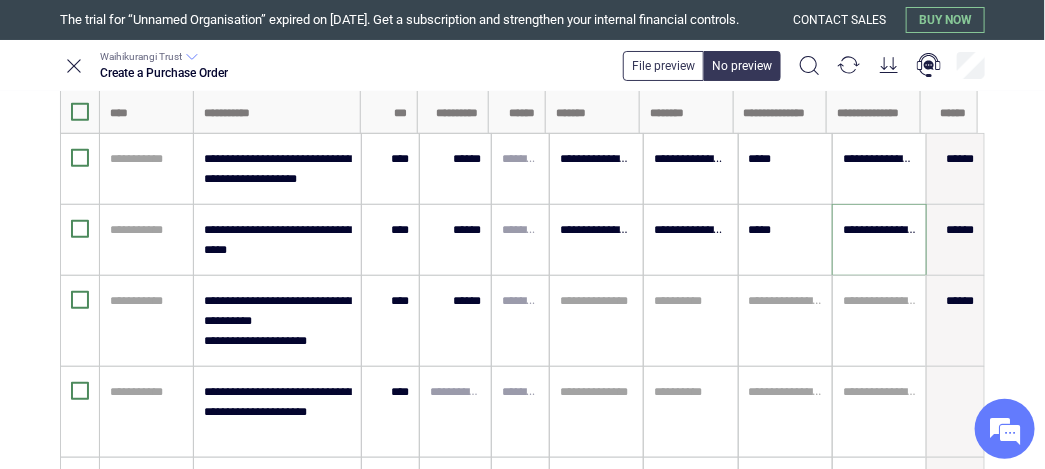 scroll, scrollTop: 867, scrollLeft: 0, axis: vertical 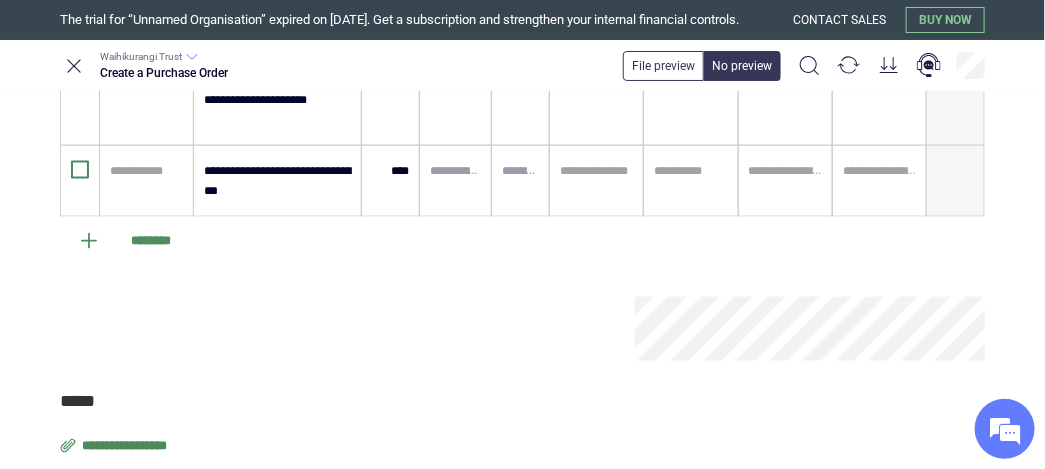type on "**********" 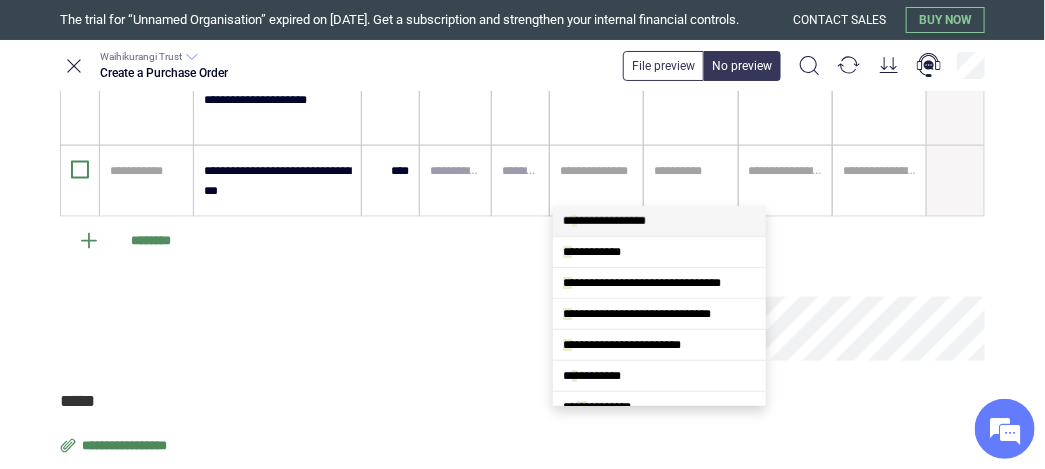 scroll, scrollTop: 0, scrollLeft: 0, axis: both 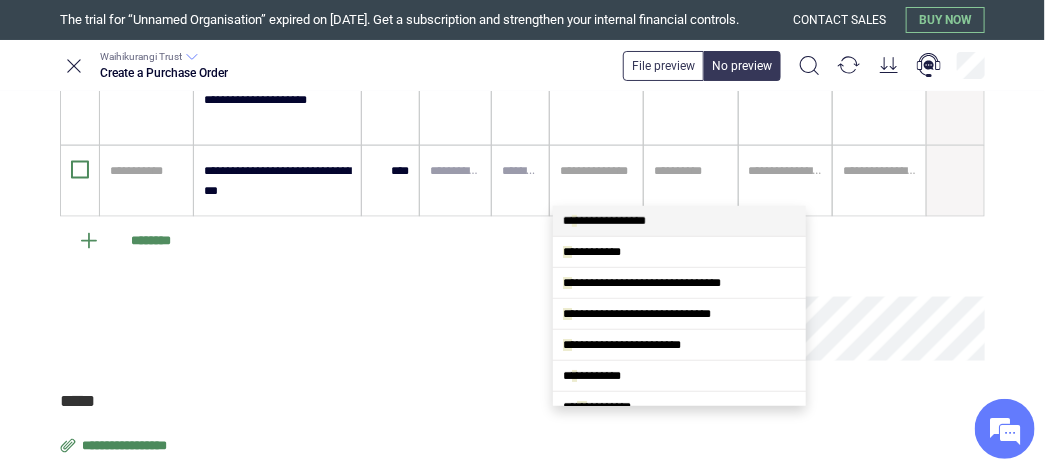 type on "****" 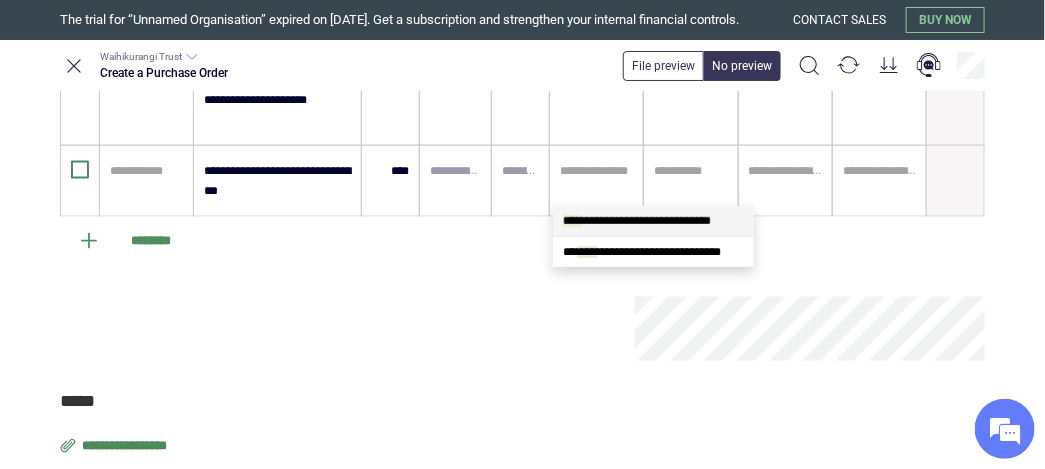 drag, startPoint x: 623, startPoint y: 217, endPoint x: 594, endPoint y: 217, distance: 29 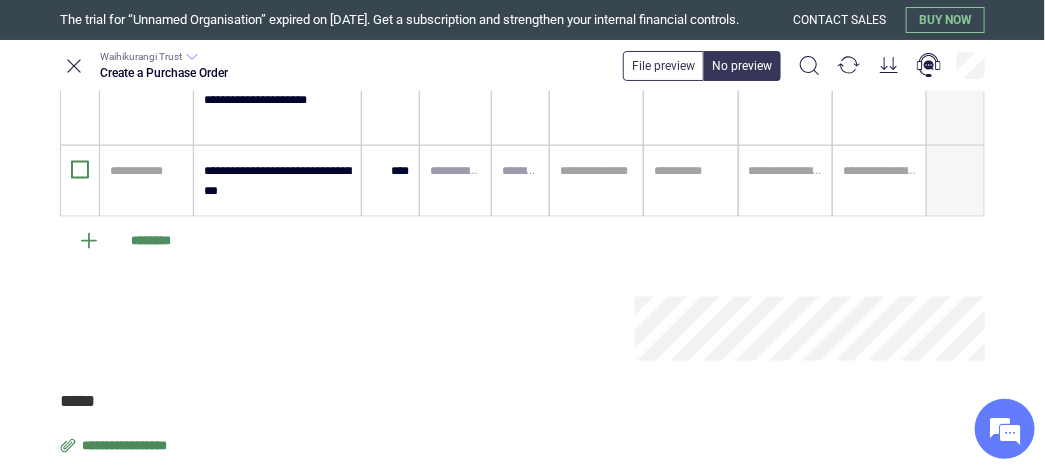 type on "**********" 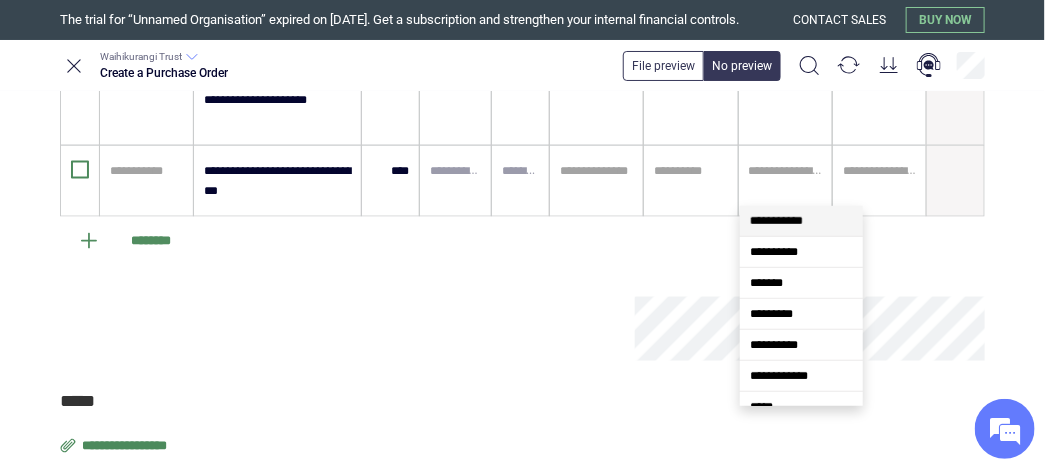 type on "*" 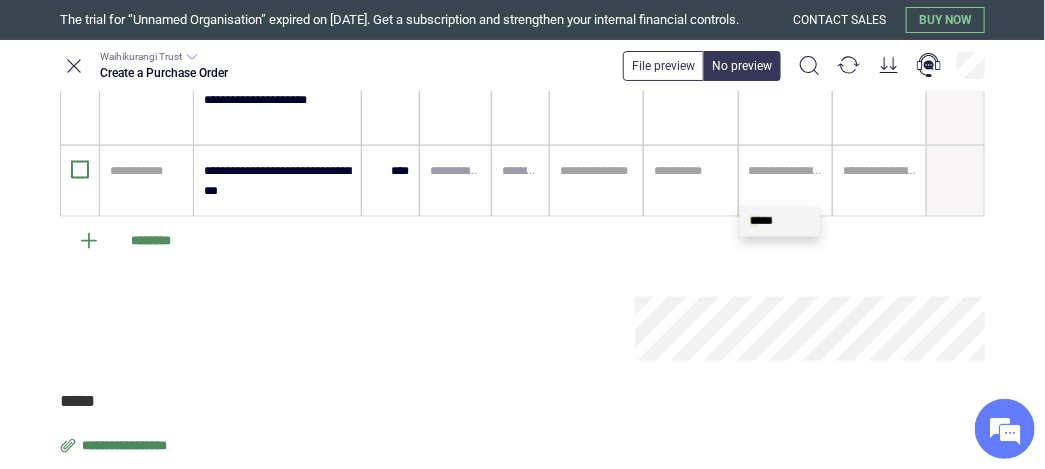 scroll, scrollTop: 0, scrollLeft: 0, axis: both 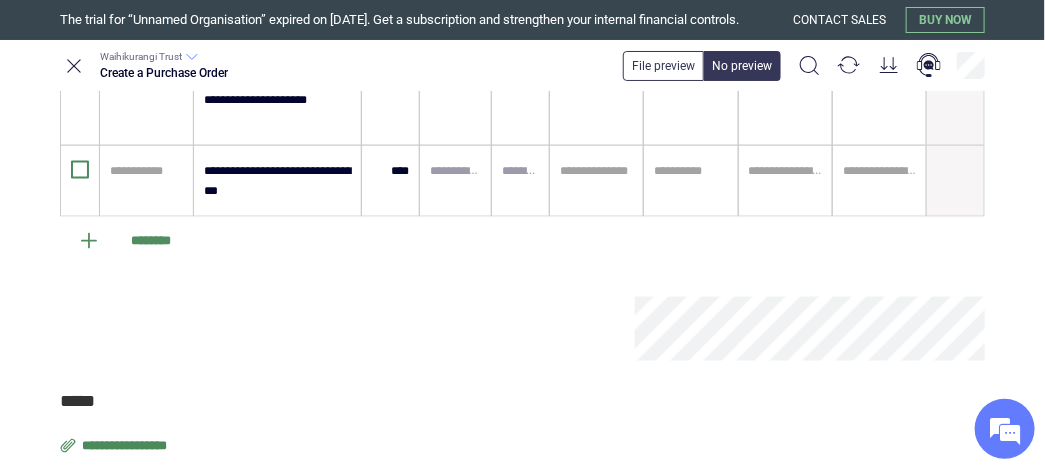 type on "*****" 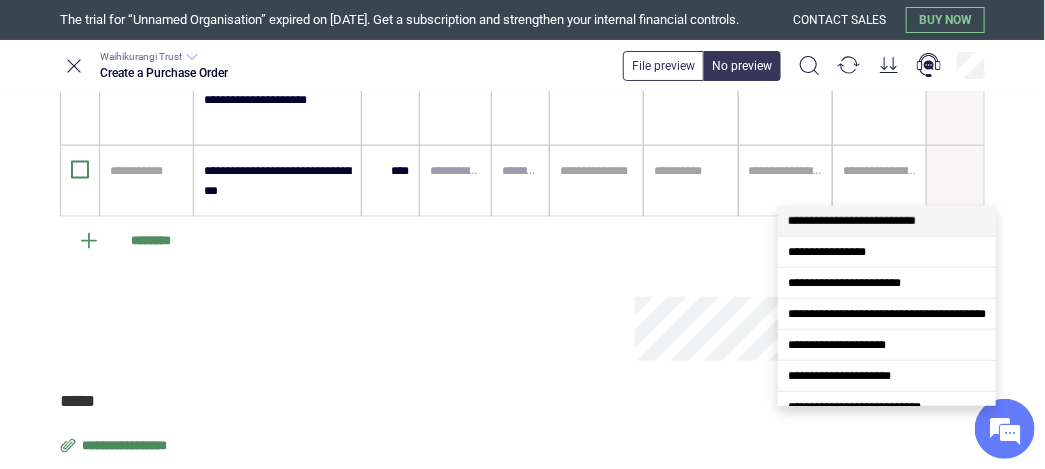 click at bounding box center [879, -11] 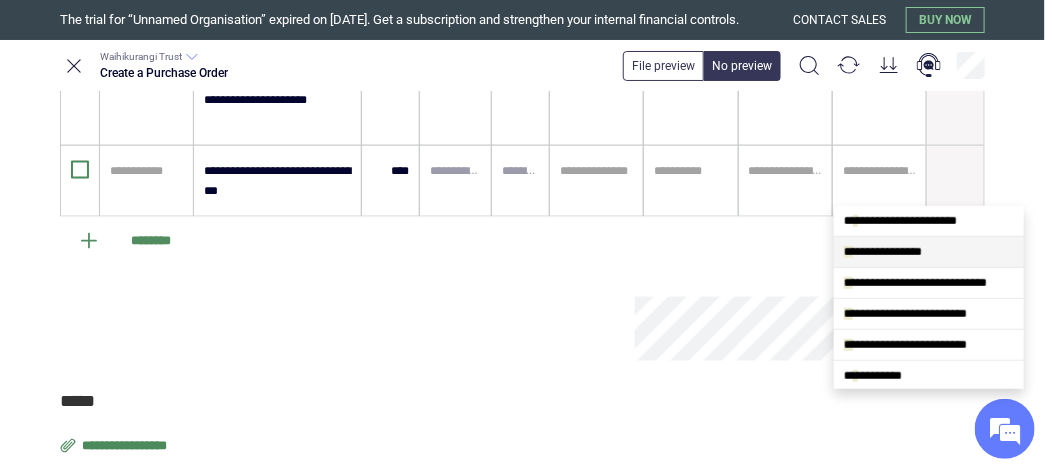 click on "**********" at bounding box center (883, 252) 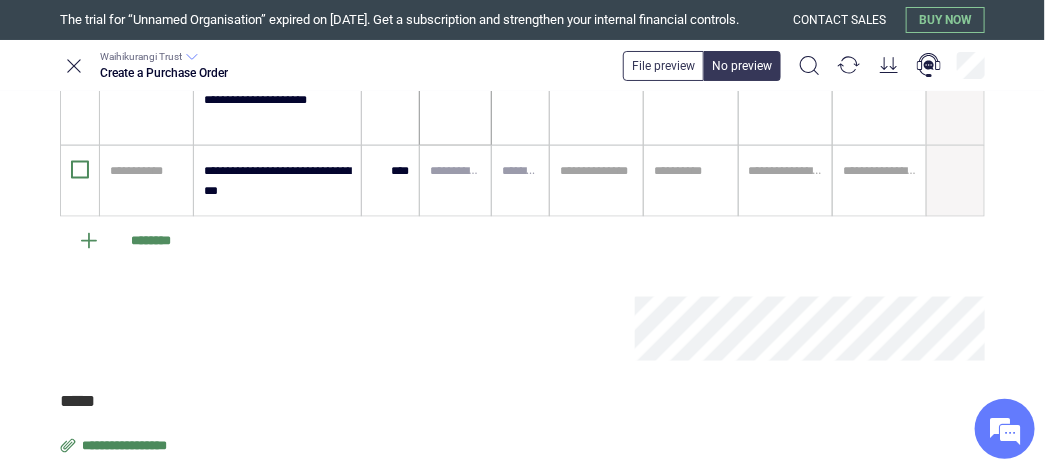 type on "**********" 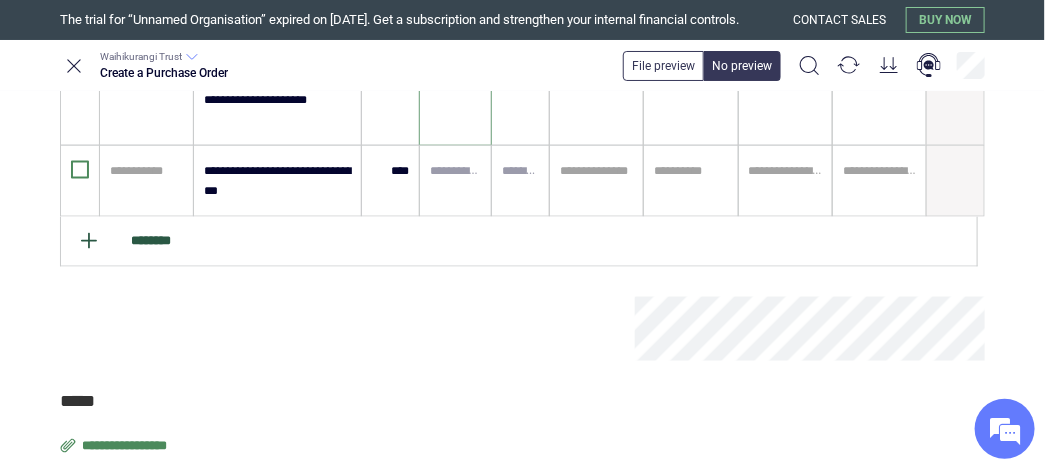 type on "******" 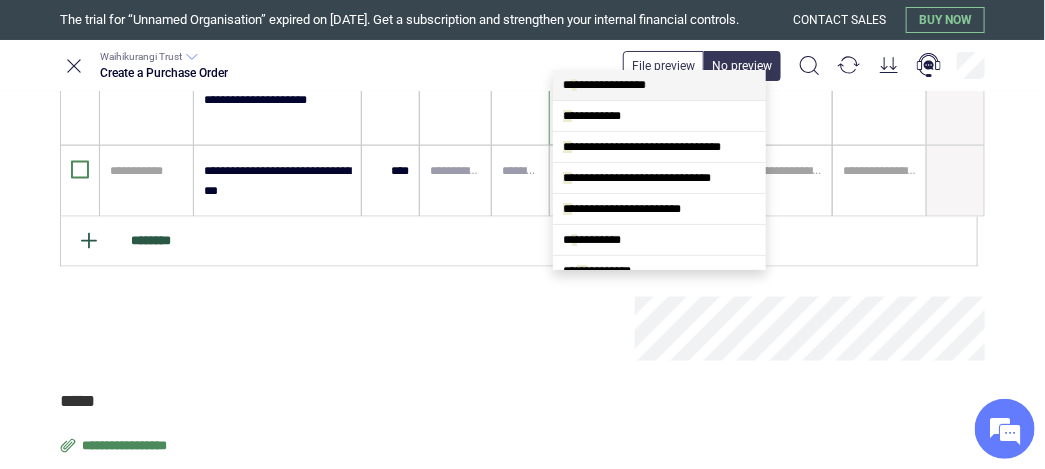 scroll, scrollTop: 0, scrollLeft: 0, axis: both 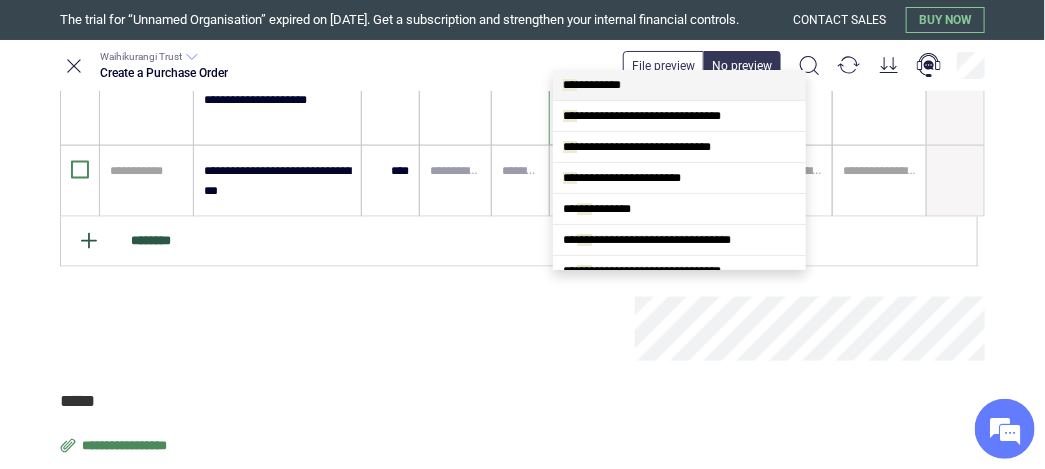 type on "****" 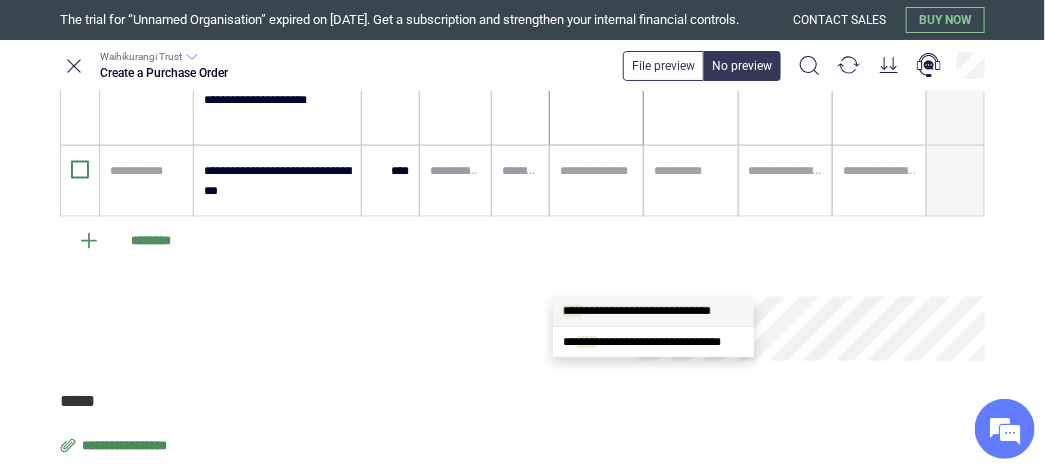 click on "**********" at bounding box center [637, 311] 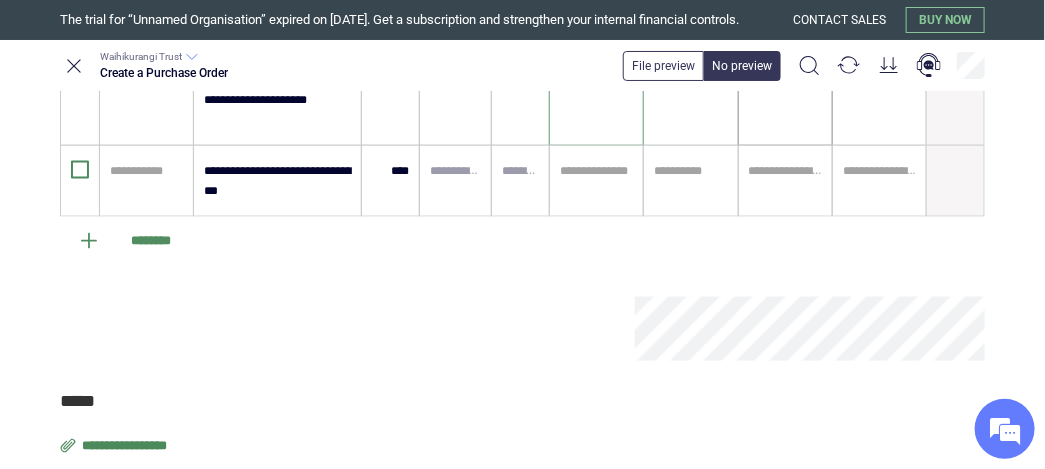 click at bounding box center [785, 80] 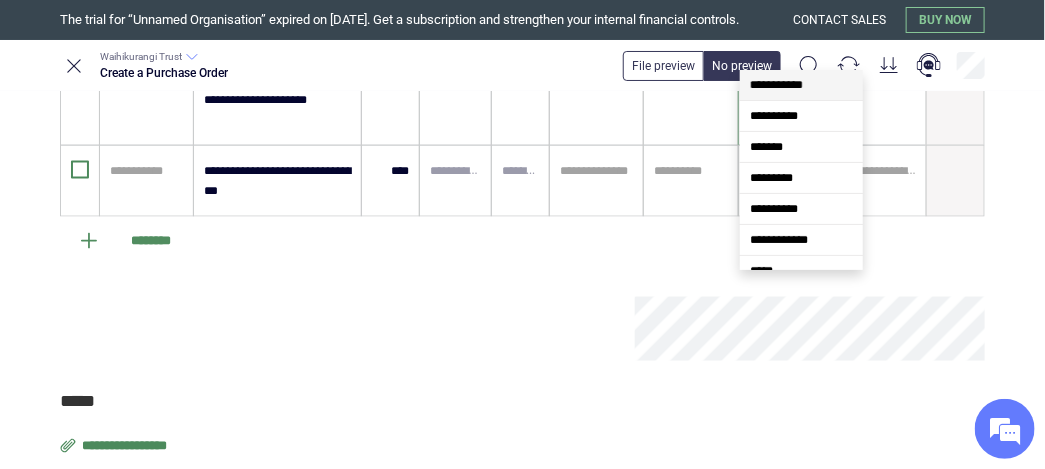 type on "*" 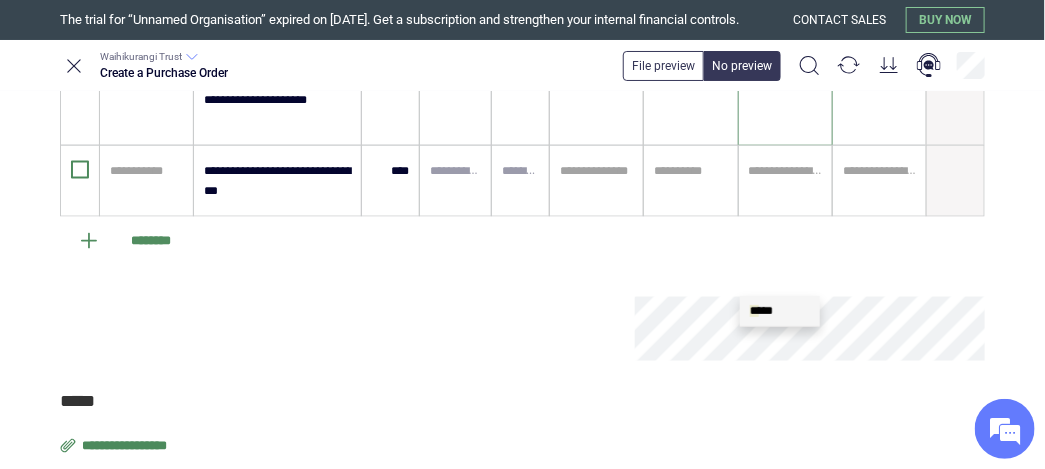 scroll, scrollTop: 0, scrollLeft: 0, axis: both 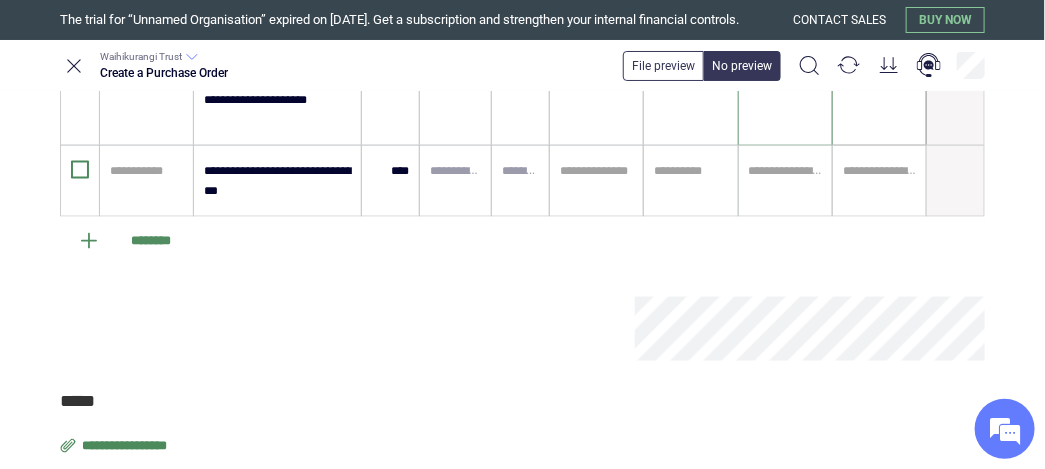 type on "*****" 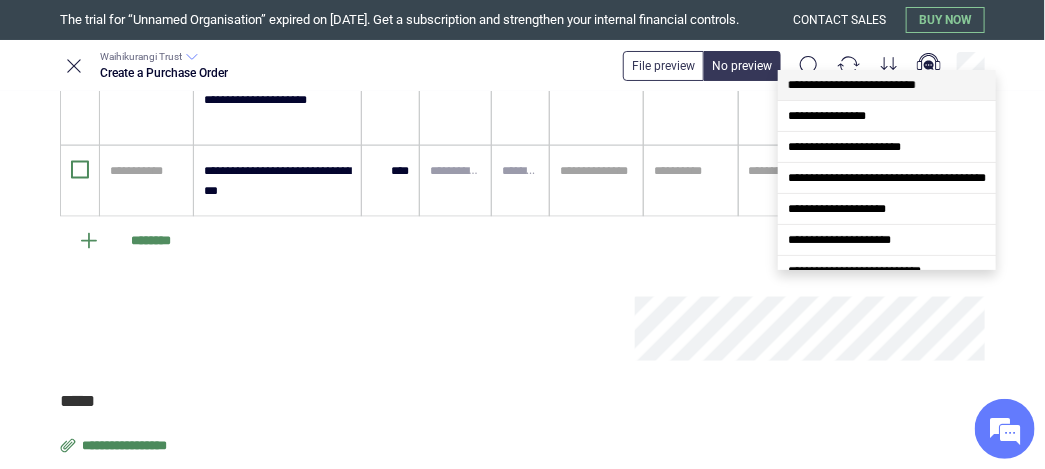 click at bounding box center (879, 80) 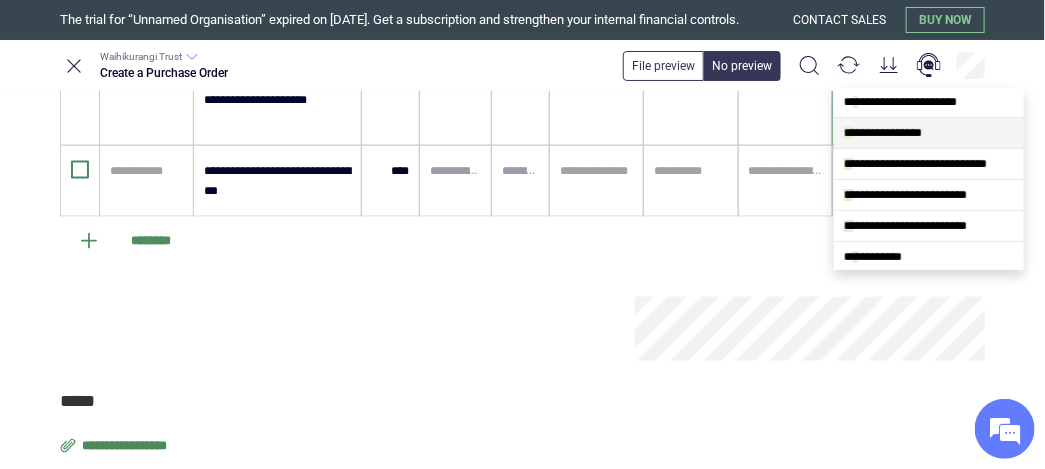click on "**********" at bounding box center (883, 133) 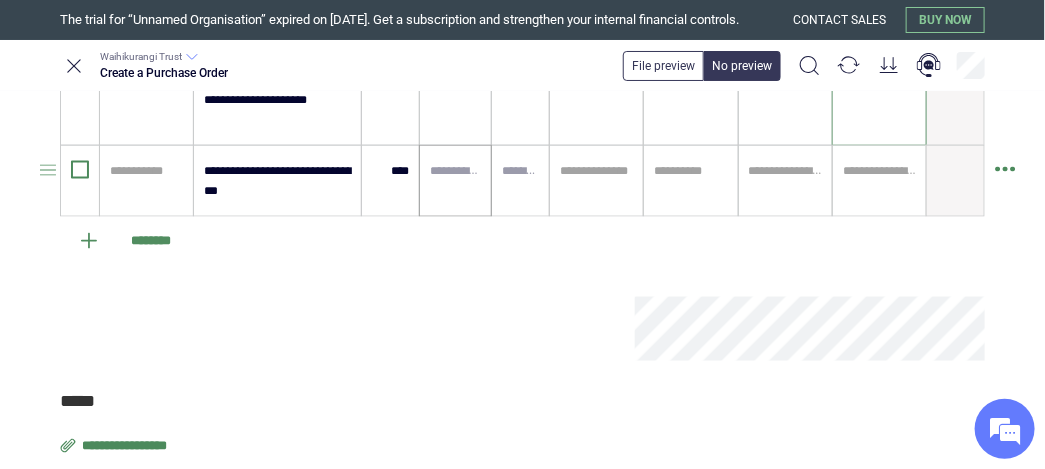 type on "**********" 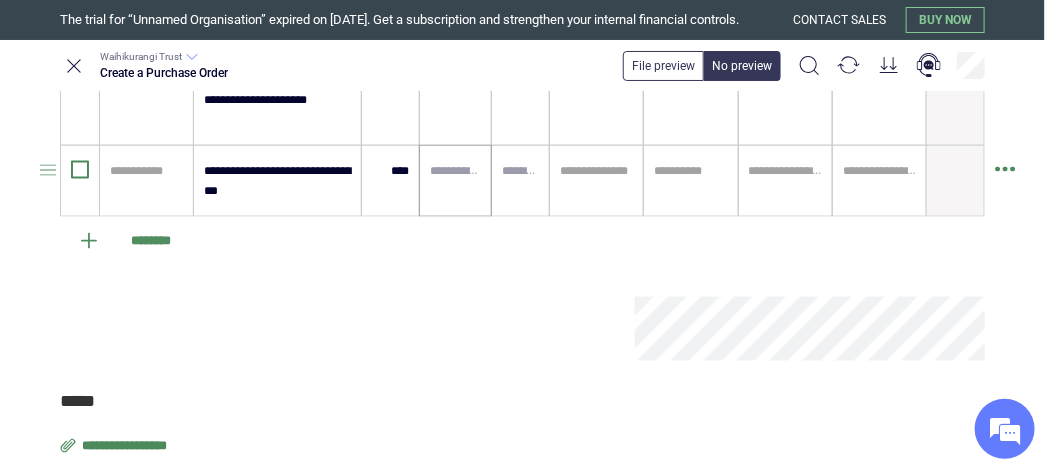 click at bounding box center (455, 181) 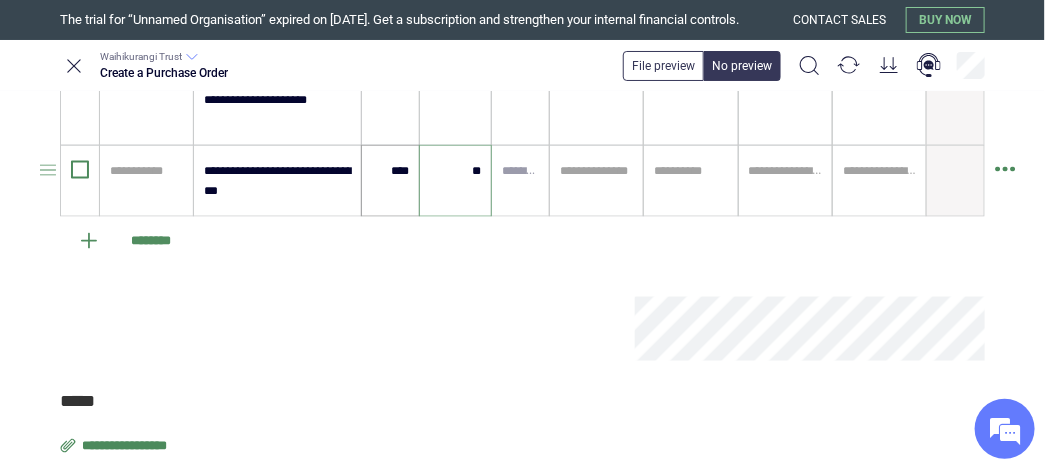 type on "*" 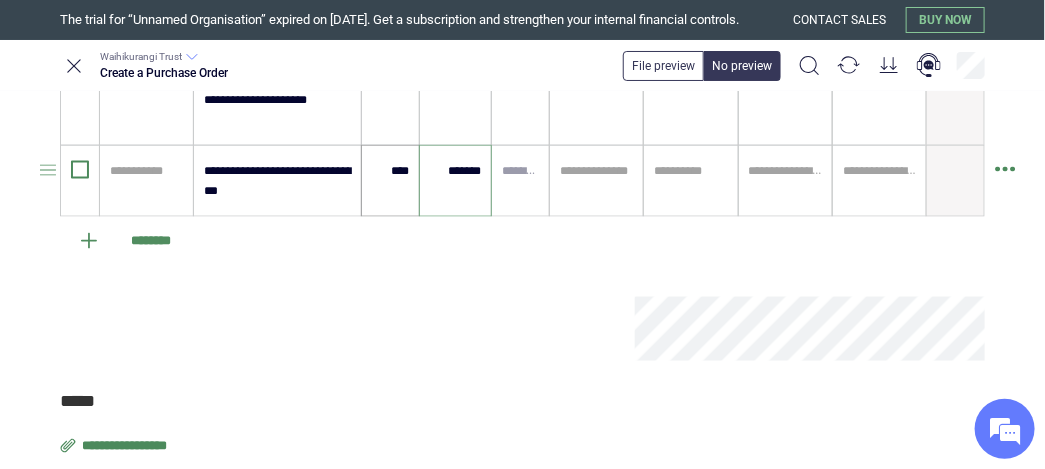 type on "*******" 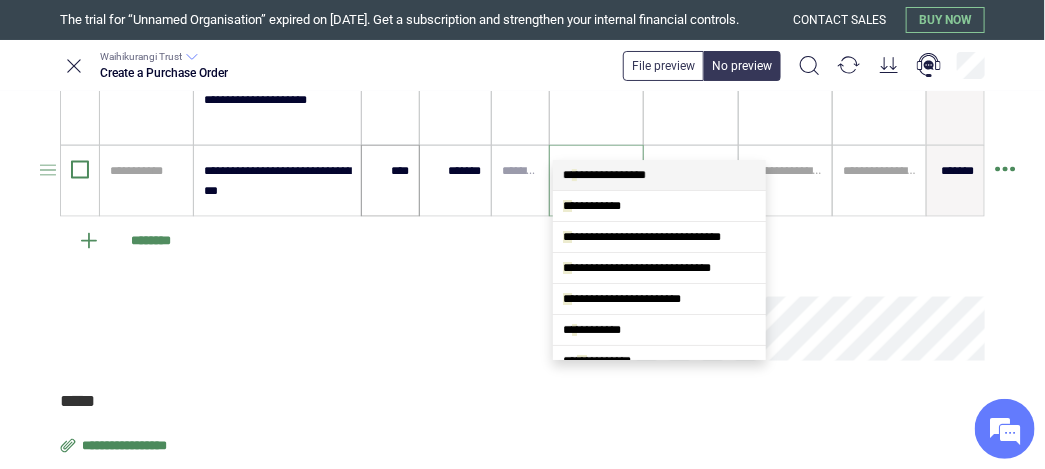 scroll, scrollTop: 0, scrollLeft: 0, axis: both 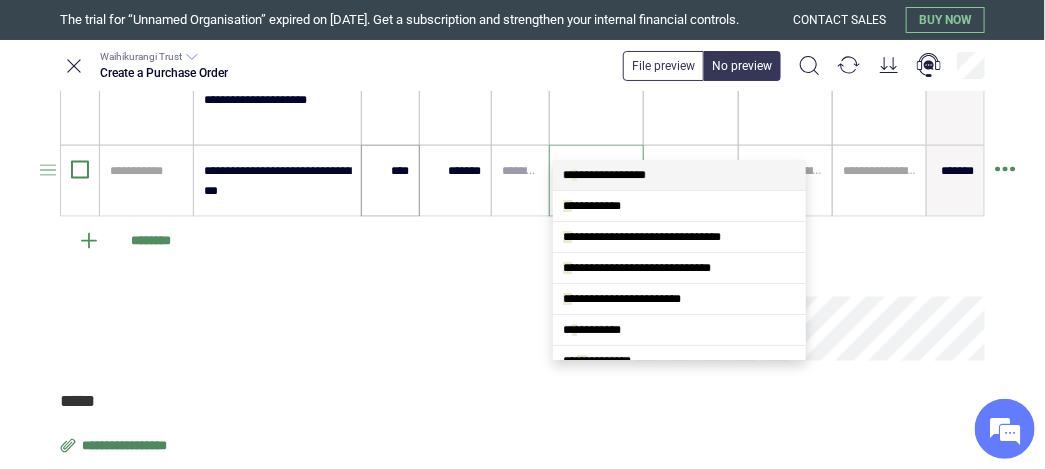 type on "****" 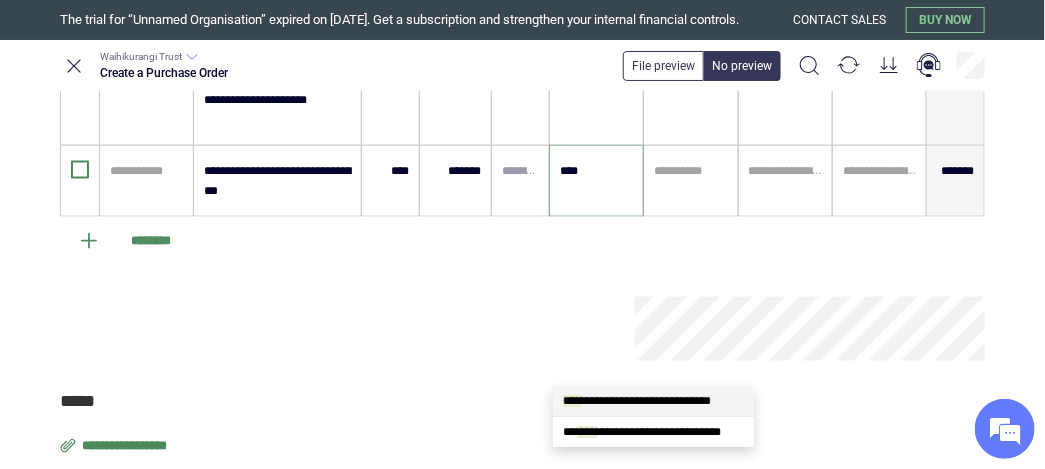 click on "**********" at bounding box center (637, 401) 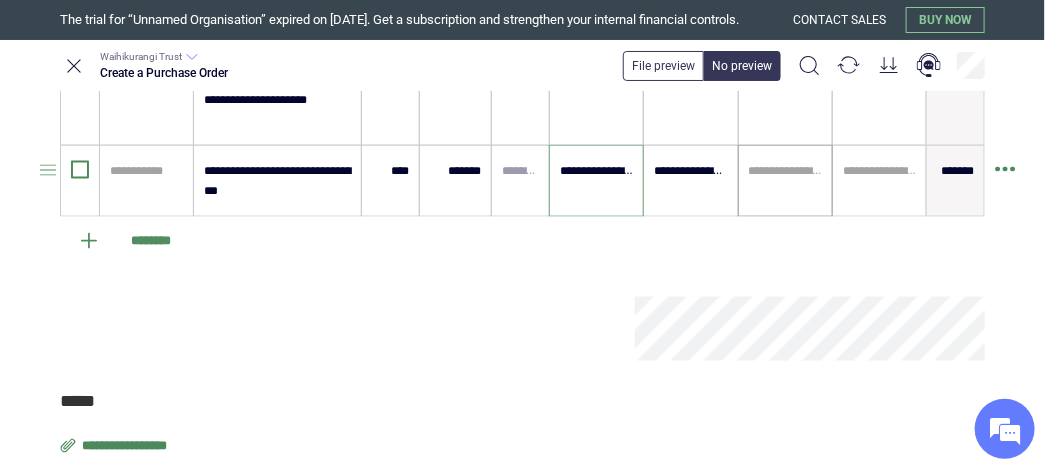 type on "**********" 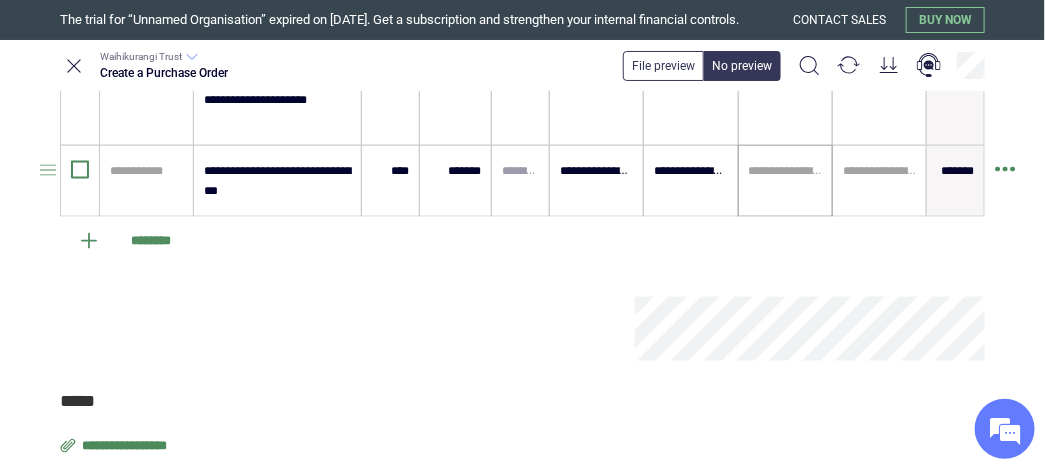 click on "**********" at bounding box center [785, 181] 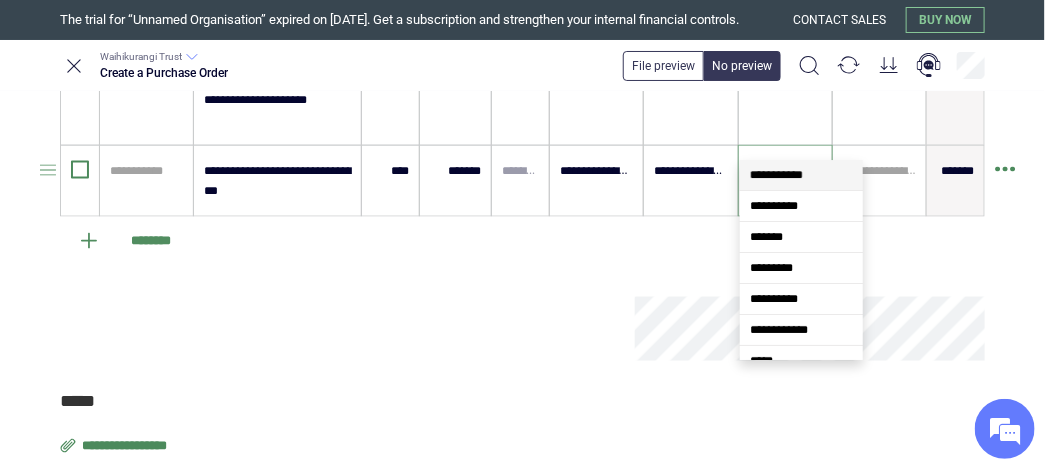 type on "*" 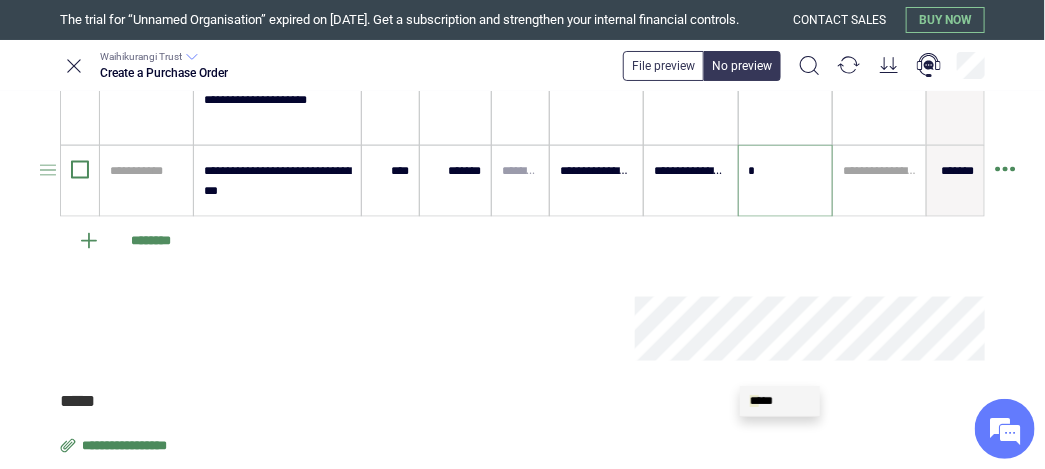 scroll, scrollTop: 0, scrollLeft: 0, axis: both 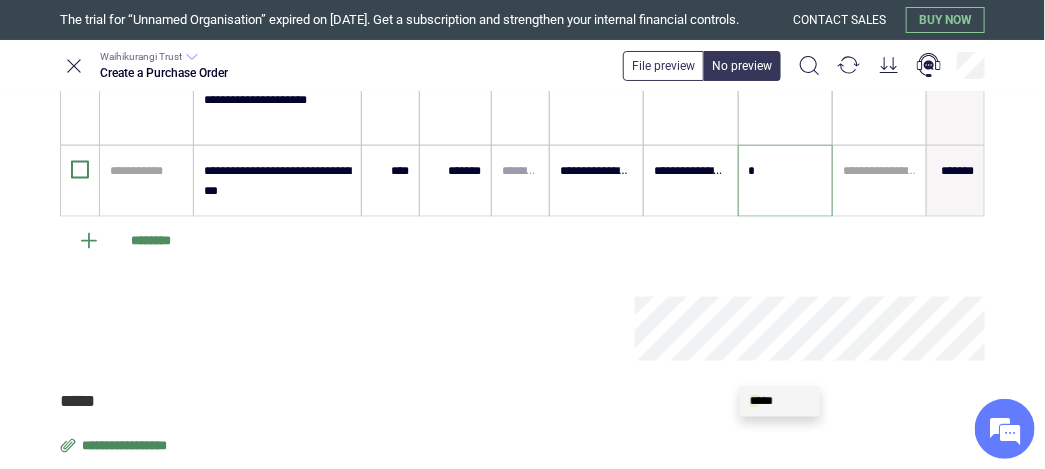 click on "* ***" at bounding box center (761, 401) 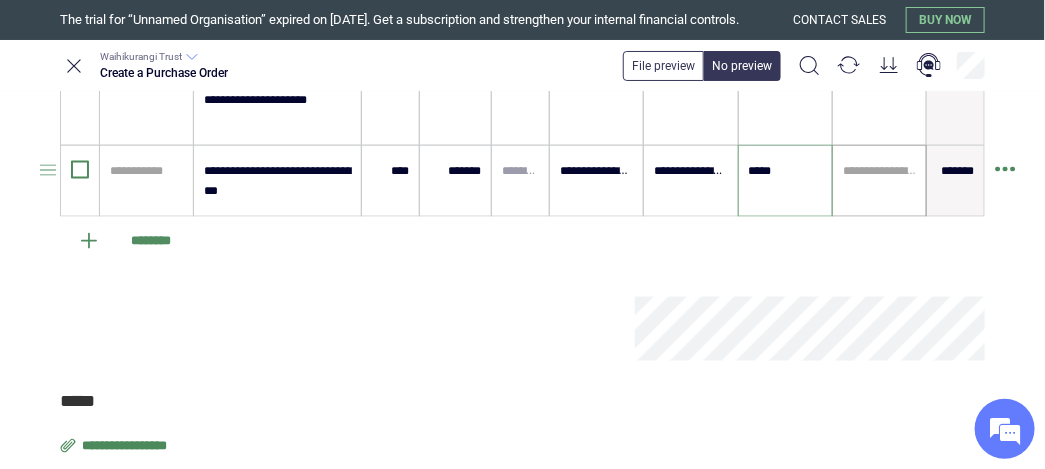 type on "*****" 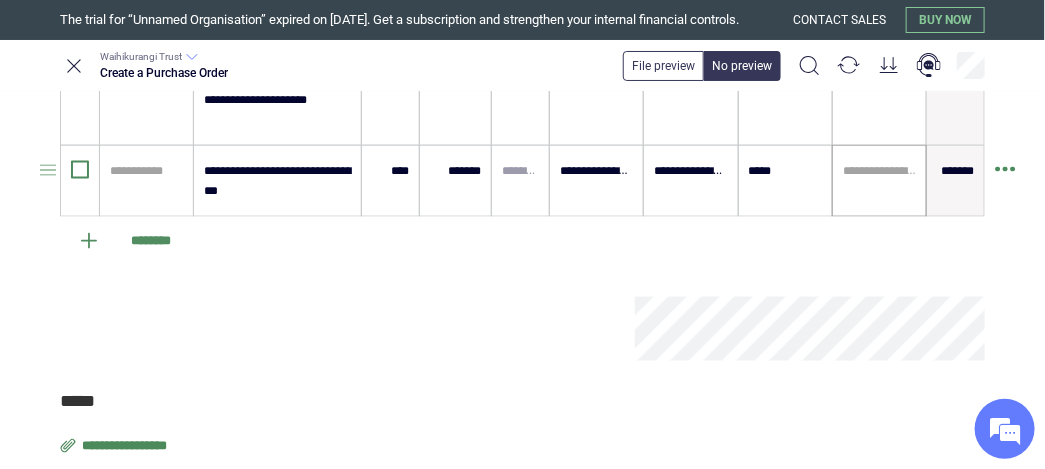 click on "**********" at bounding box center [879, 181] 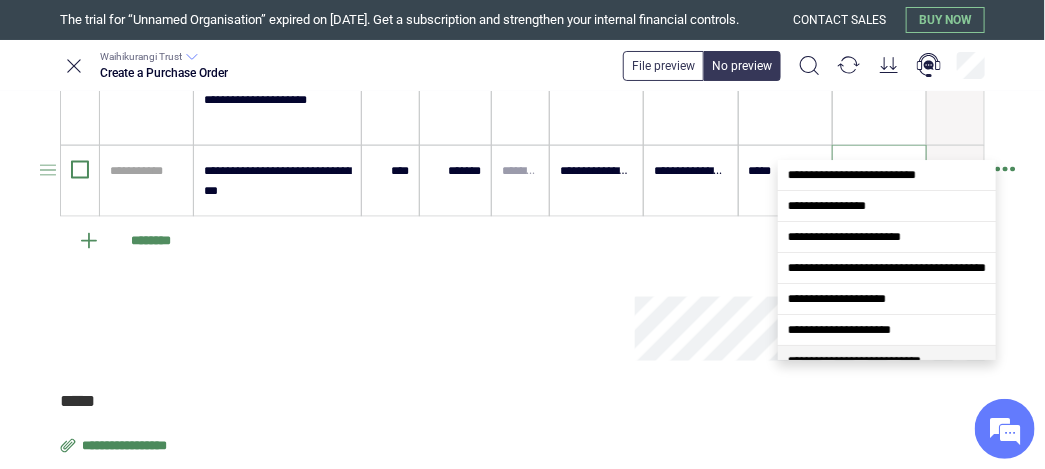 type on "*" 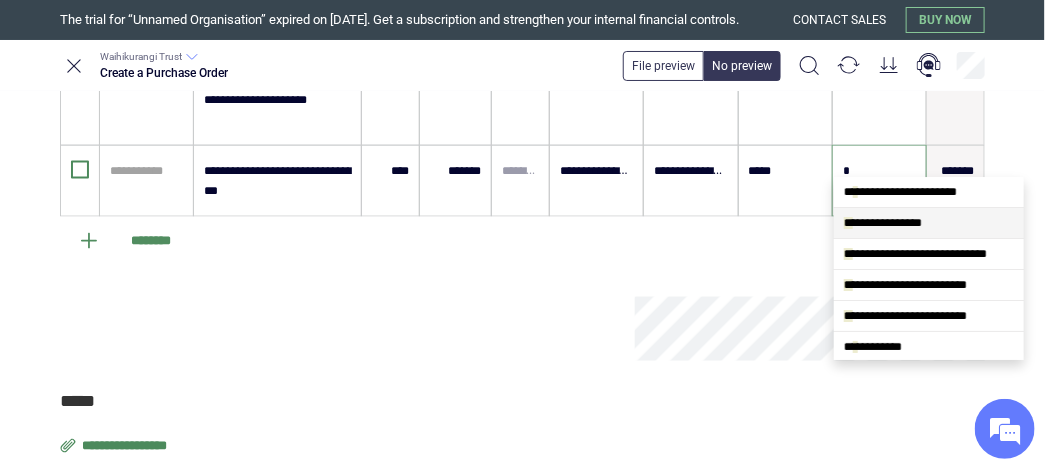 click on "**********" at bounding box center (929, 223) 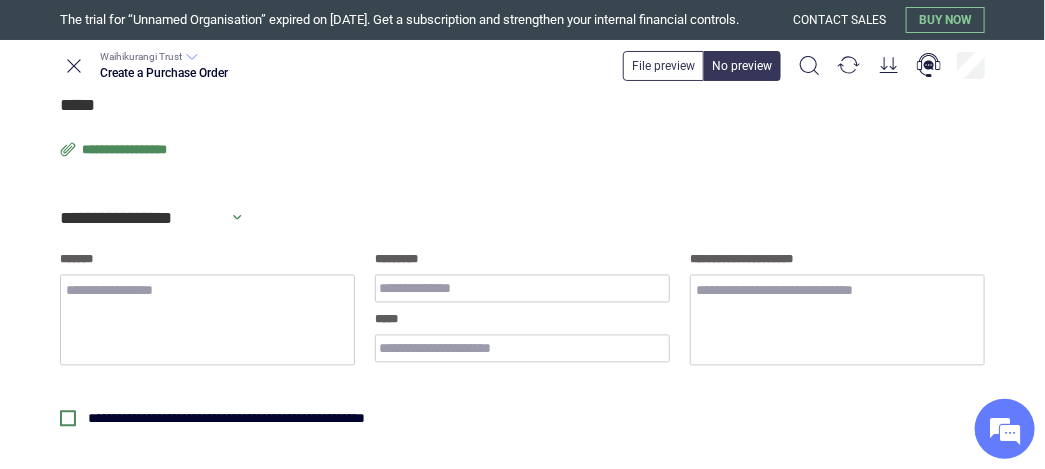 scroll, scrollTop: 1364, scrollLeft: 0, axis: vertical 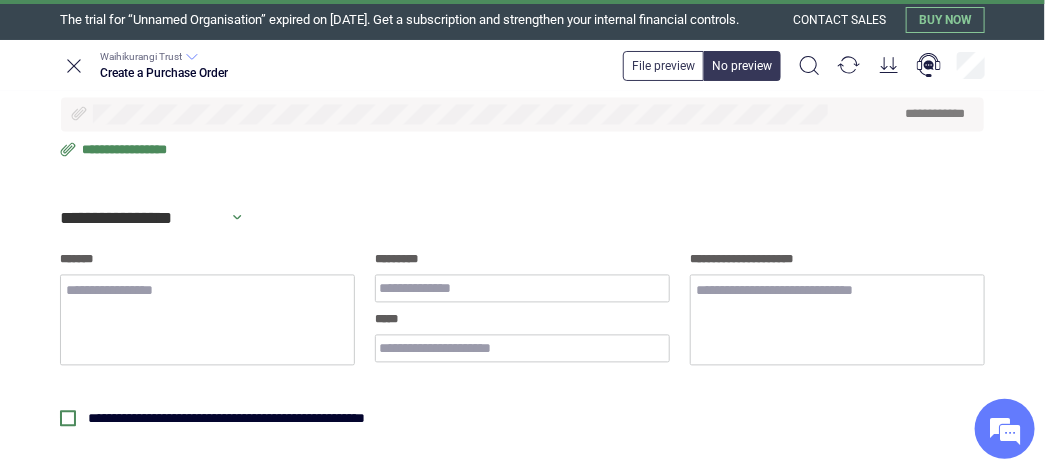 type on "*" 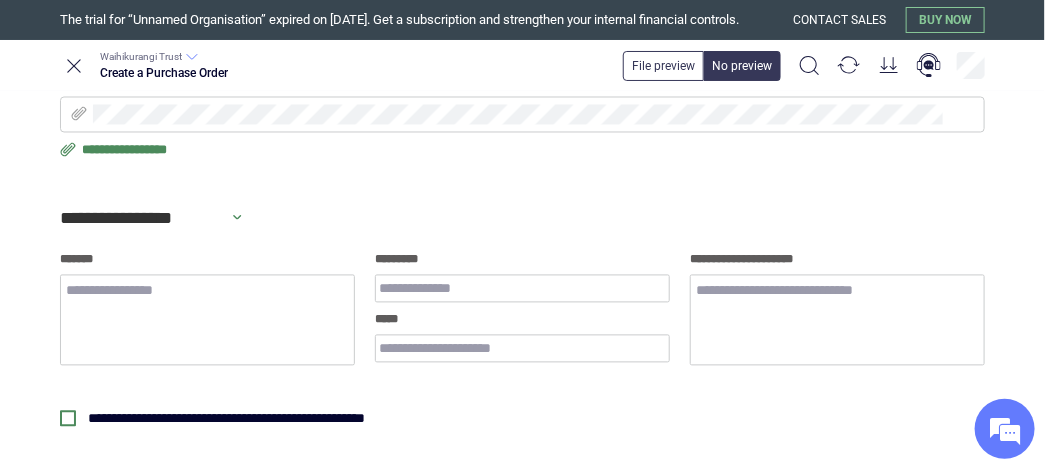 scroll, scrollTop: 1052, scrollLeft: 0, axis: vertical 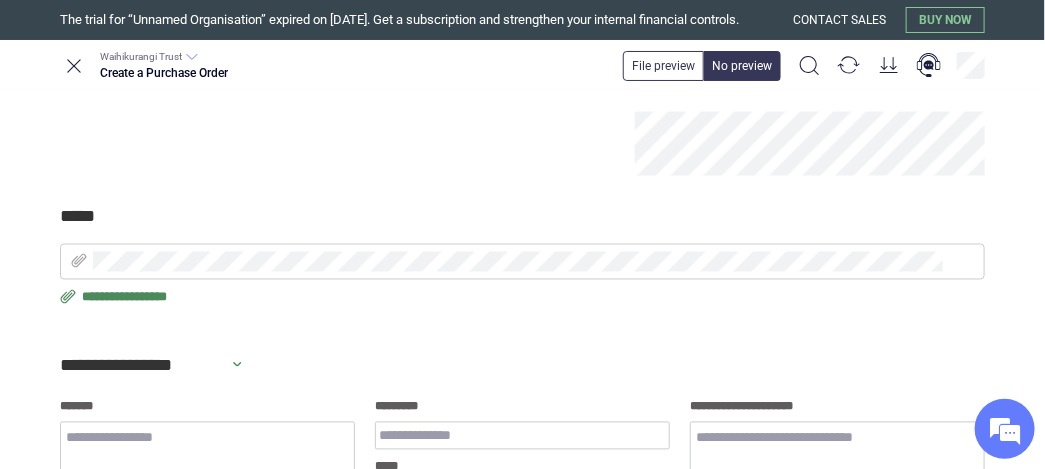 type 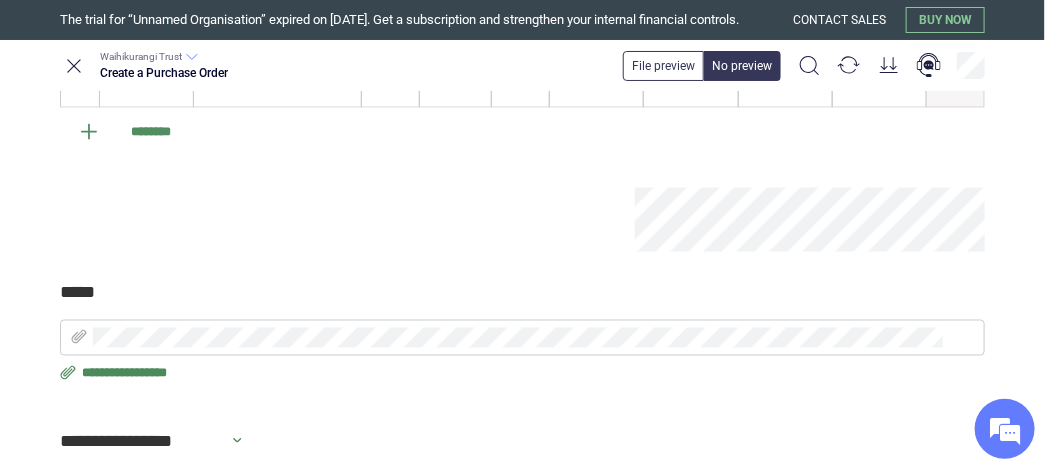 scroll, scrollTop: 973, scrollLeft: 0, axis: vertical 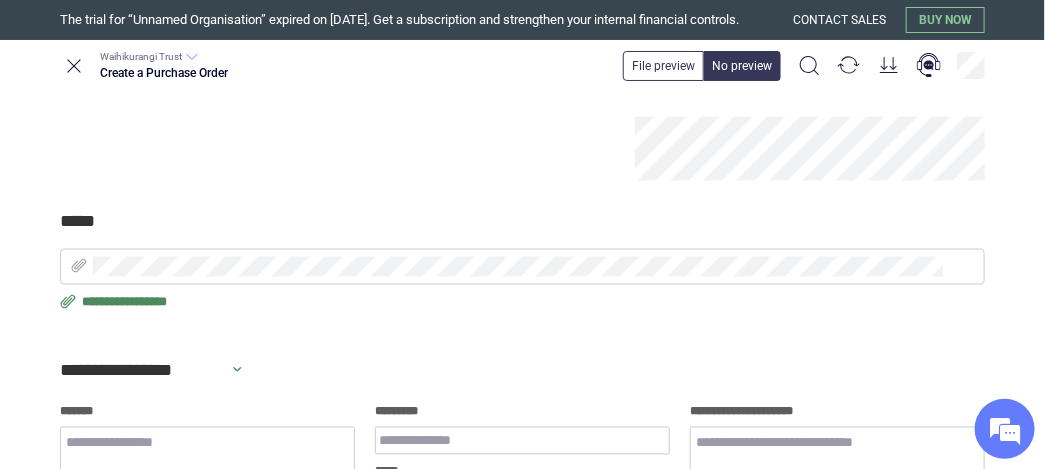 click on "********" at bounding box center [519, 62] 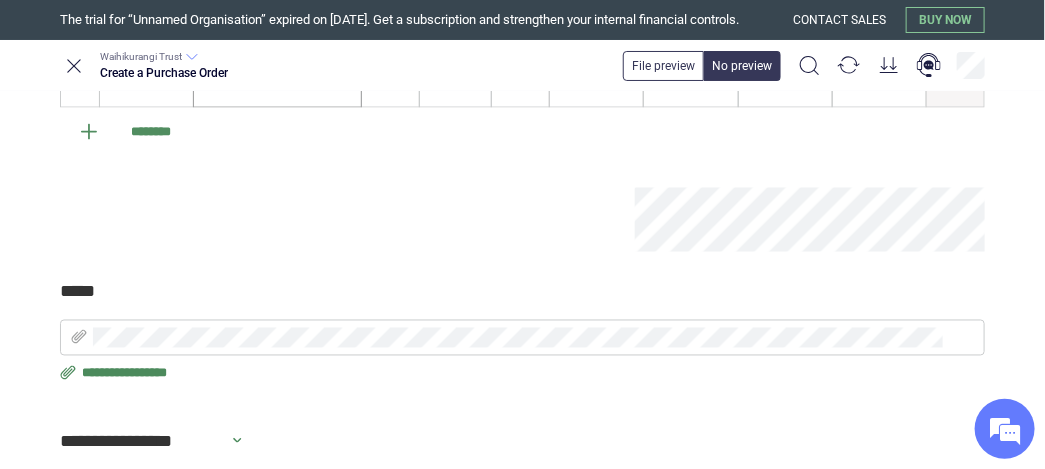 click at bounding box center (277, 72) 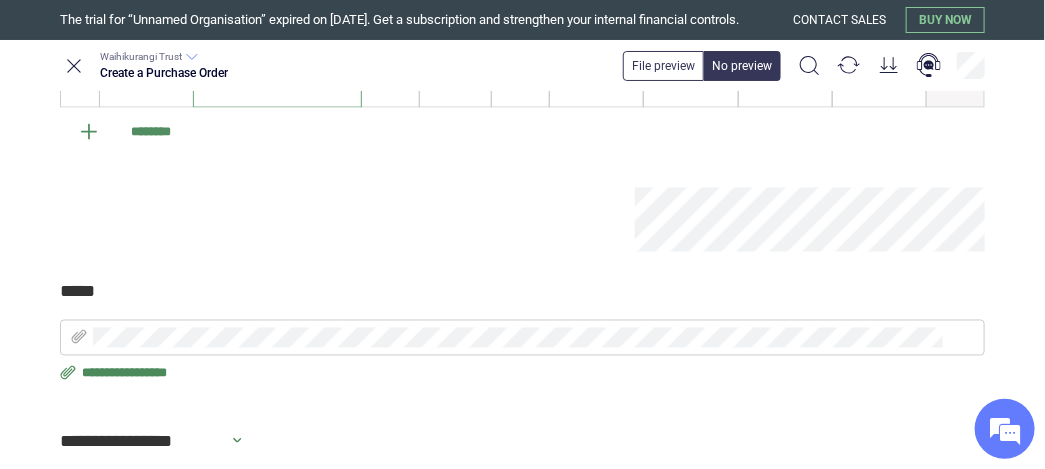 type on "*" 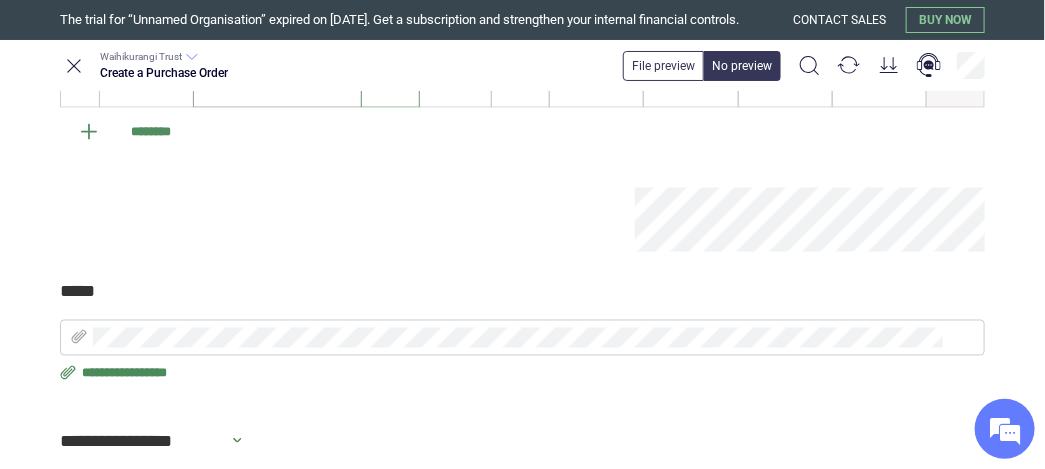 type on "*" 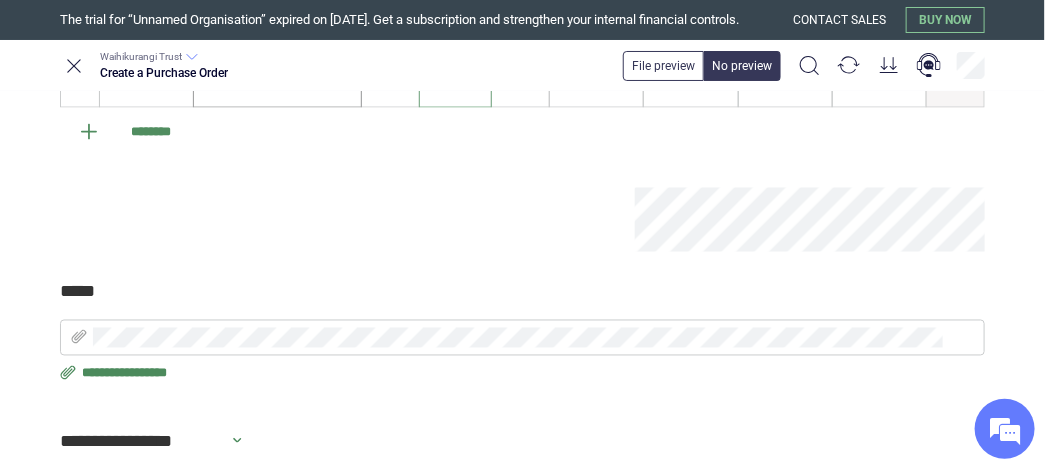 type on "*" 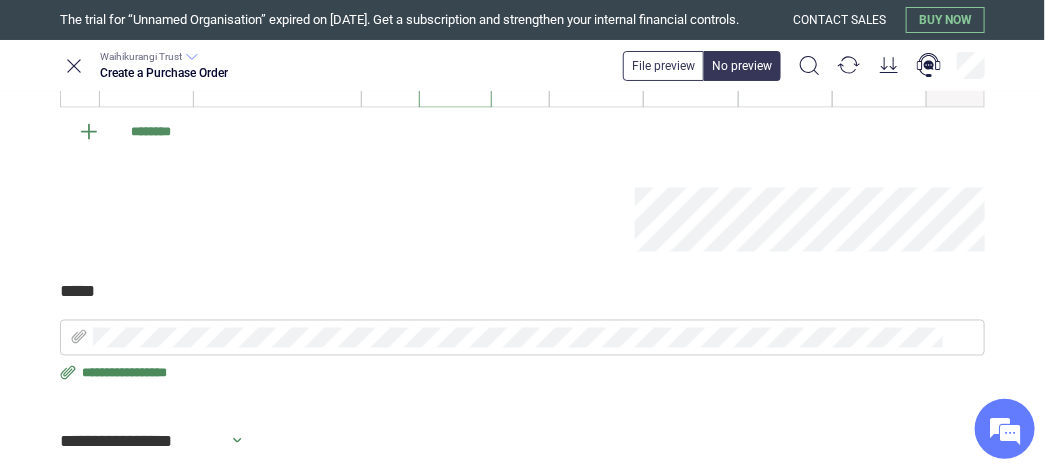 click on "****" at bounding box center [455, 62] 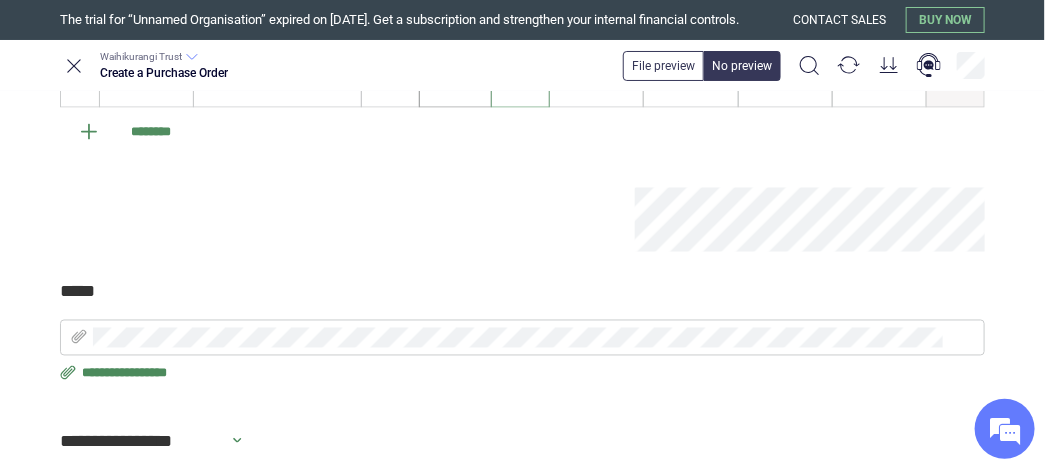 click on "****" at bounding box center (455, 62) 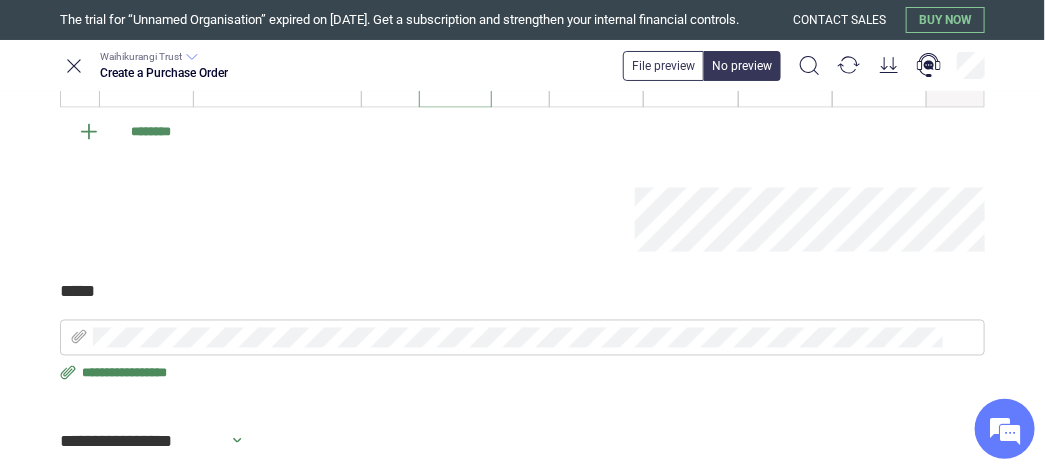 type on "*" 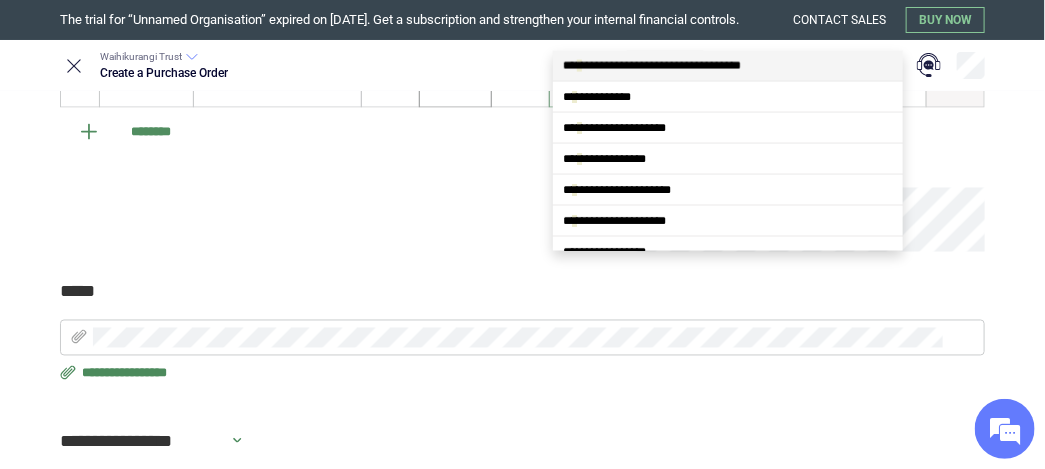 scroll, scrollTop: 0, scrollLeft: 0, axis: both 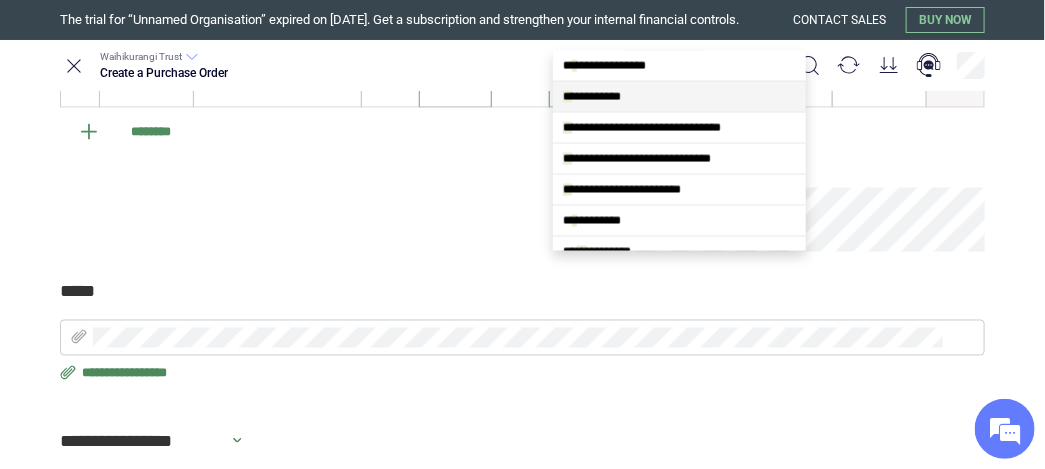 type on "*" 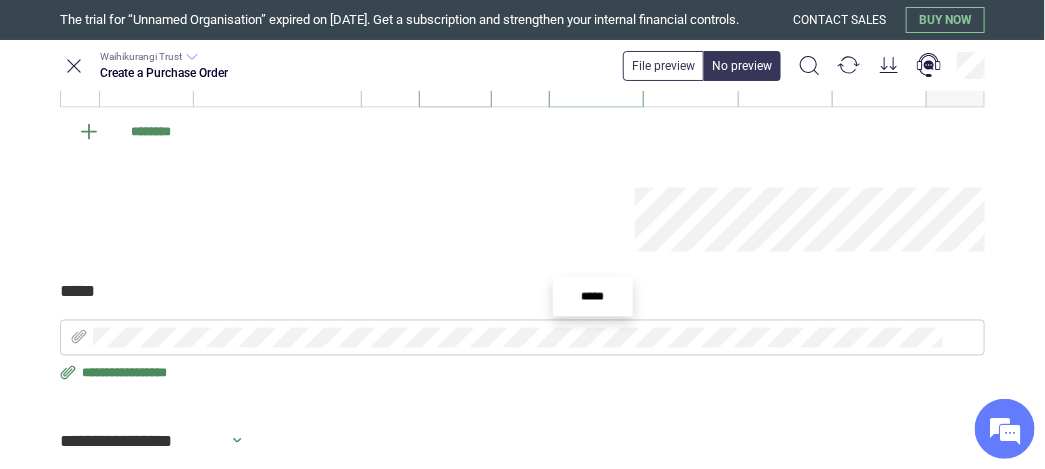 type on "*" 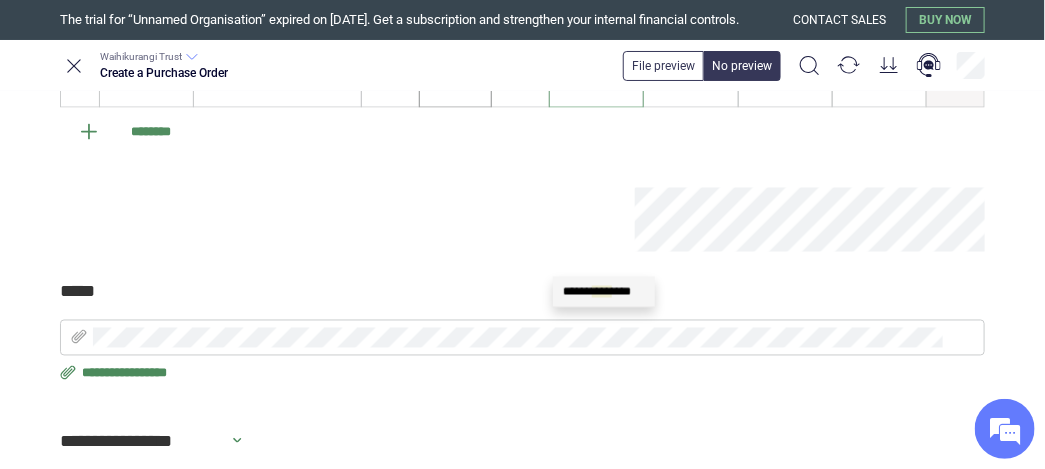 type on "*****" 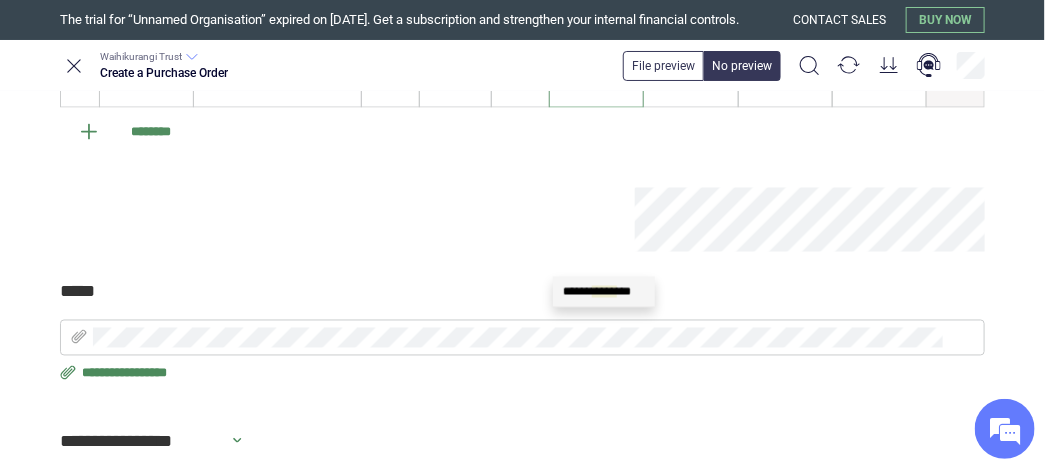 click on "*****" at bounding box center [604, 292] 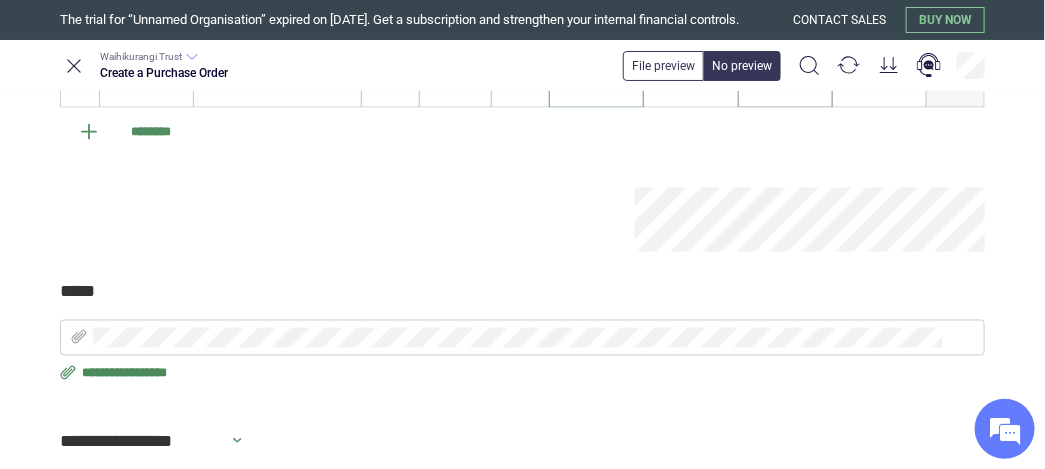 type on "**********" 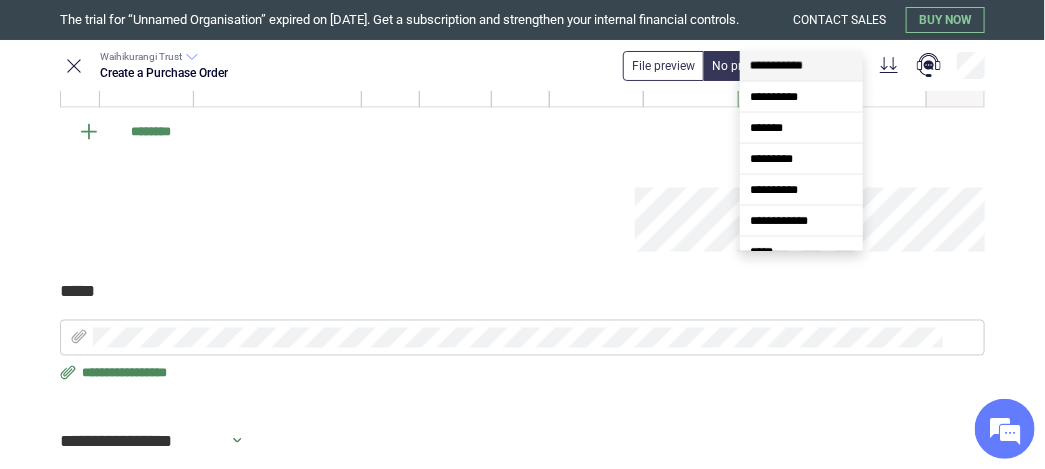 type on "*" 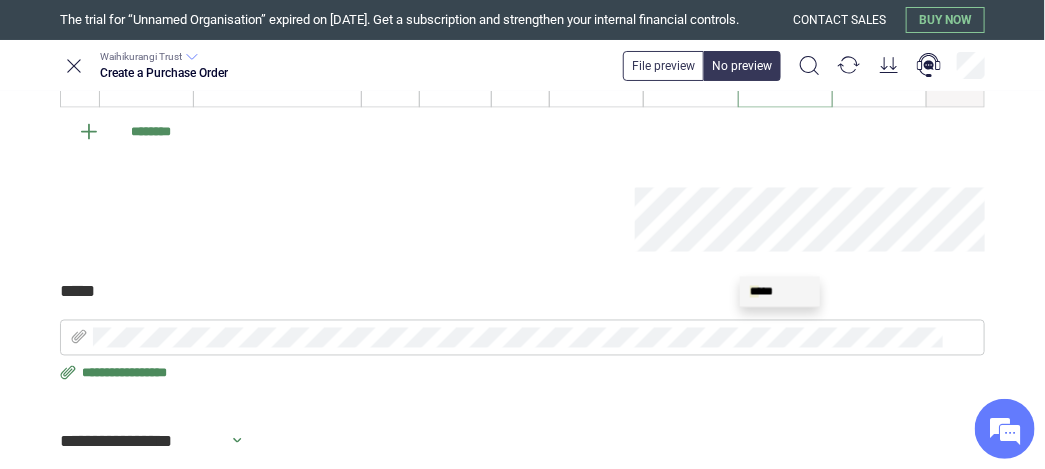 click on "* ***" at bounding box center [761, 292] 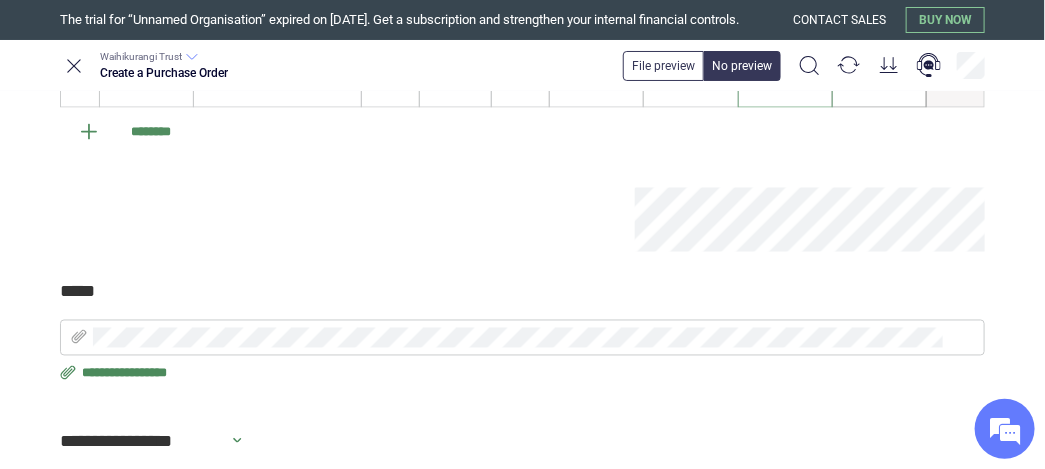 type on "*****" 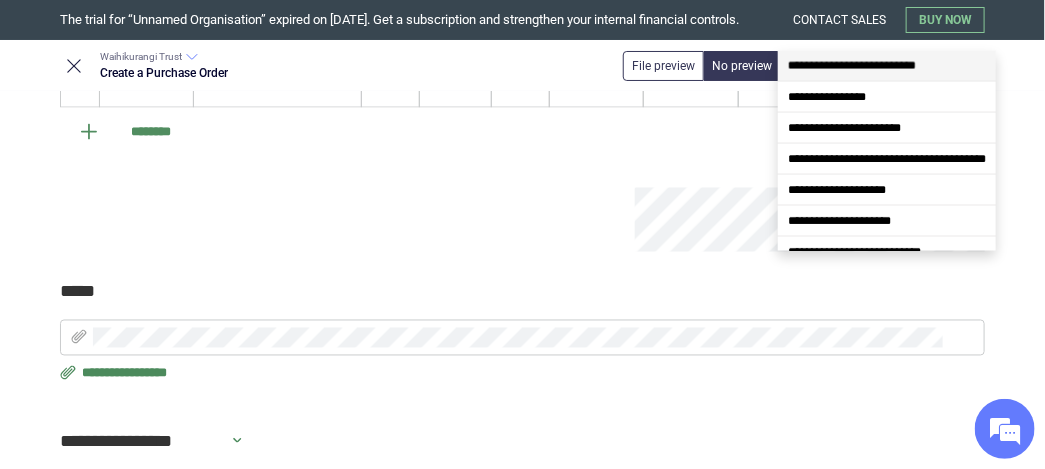 click at bounding box center [879, 62] 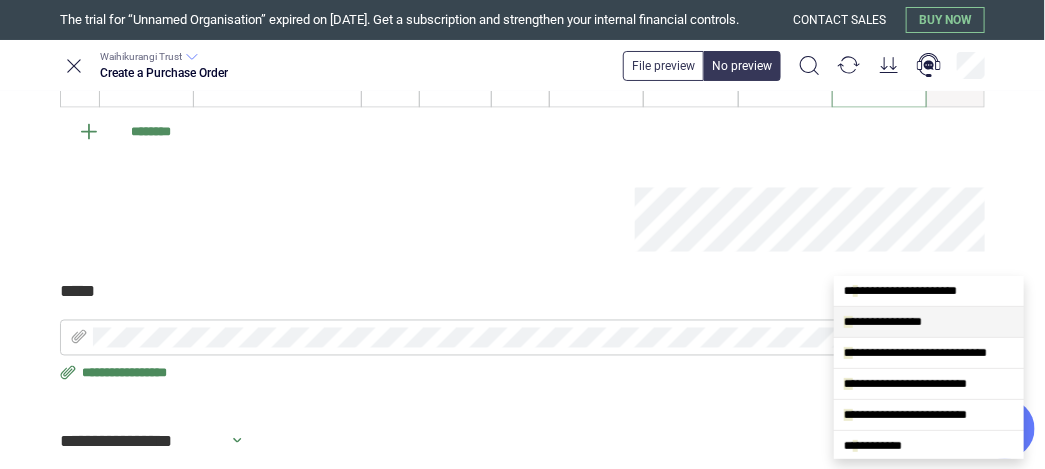click on "**********" at bounding box center (883, 322) 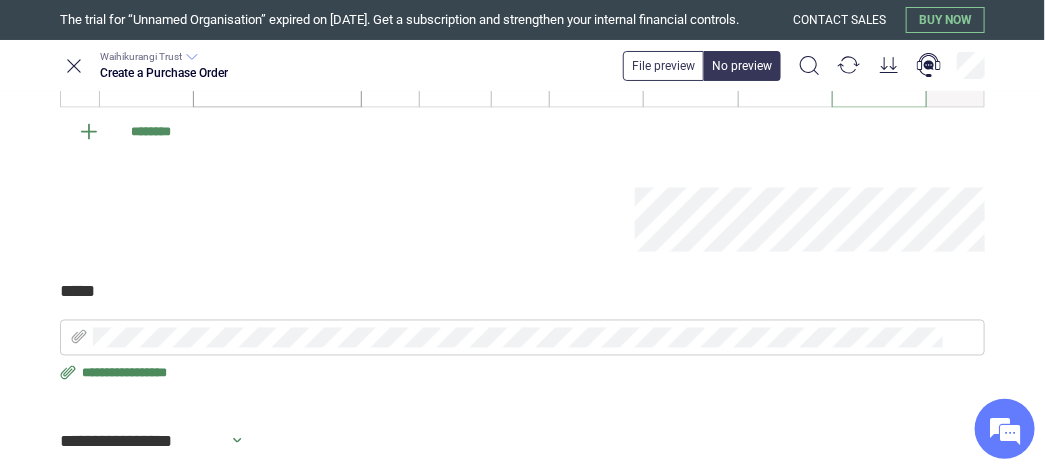 type on "**********" 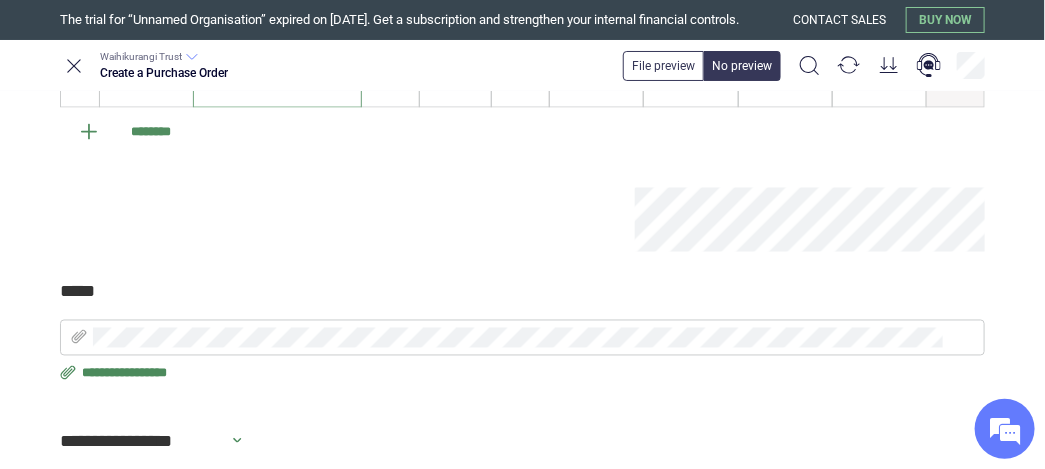 click on "********" at bounding box center (277, 72) 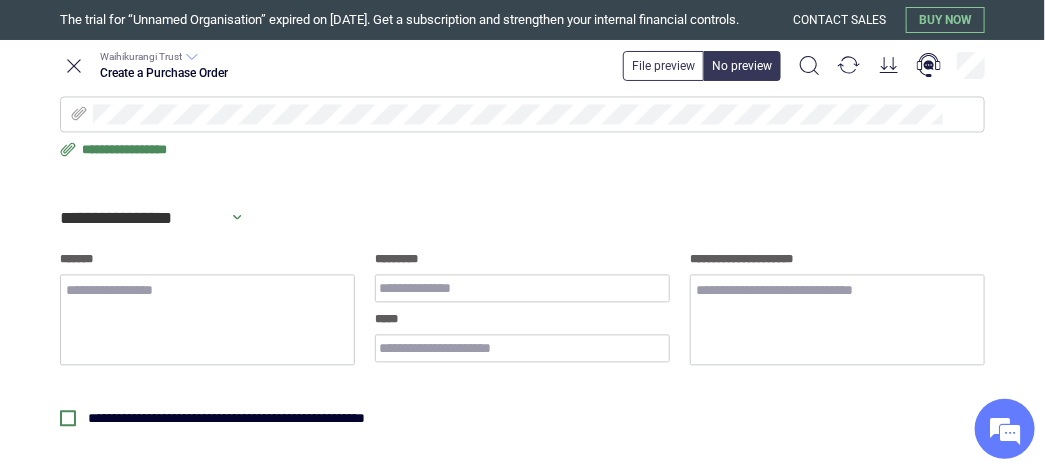 scroll, scrollTop: 1047, scrollLeft: 0, axis: vertical 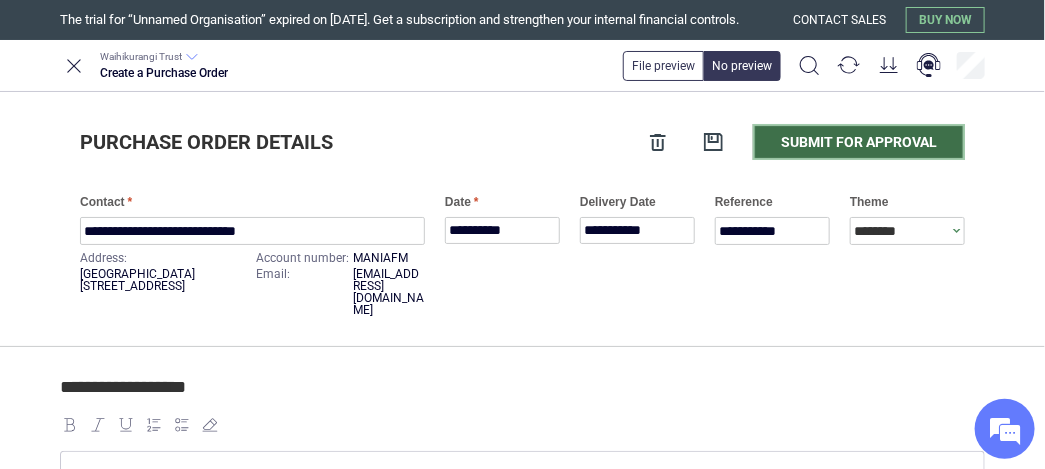click on "Submit for approval" at bounding box center (859, 142) 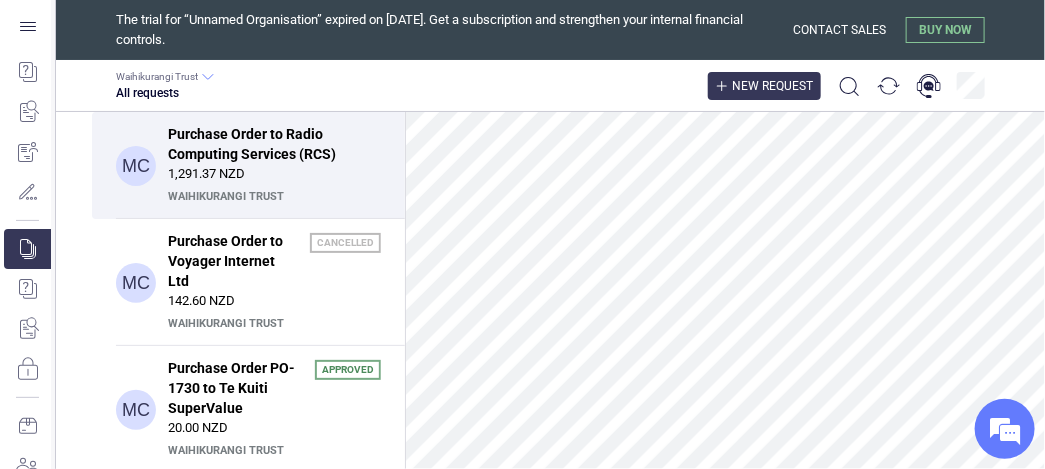 click on "New request" at bounding box center [772, 86] 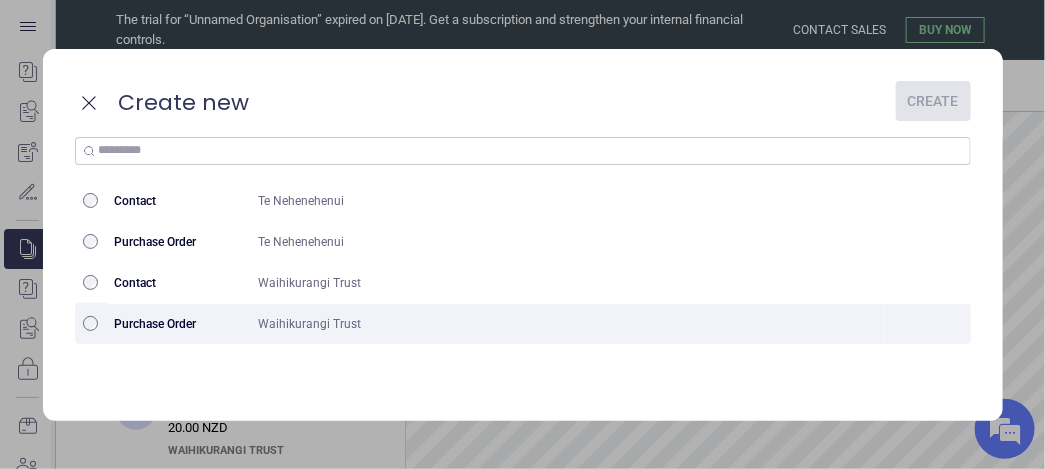 click on "Purchase Order" at bounding box center (179, 324) 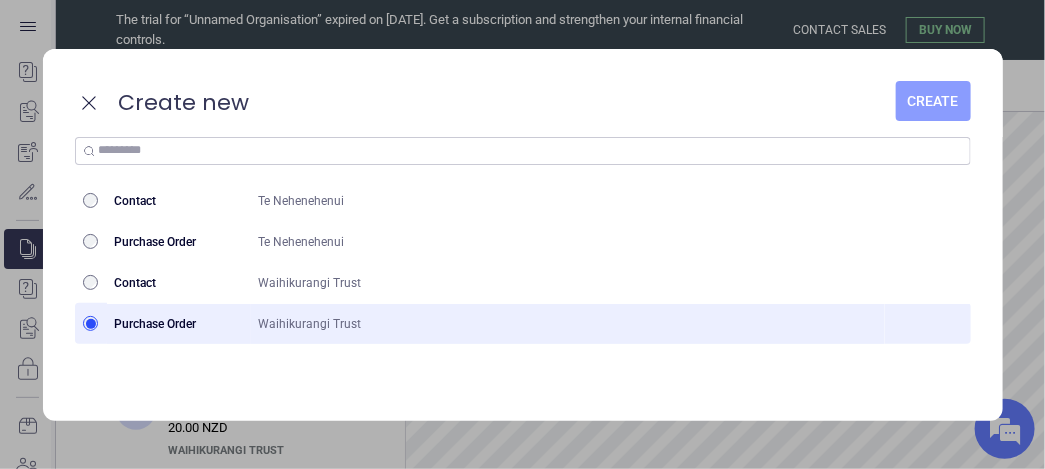 click on "Create" at bounding box center [933, 101] 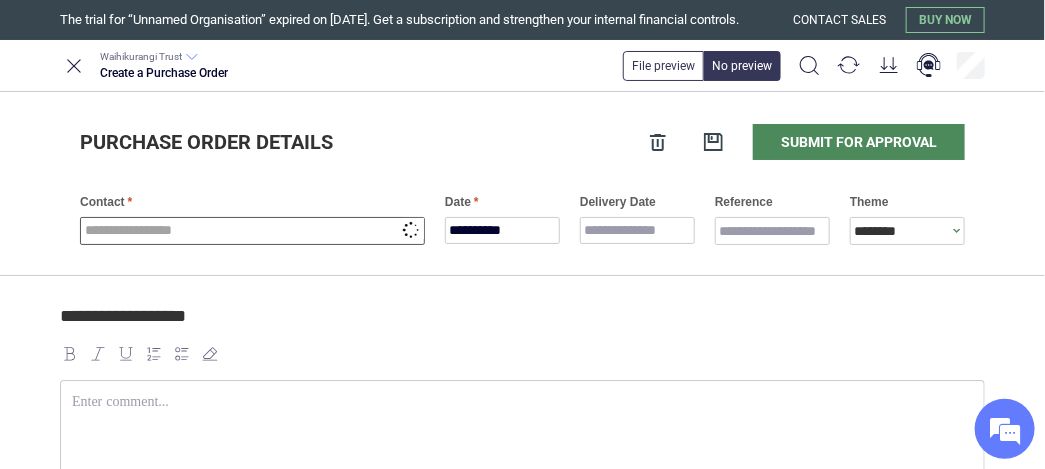 click at bounding box center [252, 231] 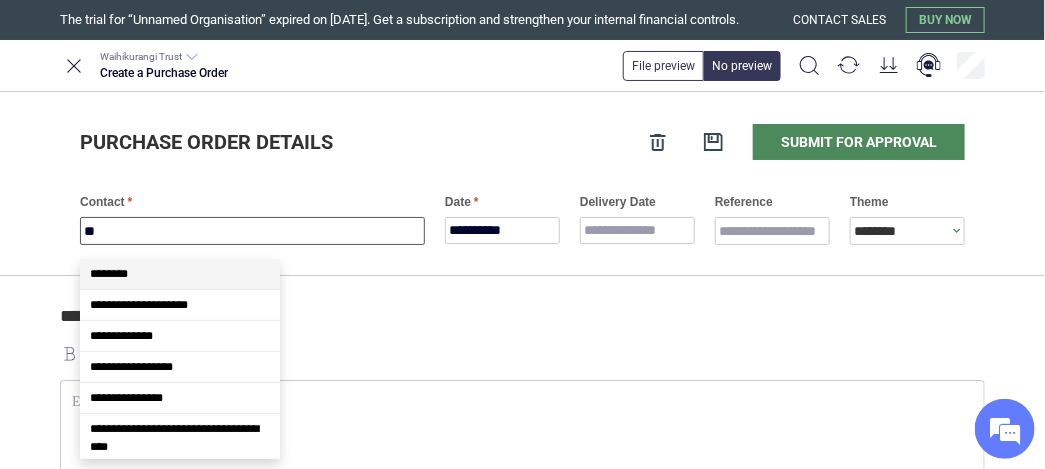 scroll, scrollTop: 673, scrollLeft: 0, axis: vertical 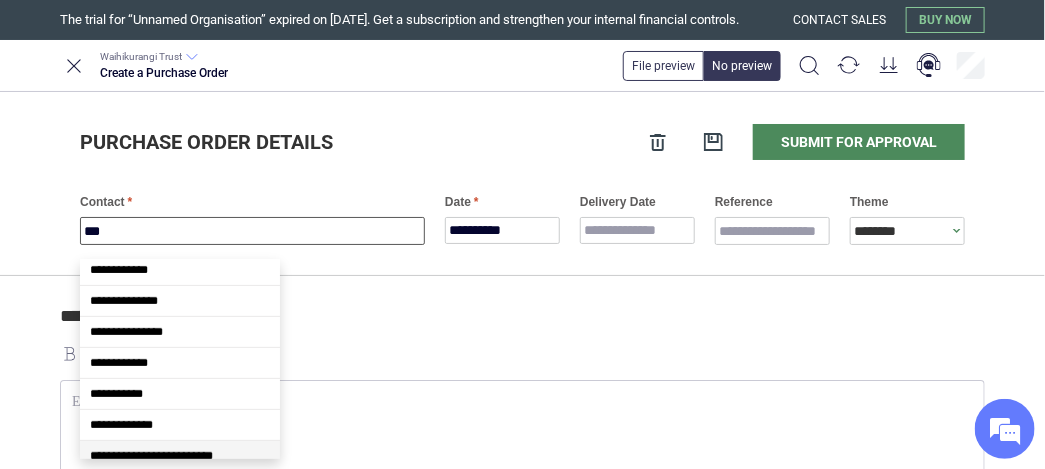 type on "****" 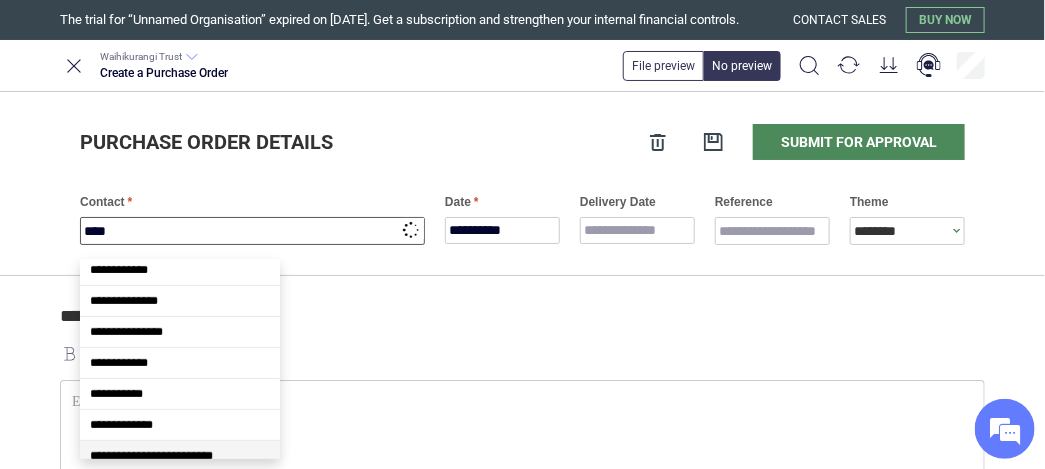 scroll, scrollTop: 44, scrollLeft: 0, axis: vertical 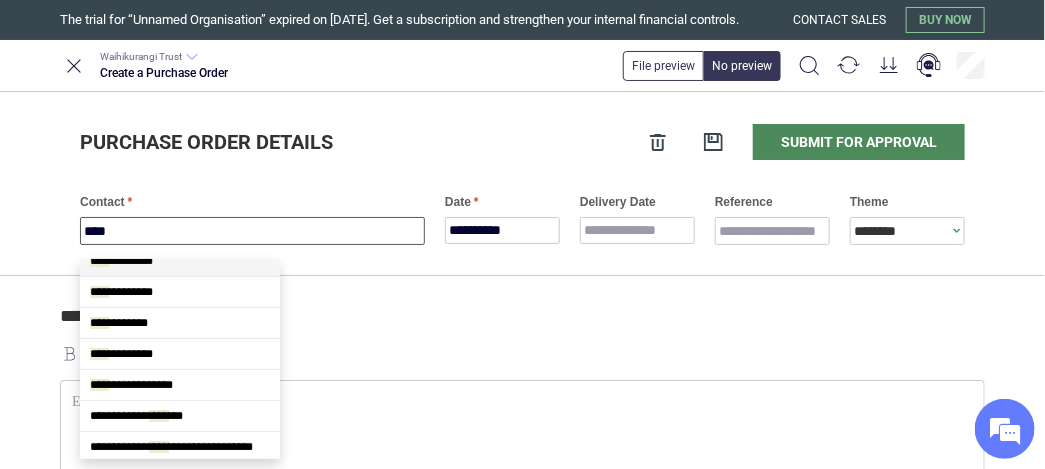 click on "**** ********" at bounding box center (180, 261) 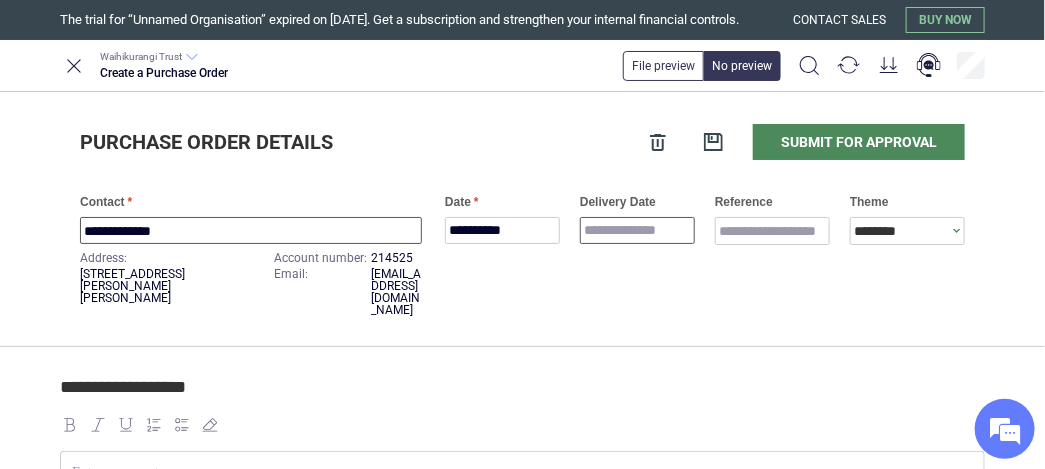 click on "Delivery Date" at bounding box center (637, 230) 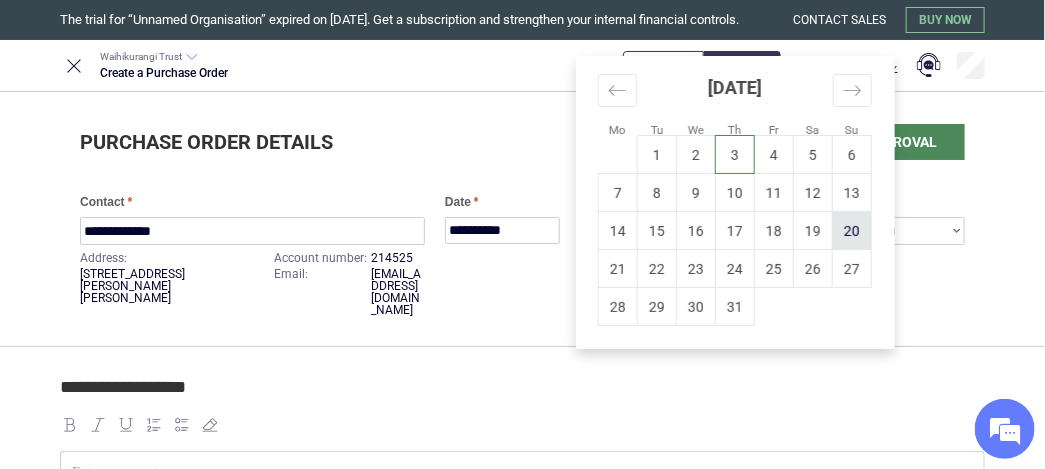 click on "20" at bounding box center [852, 231] 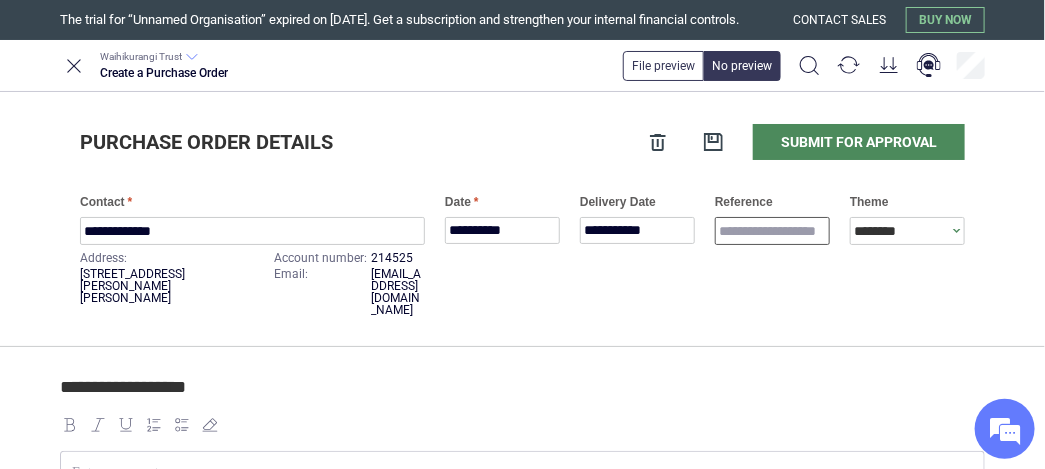 click on "Reference" at bounding box center [772, 231] 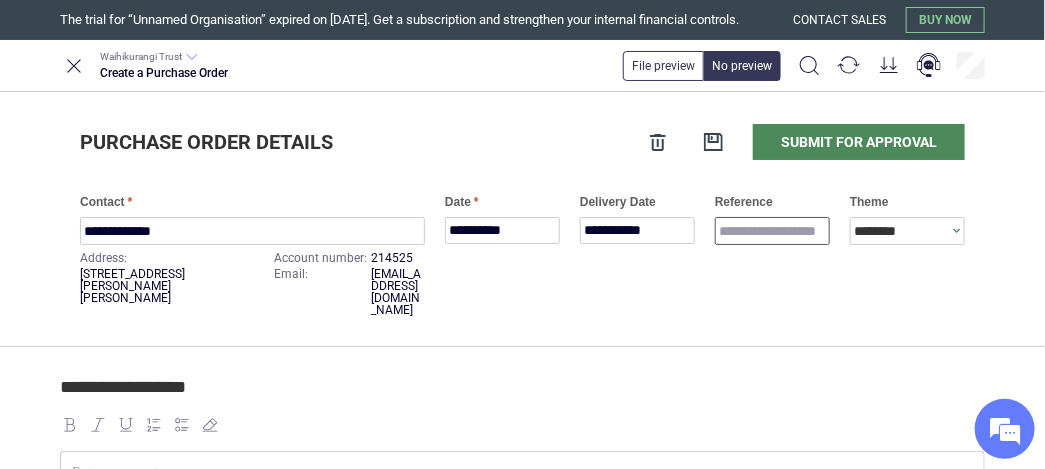 type on "*" 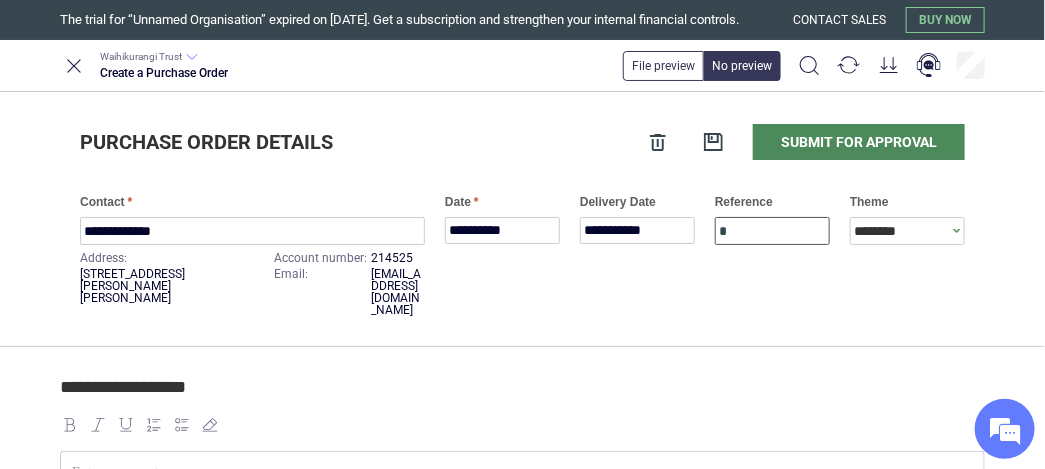type on "*" 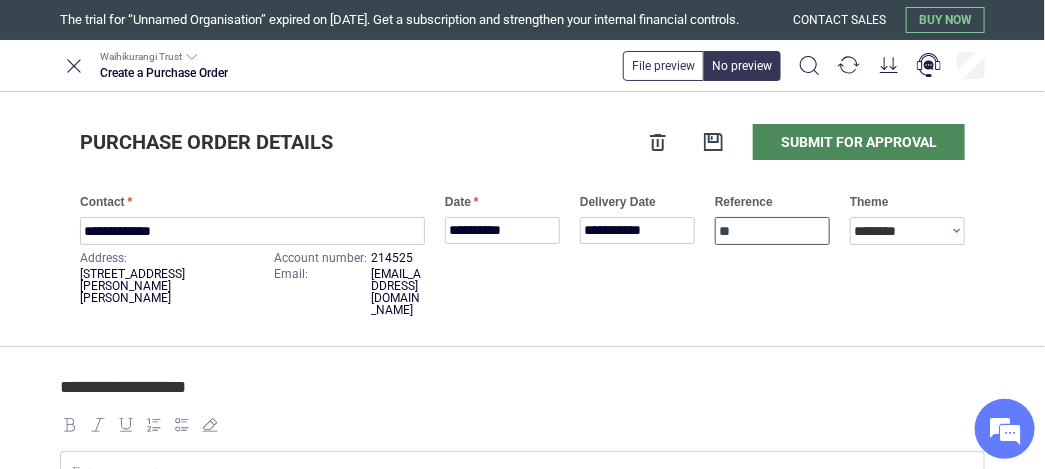 type on "*" 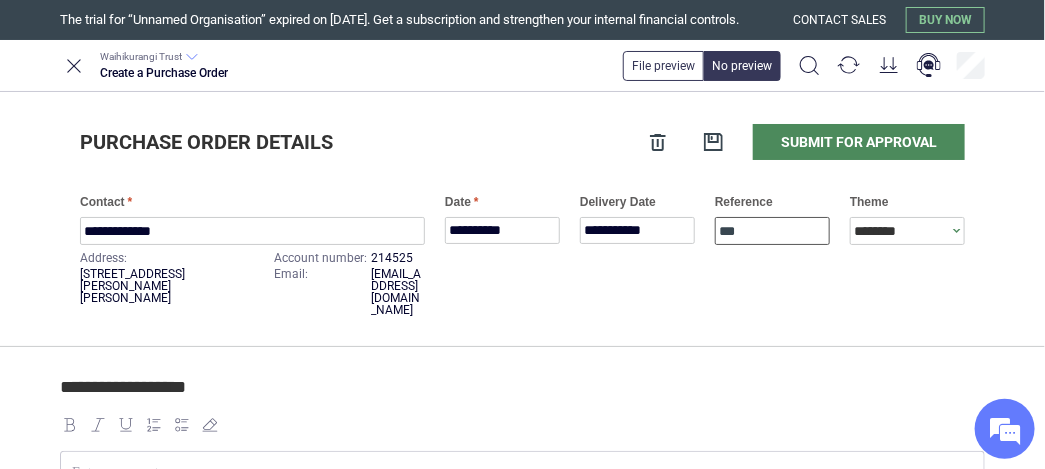 type on "*" 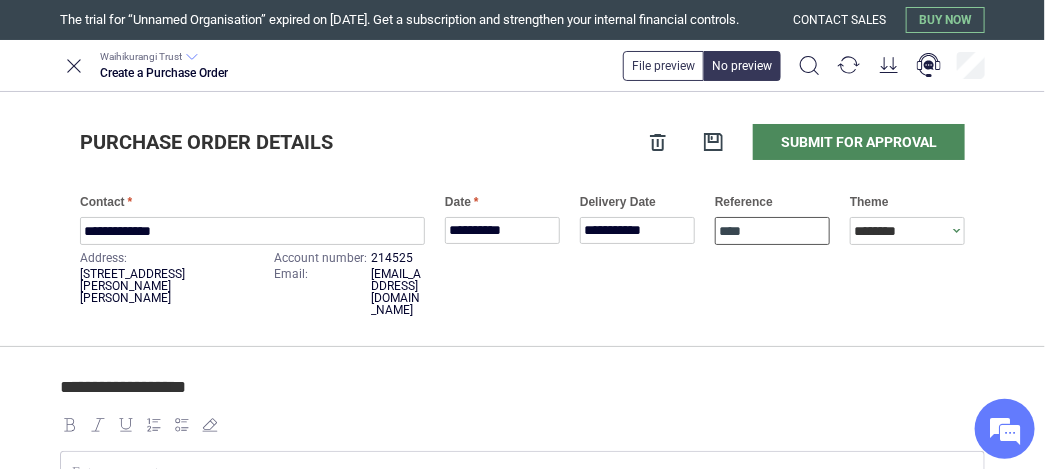 paste on "**********" 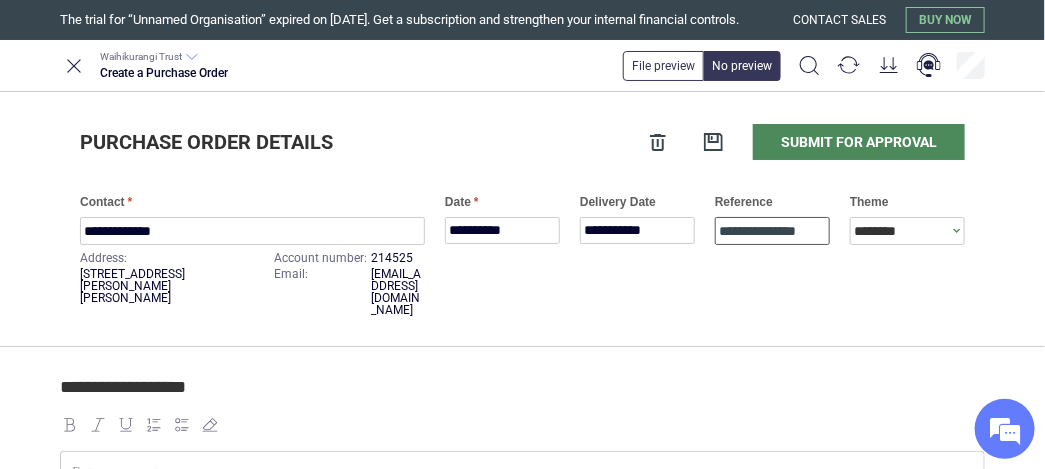 scroll, scrollTop: 0, scrollLeft: 8, axis: horizontal 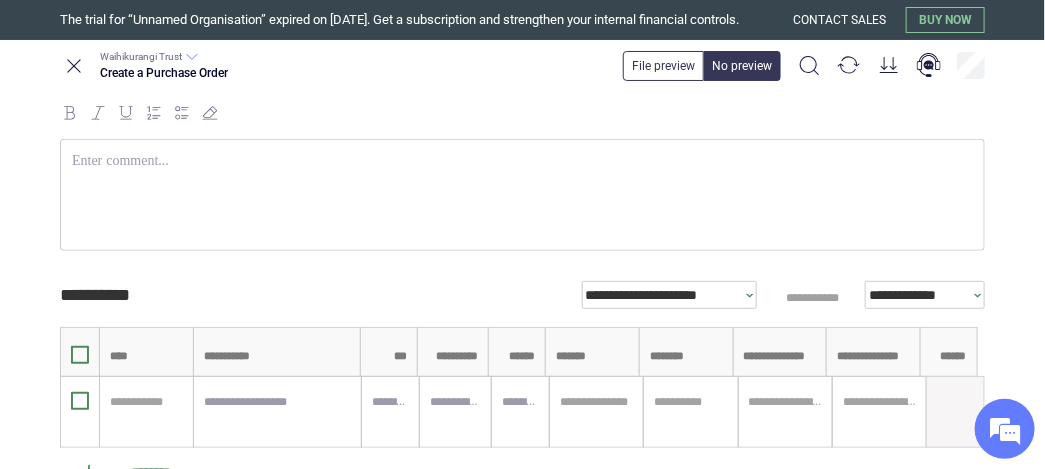 type on "**********" 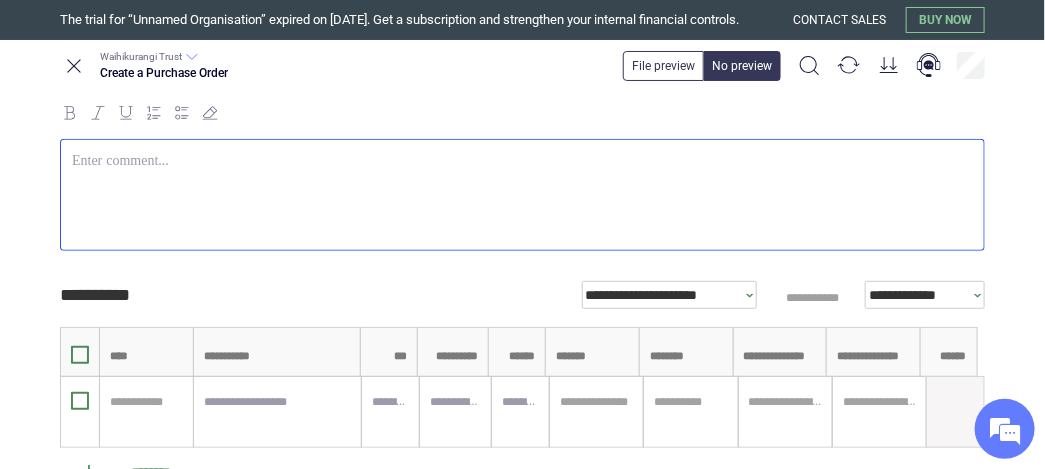 click at bounding box center (522, 195) 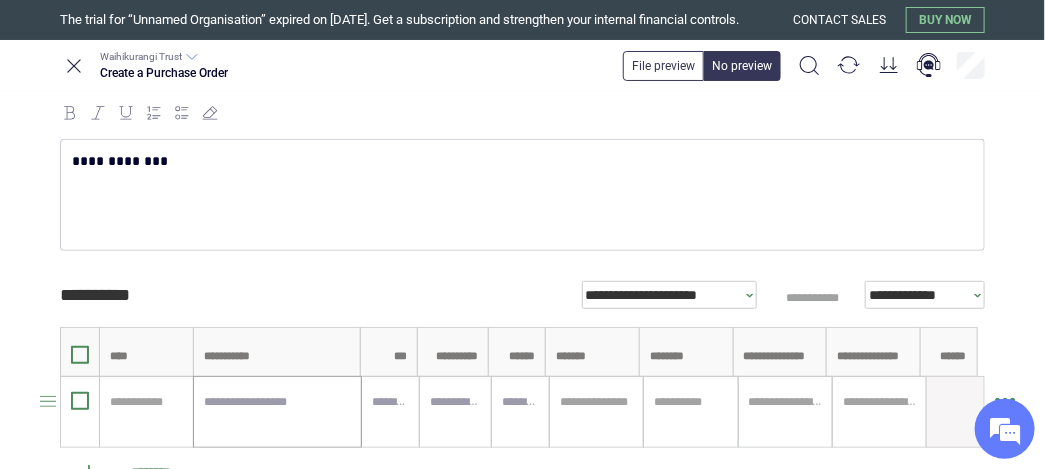 click at bounding box center [277, 412] 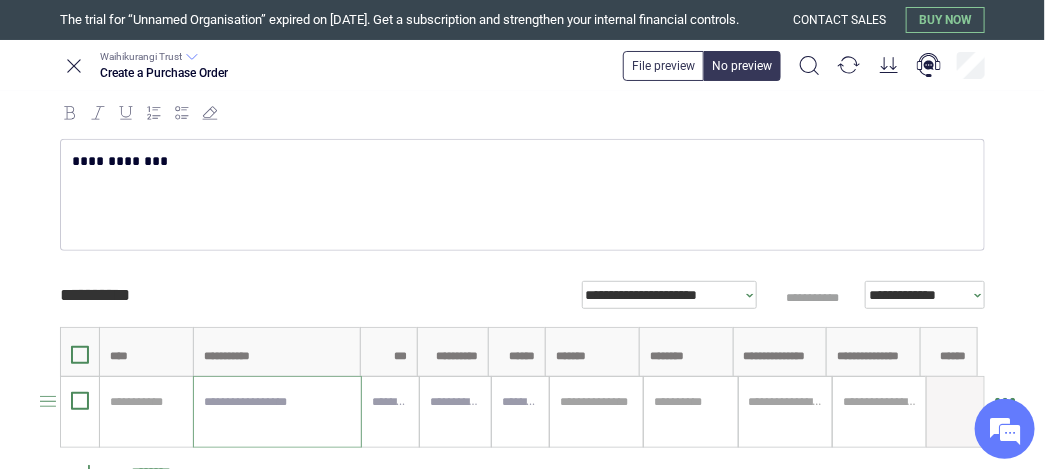 scroll, scrollTop: 314, scrollLeft: 0, axis: vertical 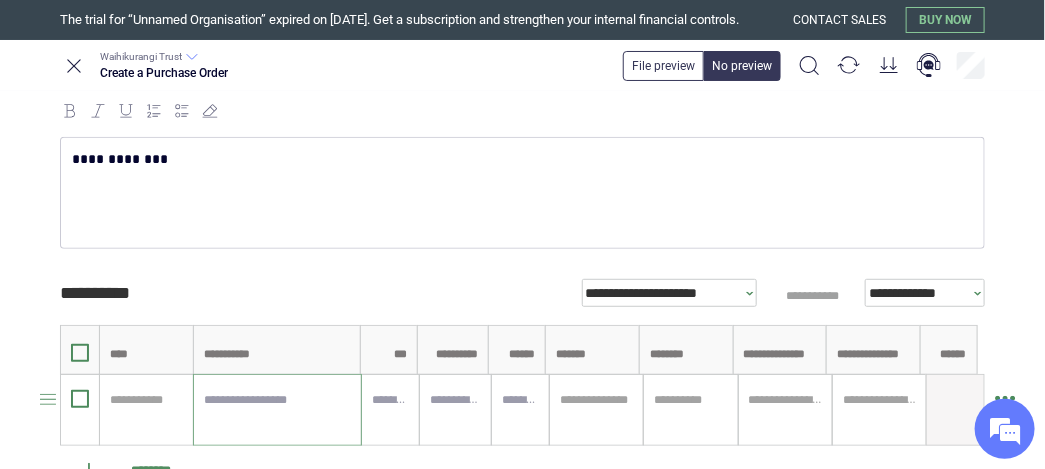 paste on "**********" 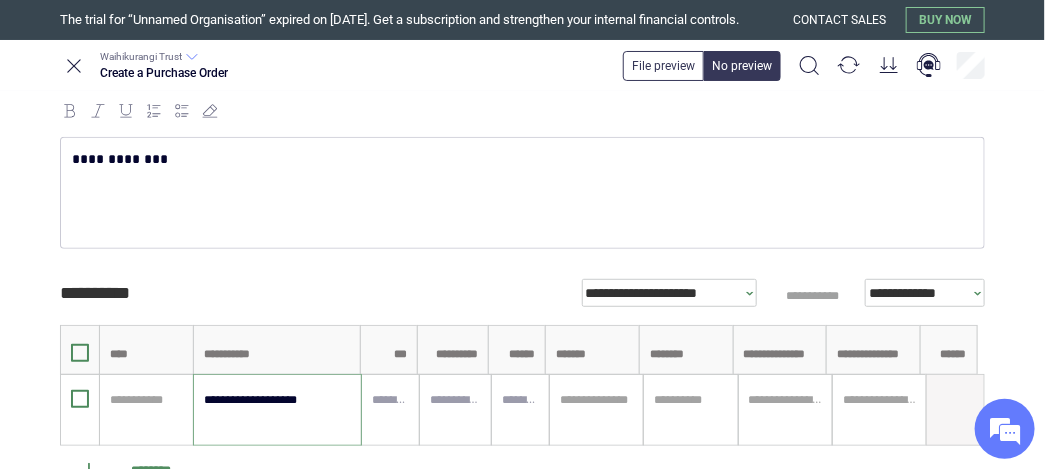 type on "**********" 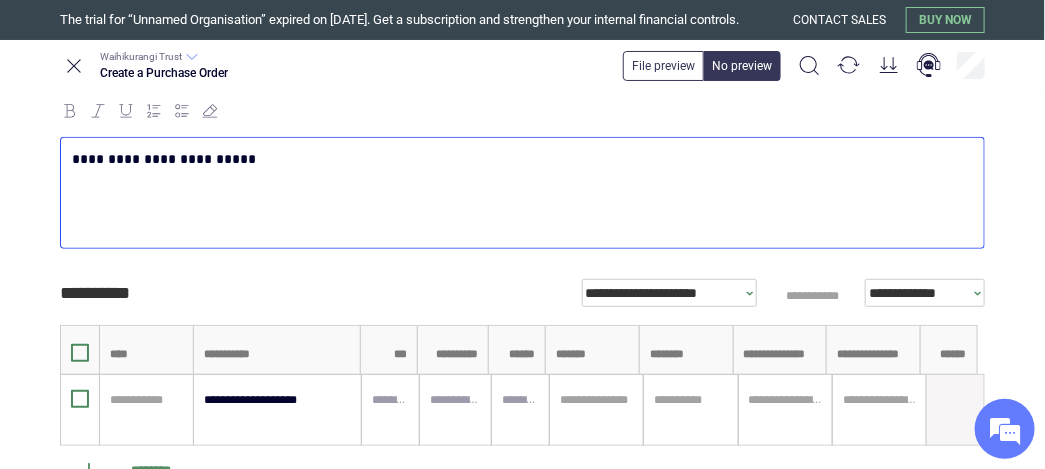 type on "*" 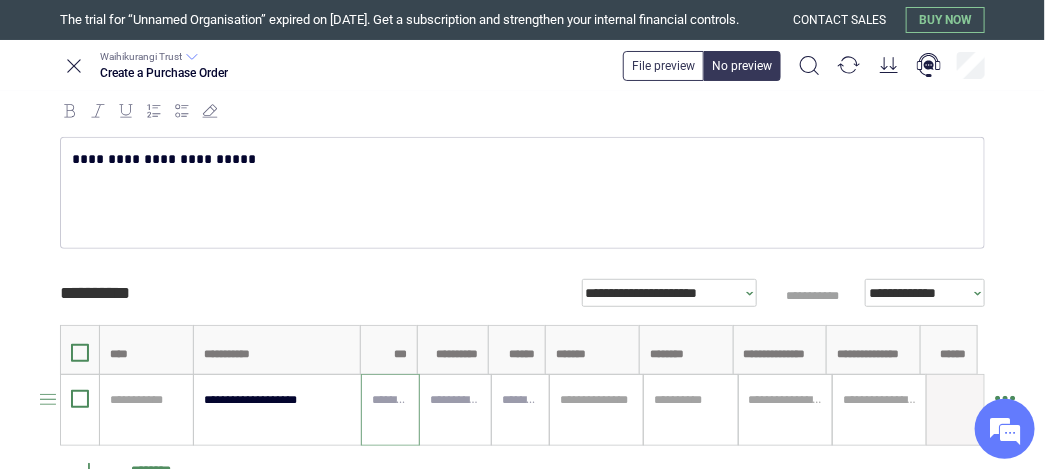click at bounding box center (390, 400) 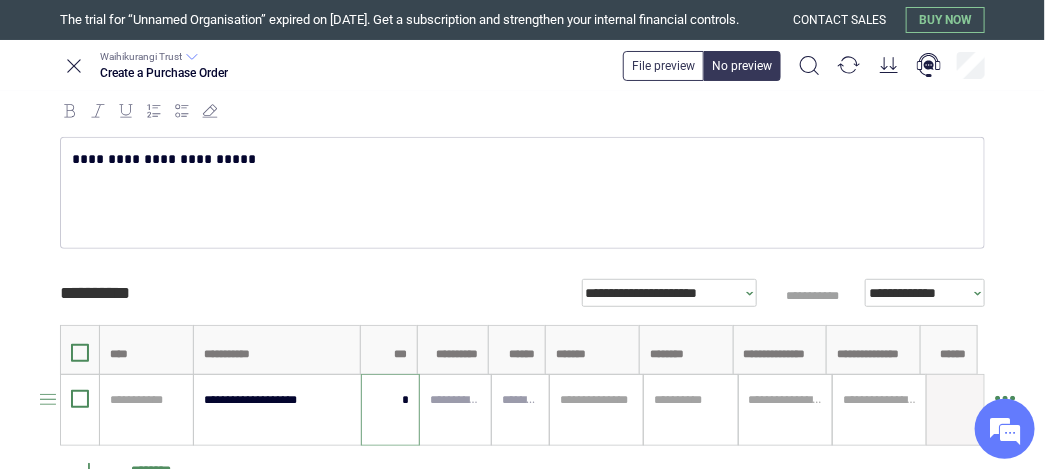 type 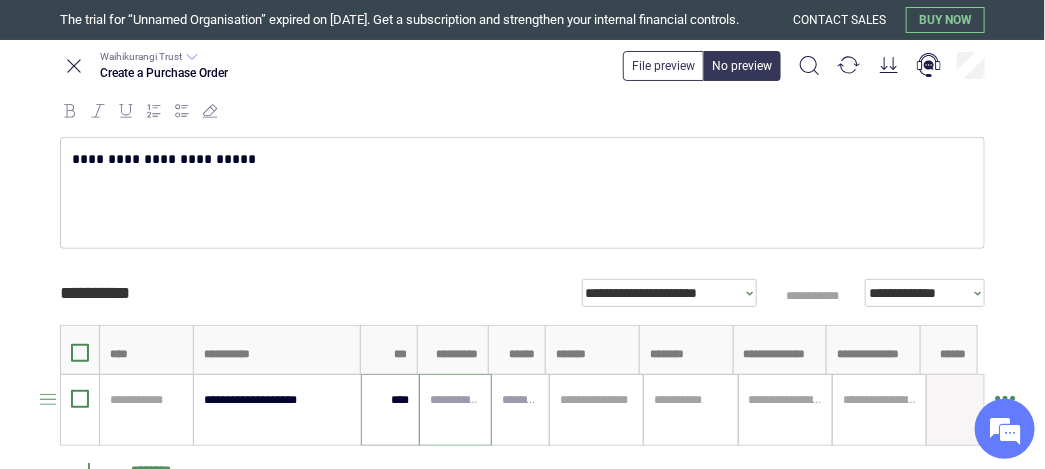scroll, scrollTop: 317, scrollLeft: 0, axis: vertical 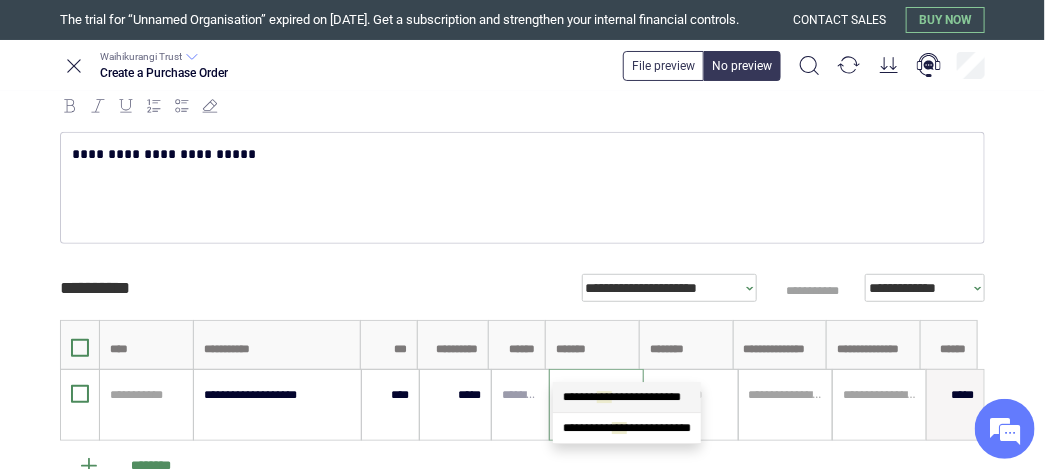 click on "**********" at bounding box center (622, 397) 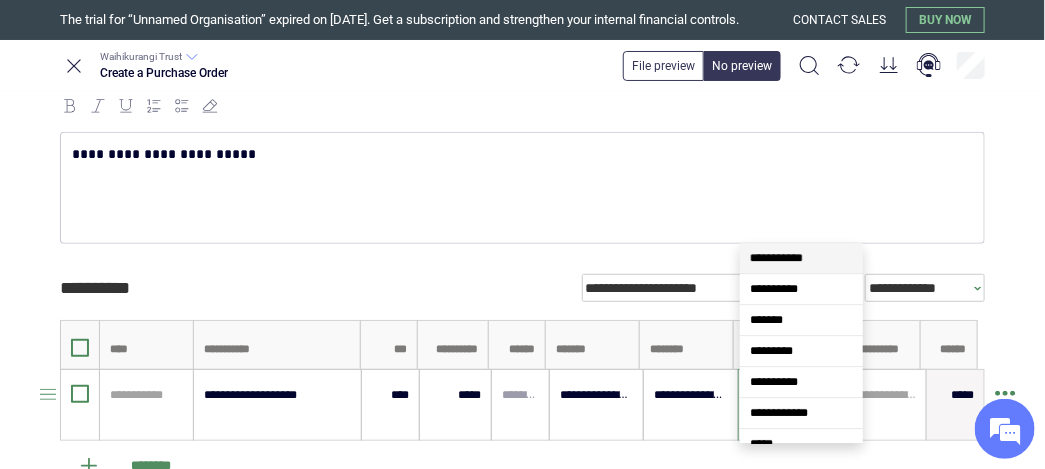 click at bounding box center (785, 395) 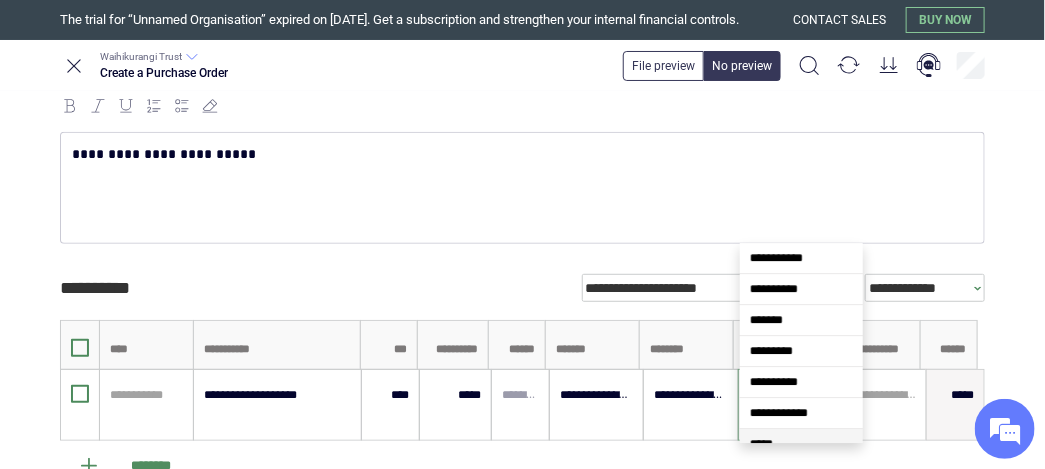 click on "*****" at bounding box center [761, 444] 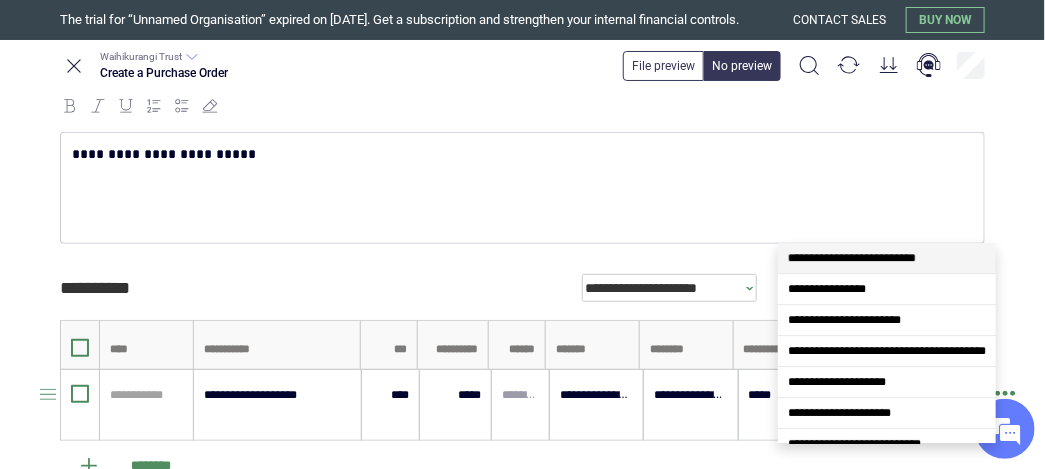 drag, startPoint x: 864, startPoint y: 445, endPoint x: 835, endPoint y: 456, distance: 31.016125 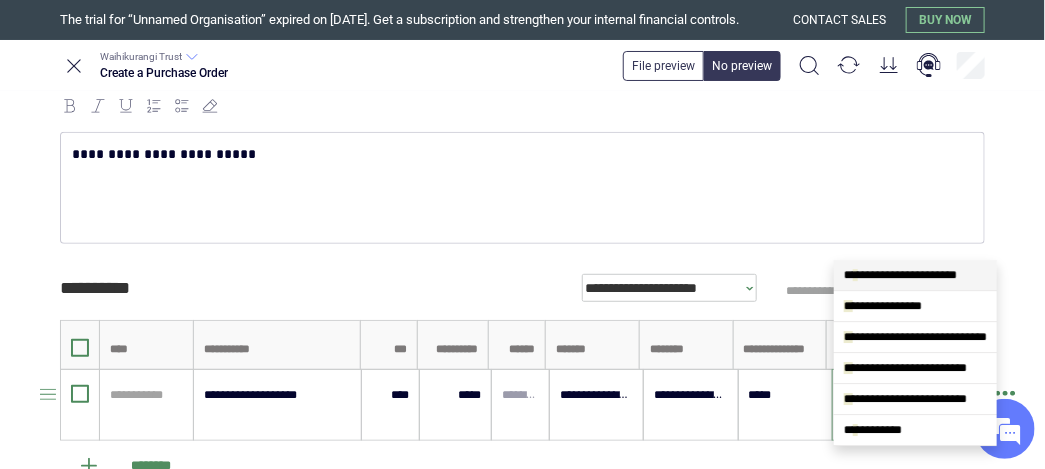 scroll, scrollTop: 0, scrollLeft: 0, axis: both 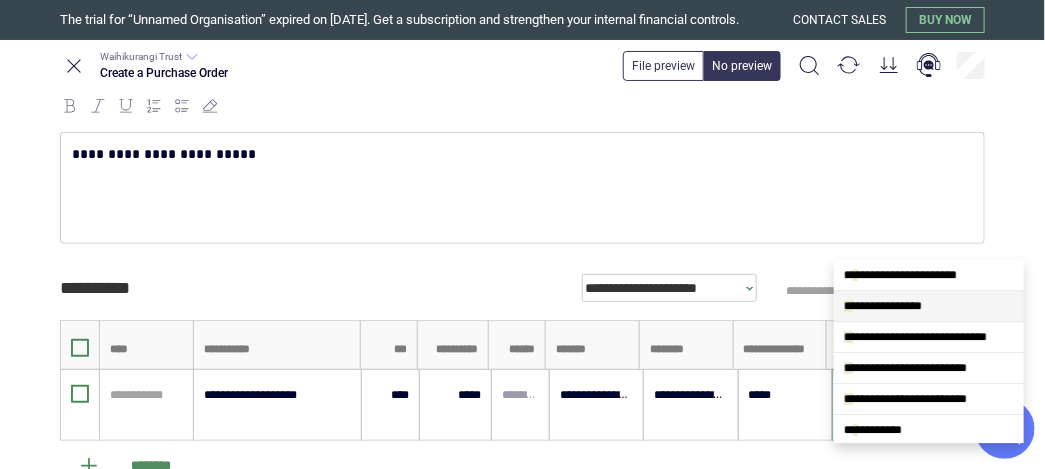 click on "**********" at bounding box center (883, 306) 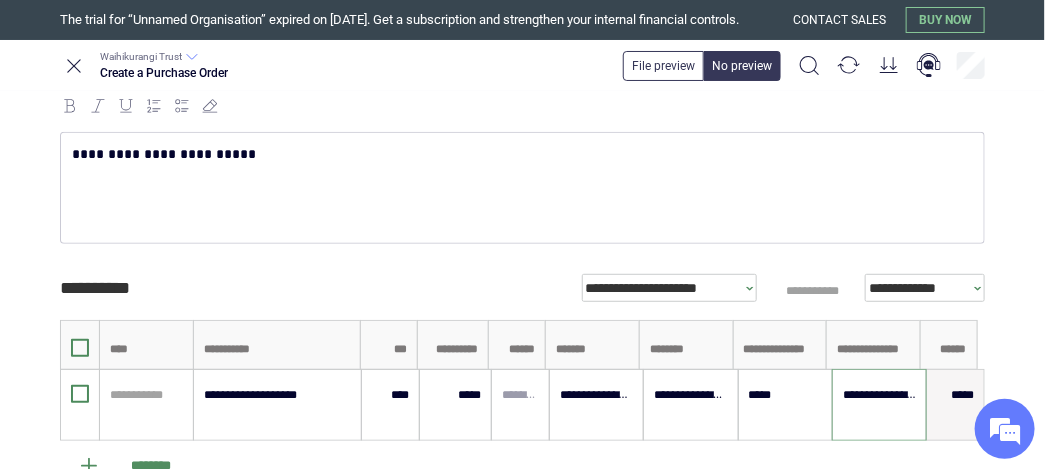 scroll, scrollTop: 632, scrollLeft: 0, axis: vertical 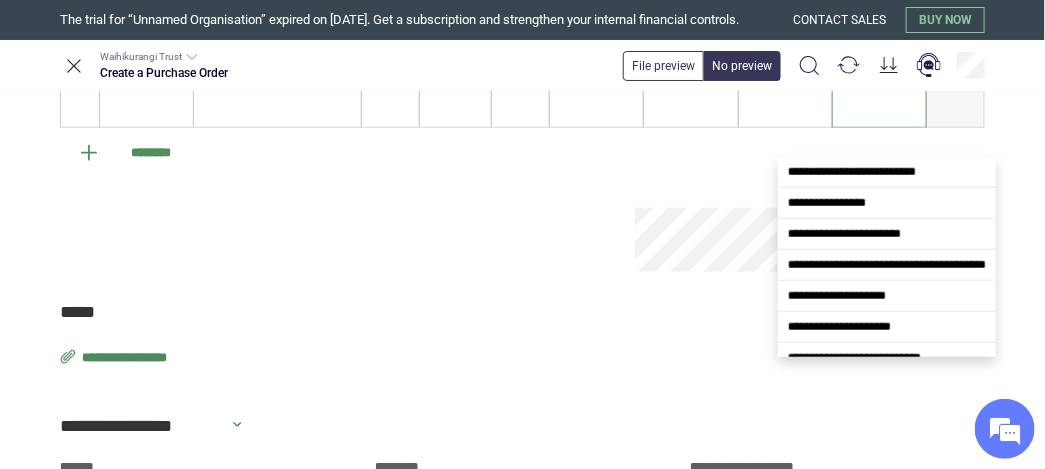 click on "*****" at bounding box center [519, 321] 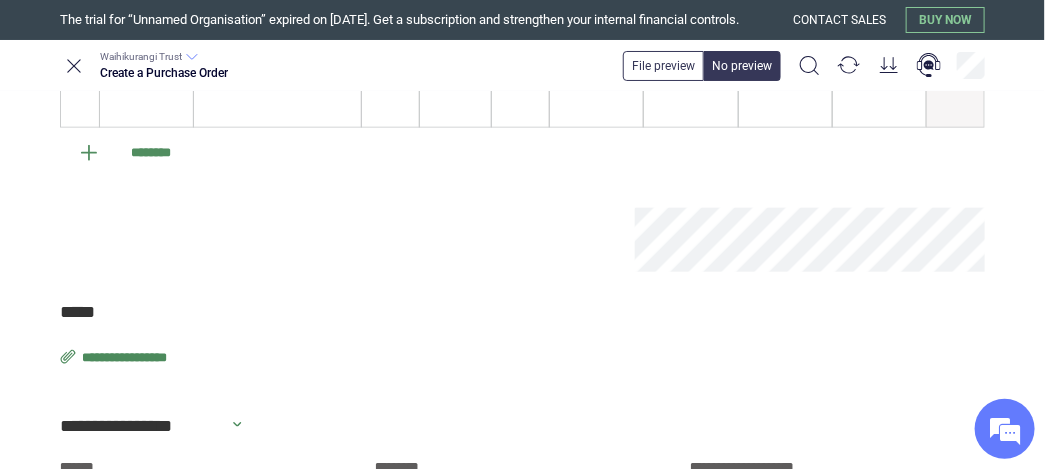 click on "**********" at bounding box center (126, 358) 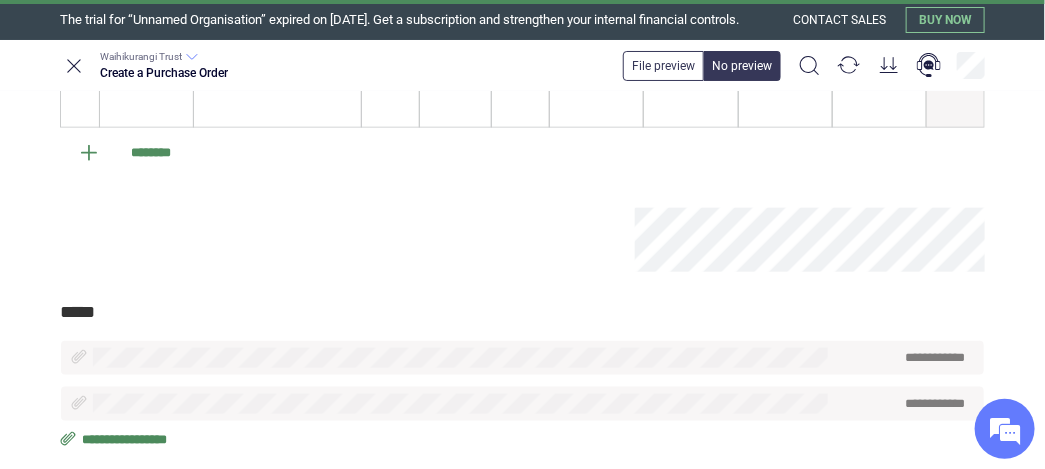 scroll, scrollTop: 944, scrollLeft: 0, axis: vertical 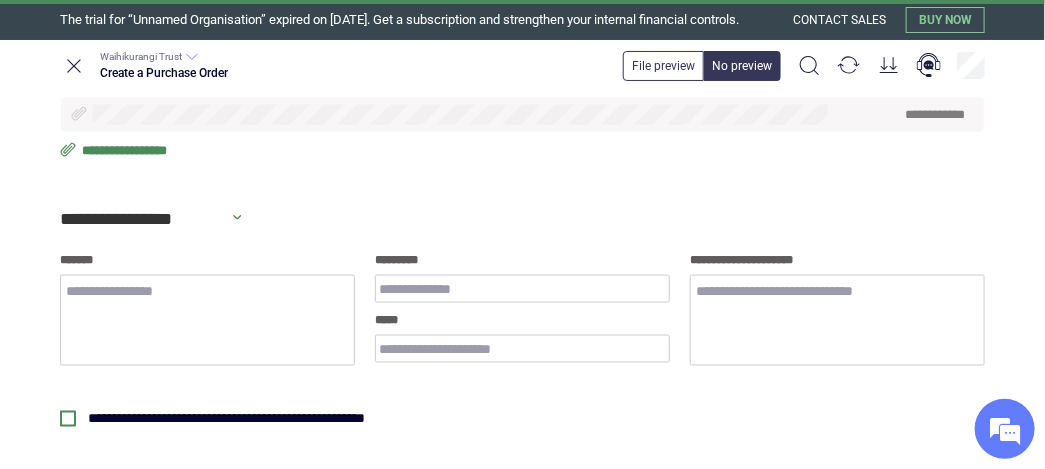 click on "**********" at bounding box center (522, 120) 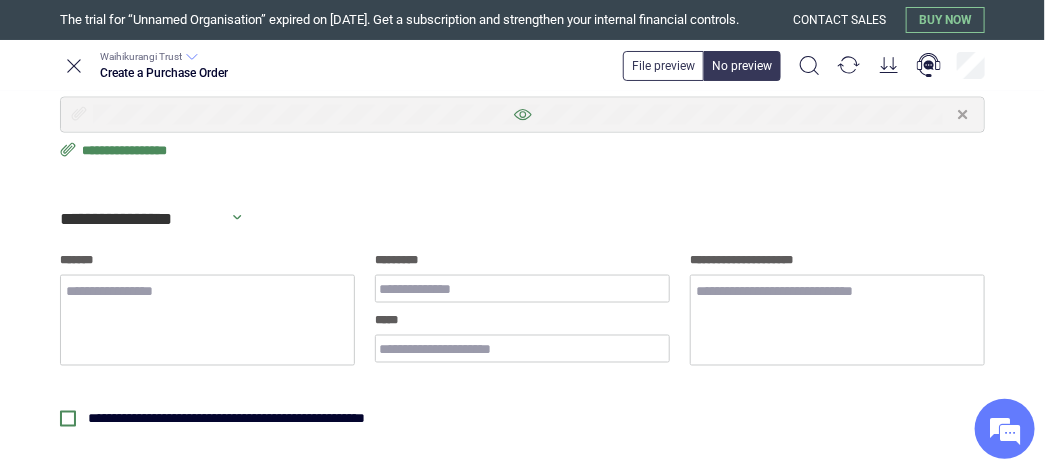 click at bounding box center [522, 115] 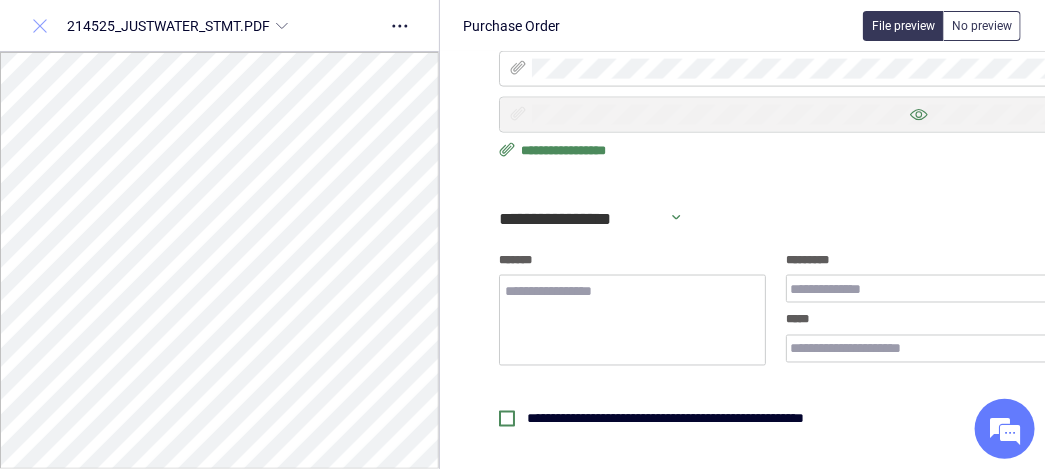 click 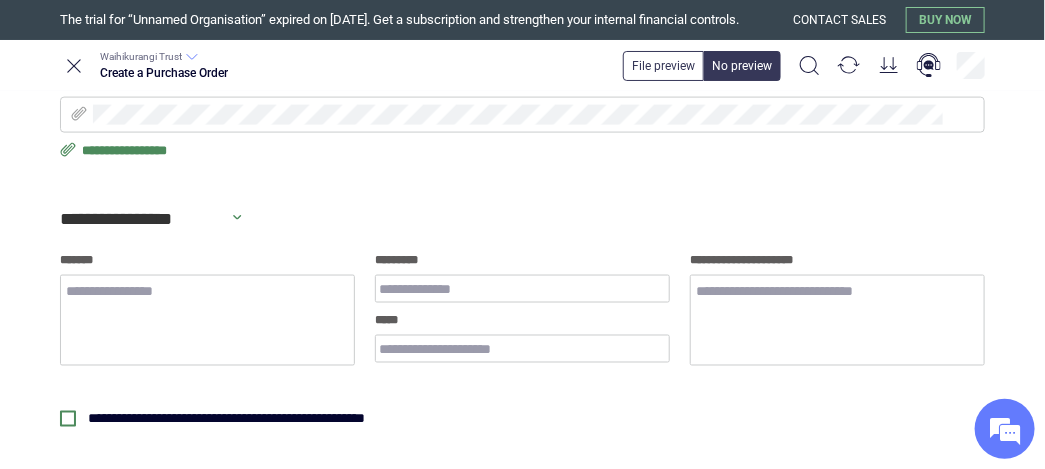 scroll, scrollTop: 632, scrollLeft: 0, axis: vertical 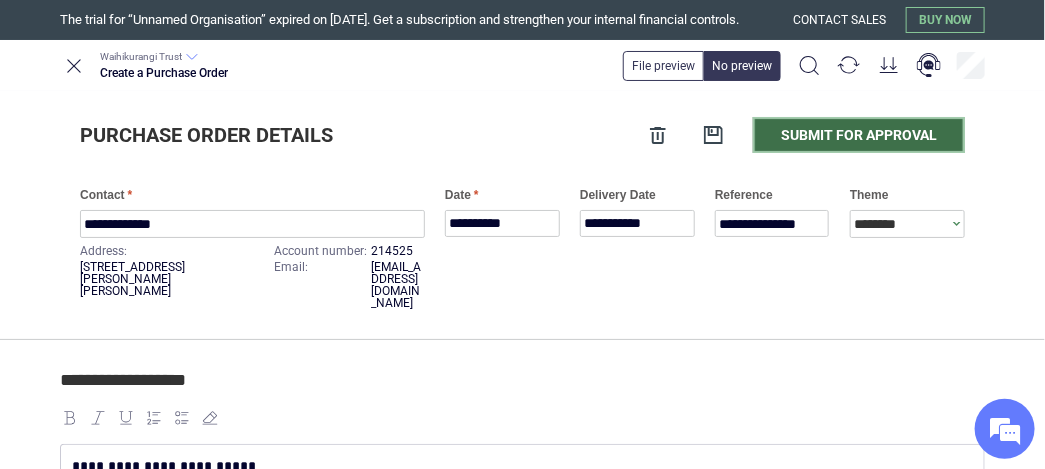 click on "Submit for approval" at bounding box center [859, 135] 